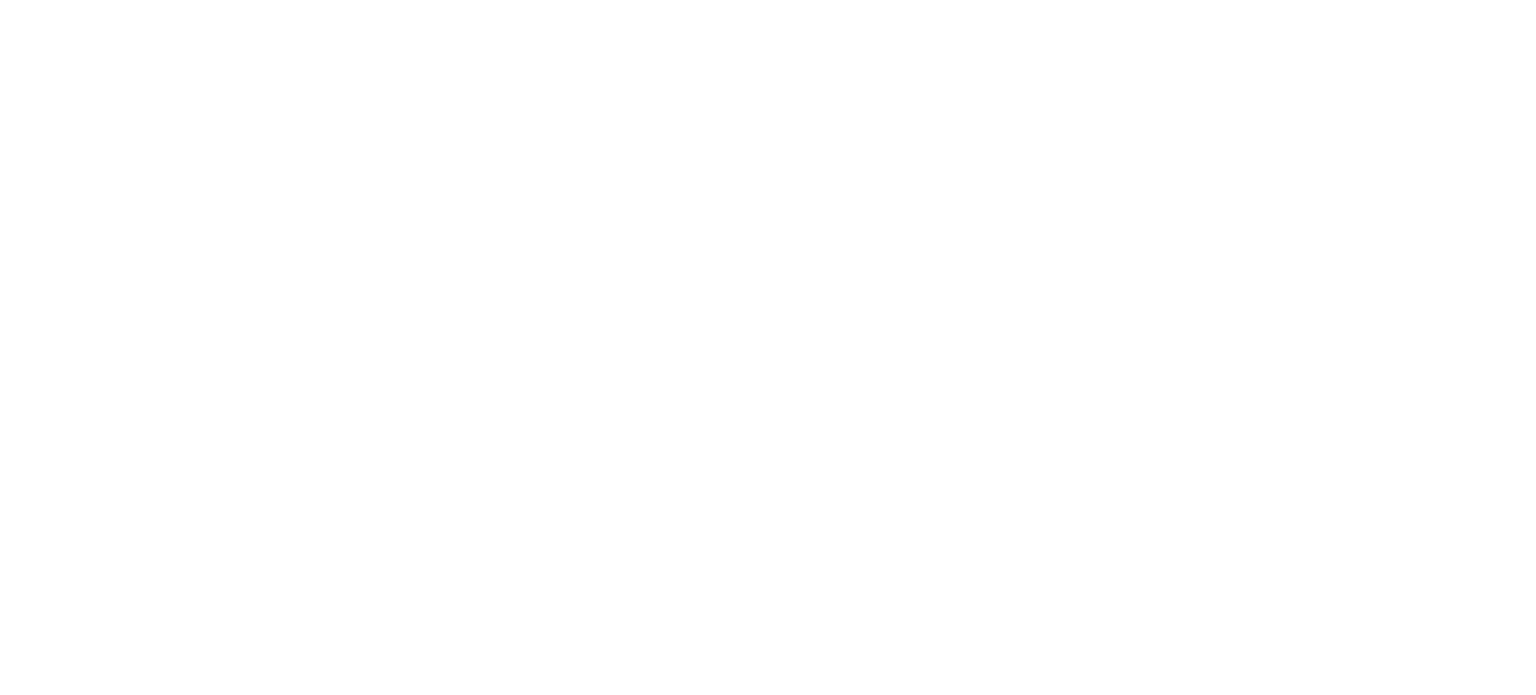 scroll, scrollTop: 0, scrollLeft: 0, axis: both 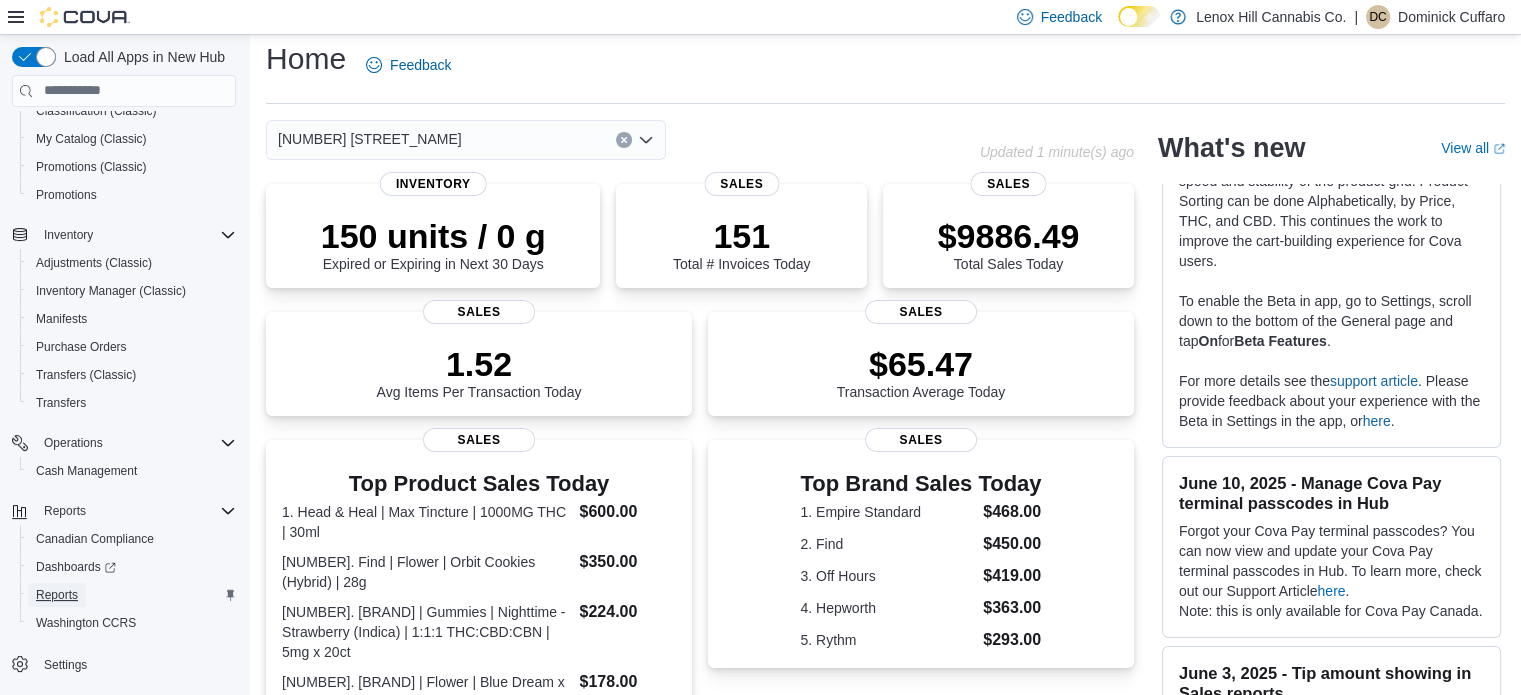 click on "Reports" at bounding box center (57, 595) 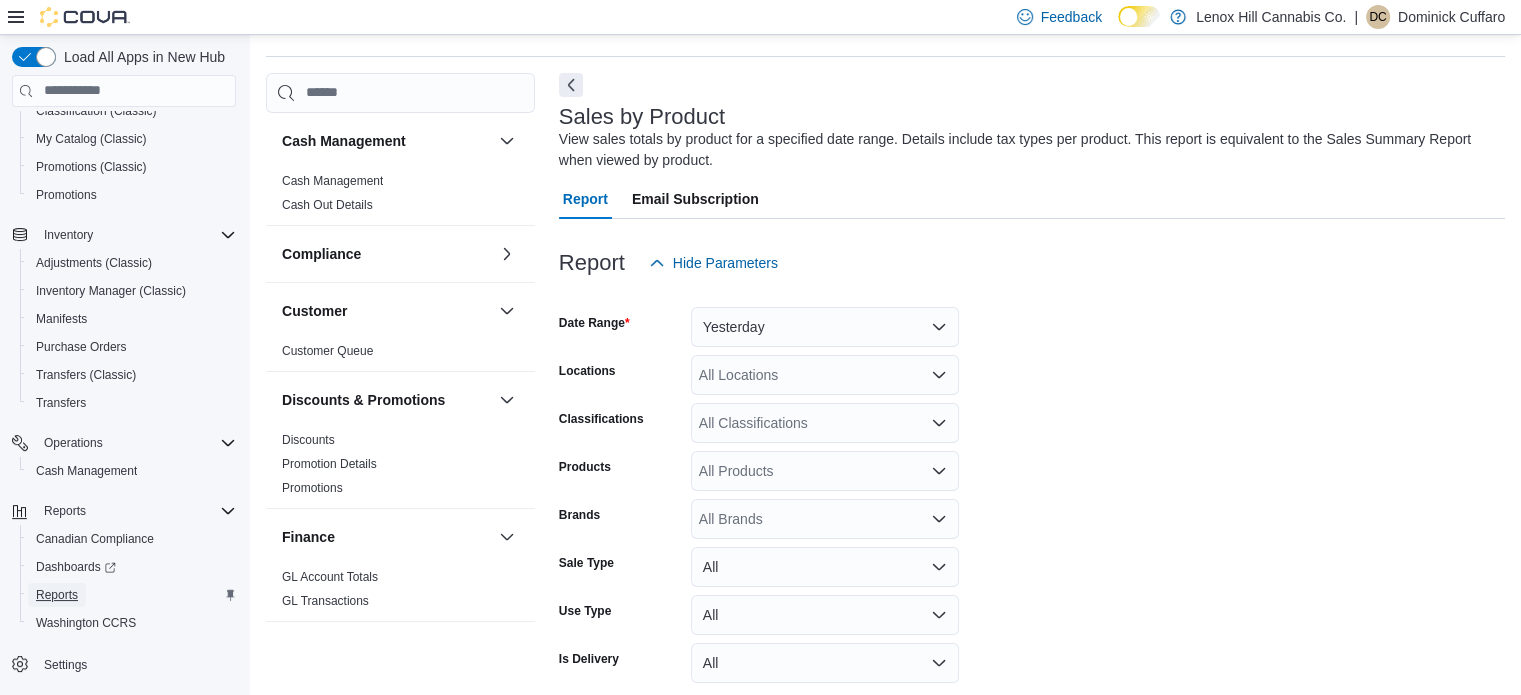 scroll, scrollTop: 67, scrollLeft: 0, axis: vertical 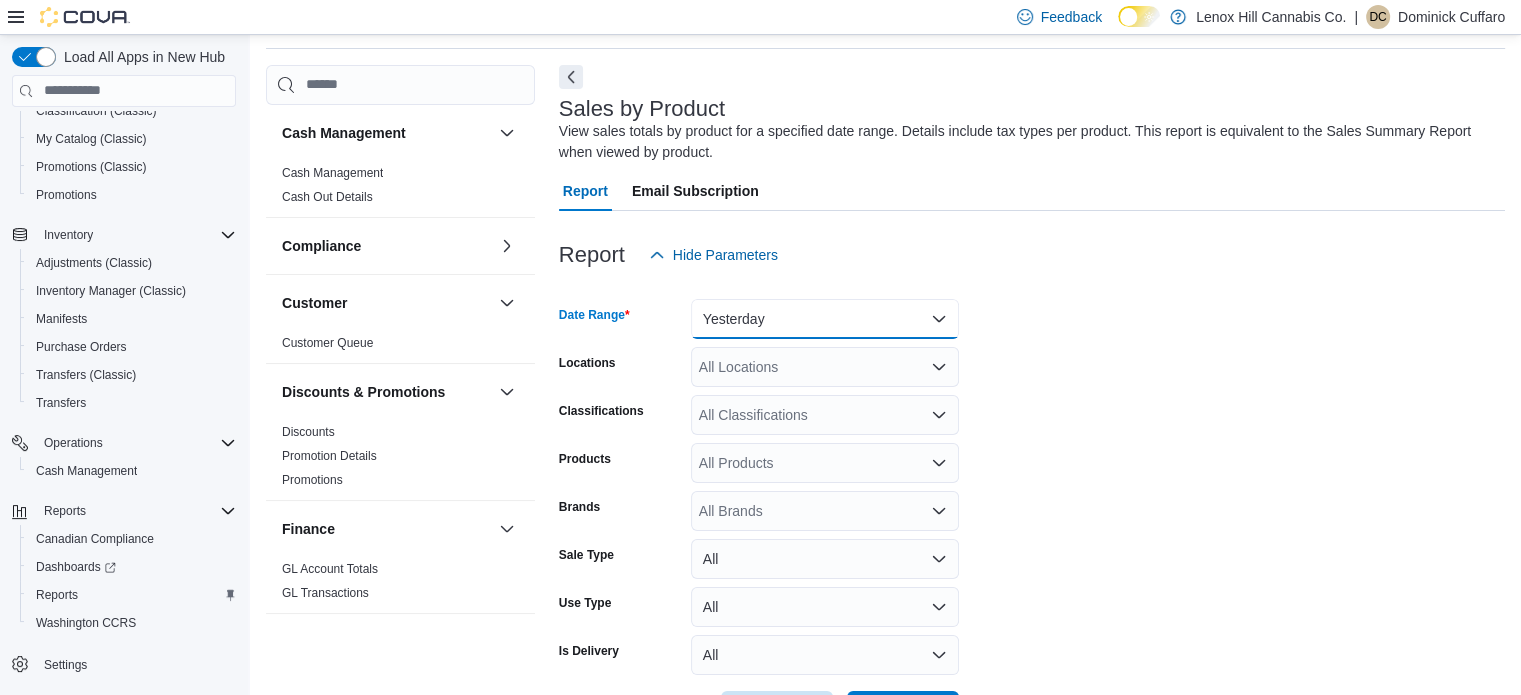 click on "Yesterday" at bounding box center [825, 319] 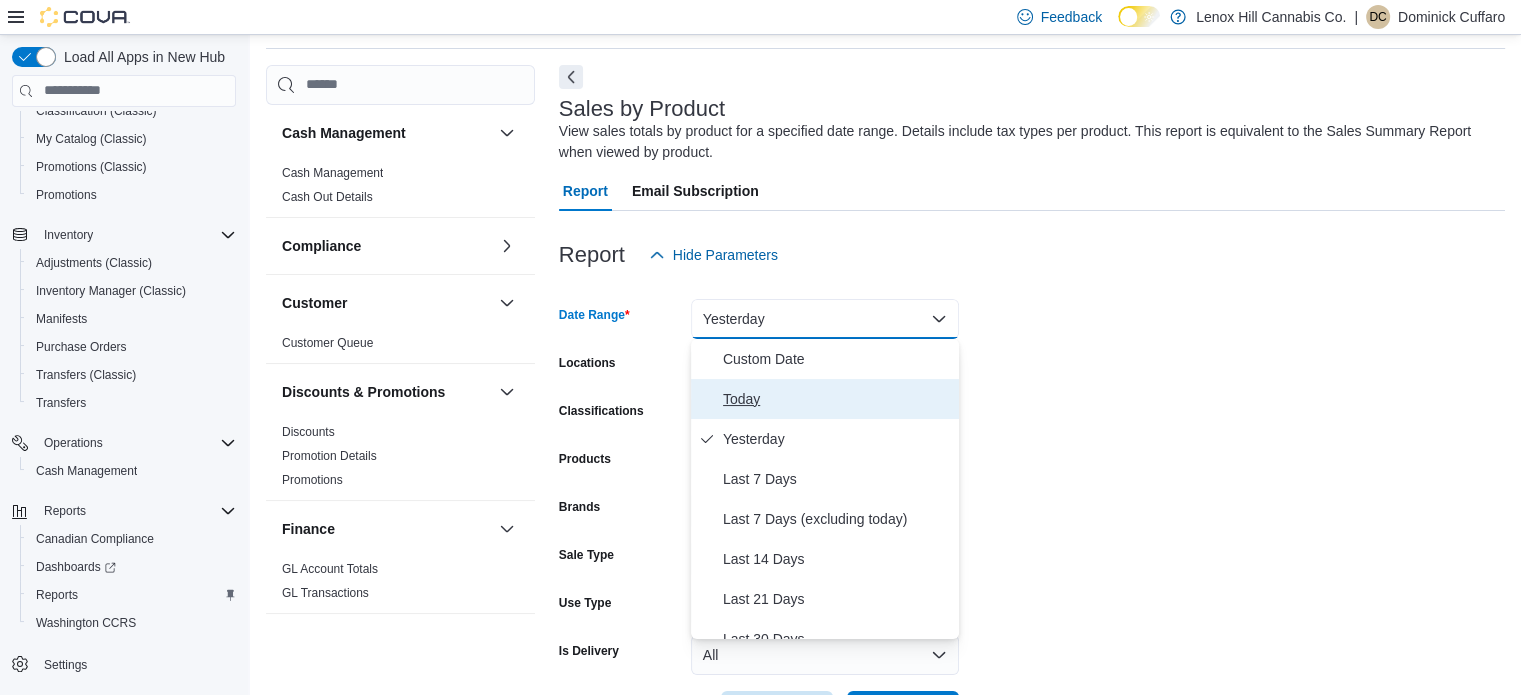 click on "Today" at bounding box center [837, 399] 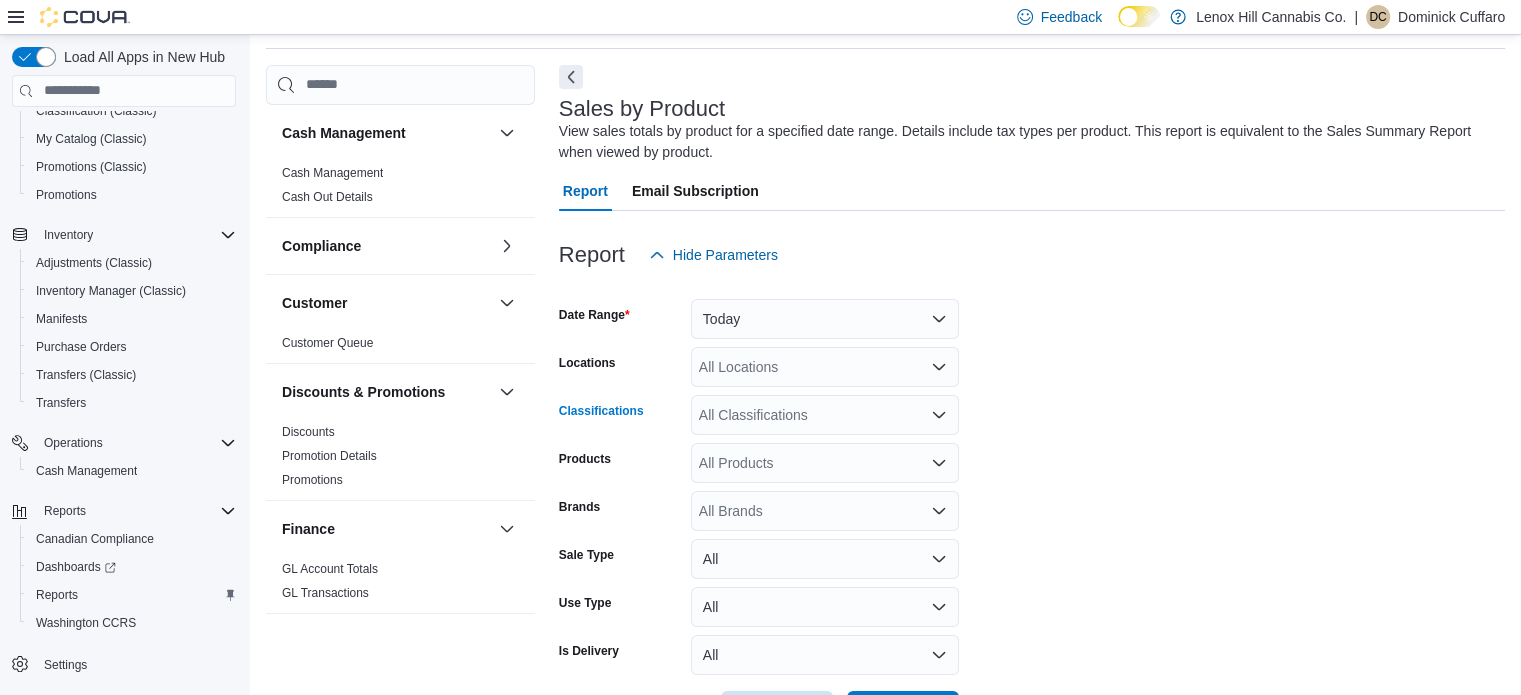 click on "All Classifications" at bounding box center (825, 415) 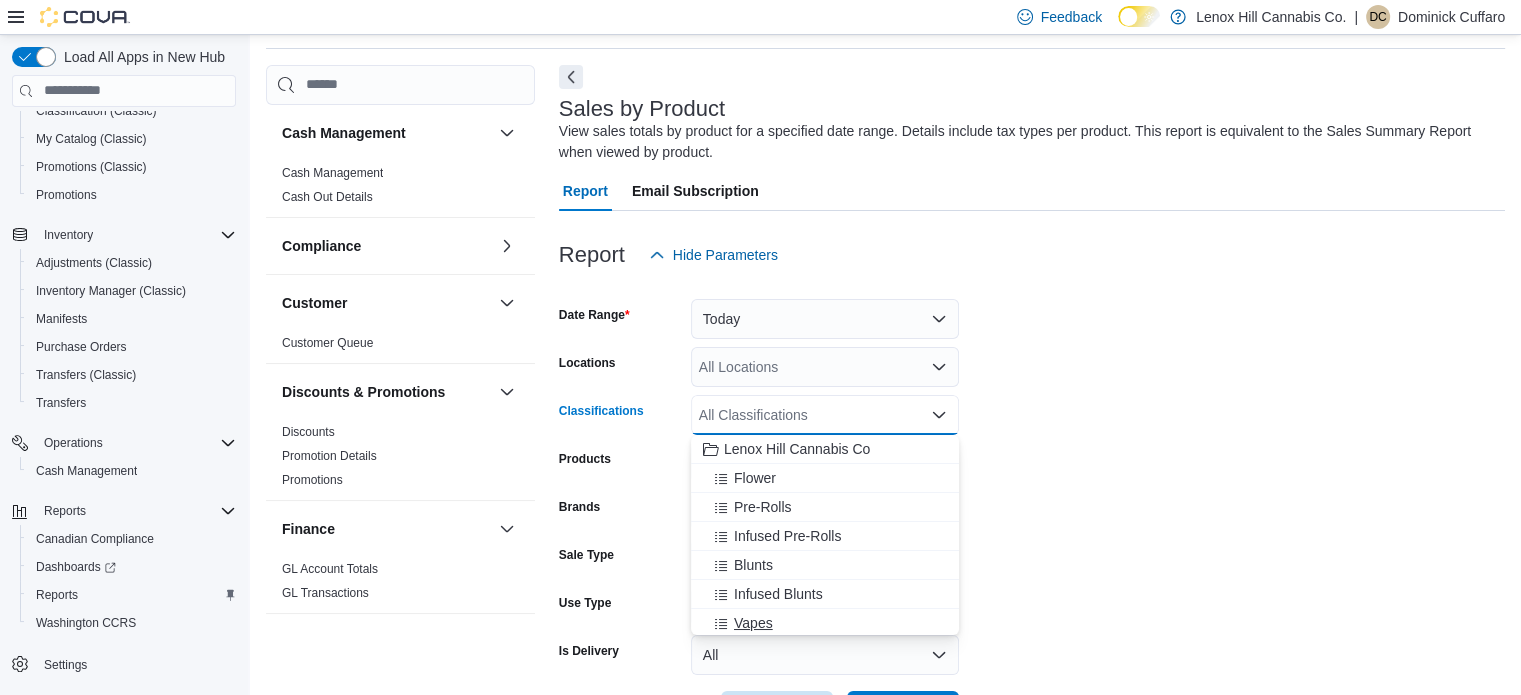 click on "Vapes" at bounding box center [753, 623] 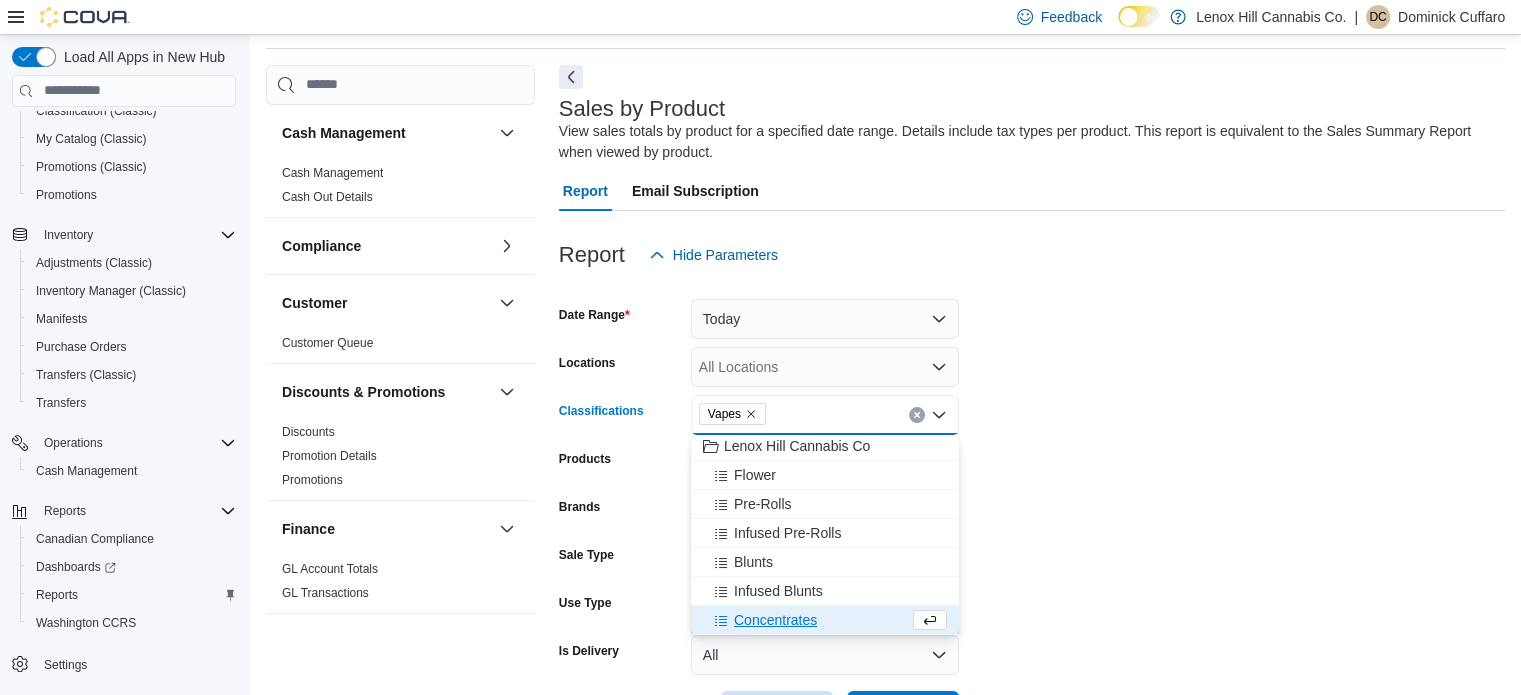 scroll, scrollTop: 142, scrollLeft: 0, axis: vertical 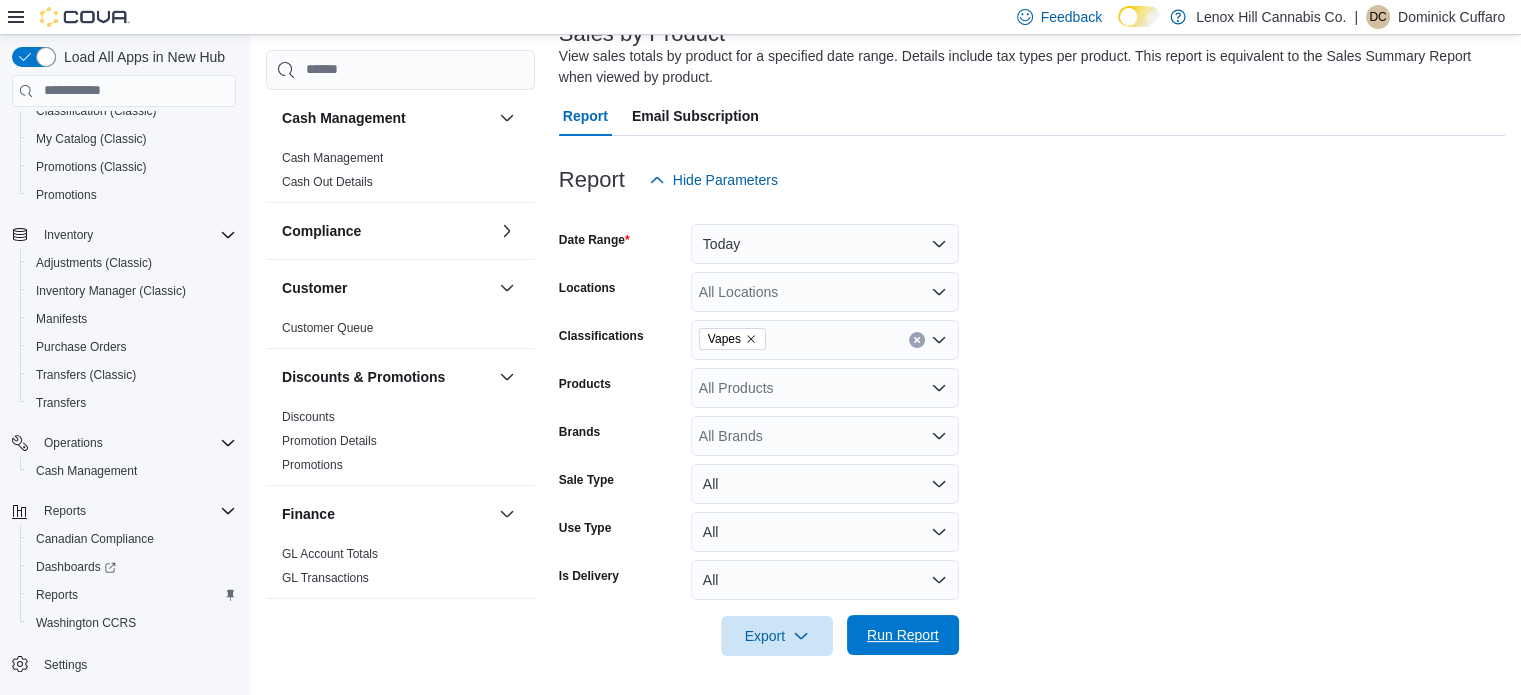 click on "Run Report" at bounding box center (903, 635) 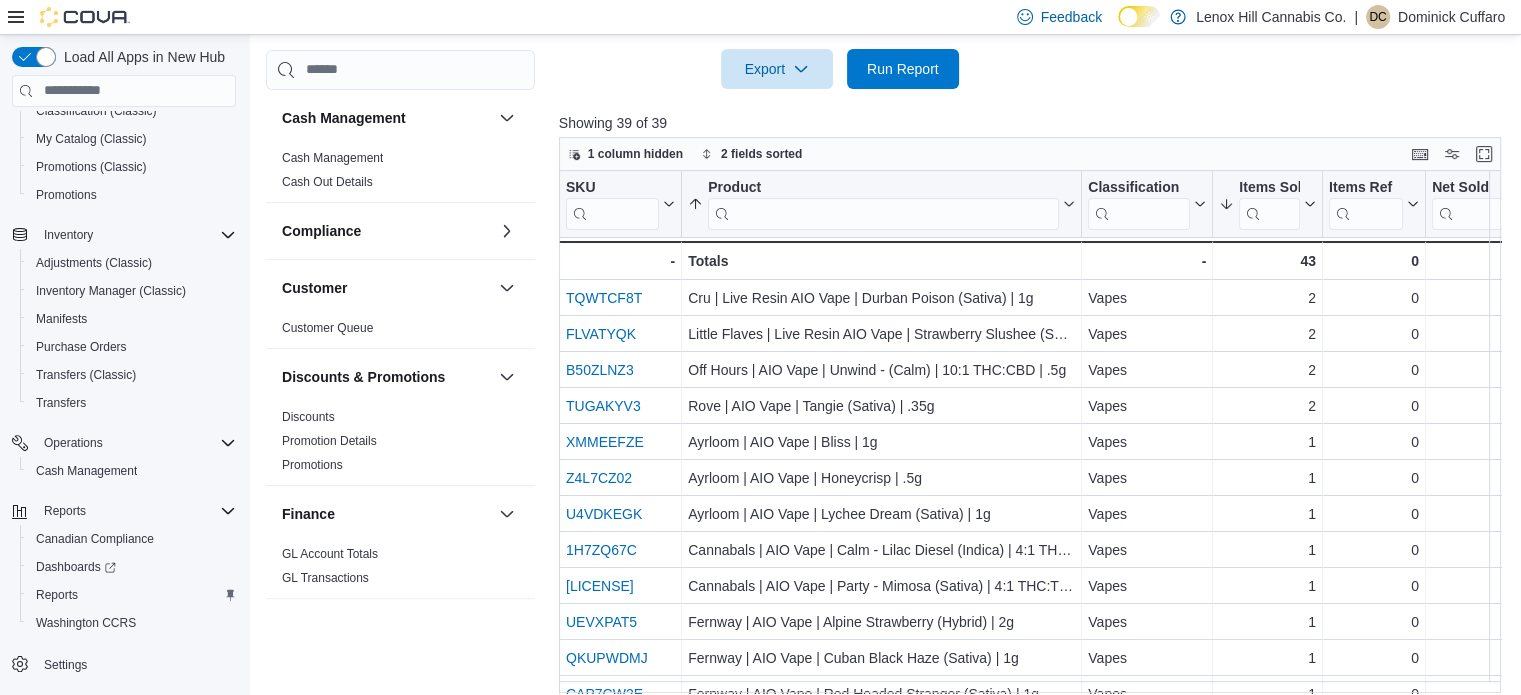 scroll, scrollTop: 722, scrollLeft: 0, axis: vertical 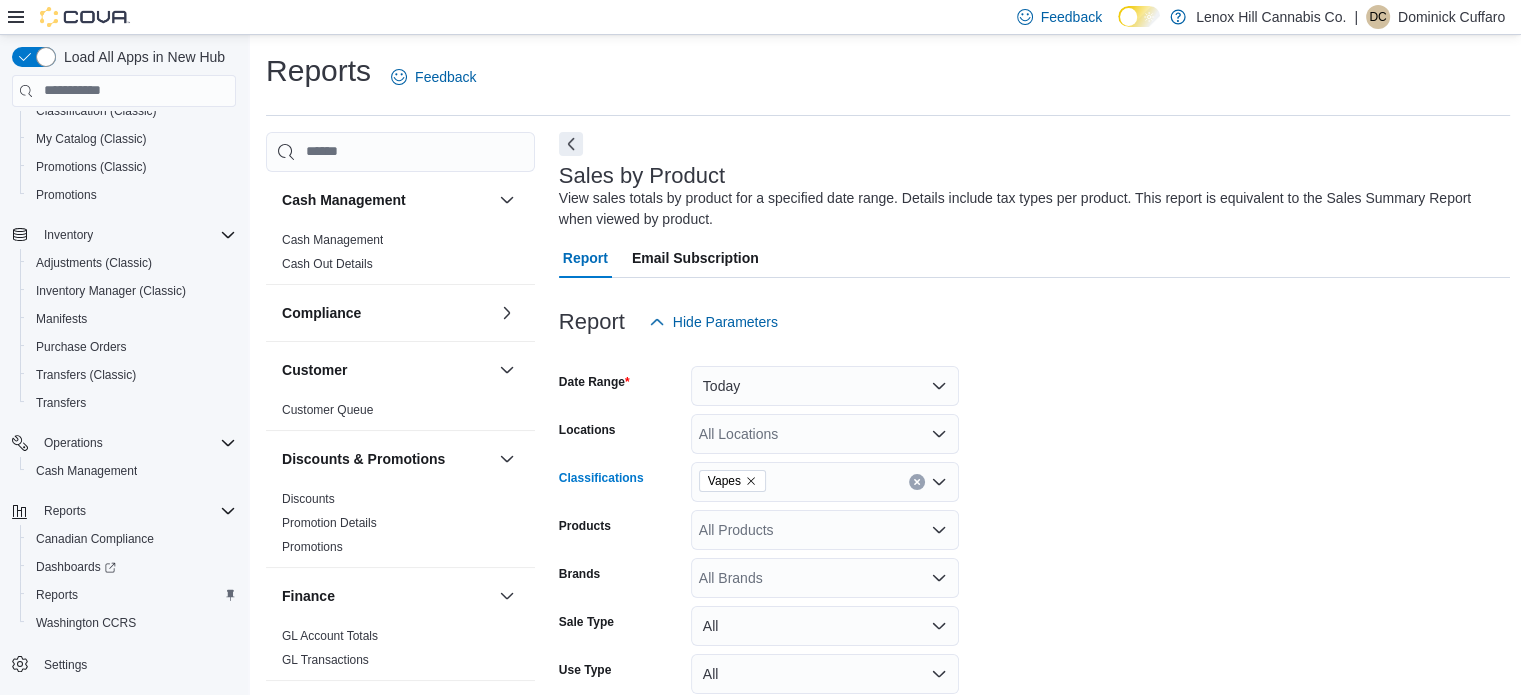 click on "Vapes" at bounding box center (732, 481) 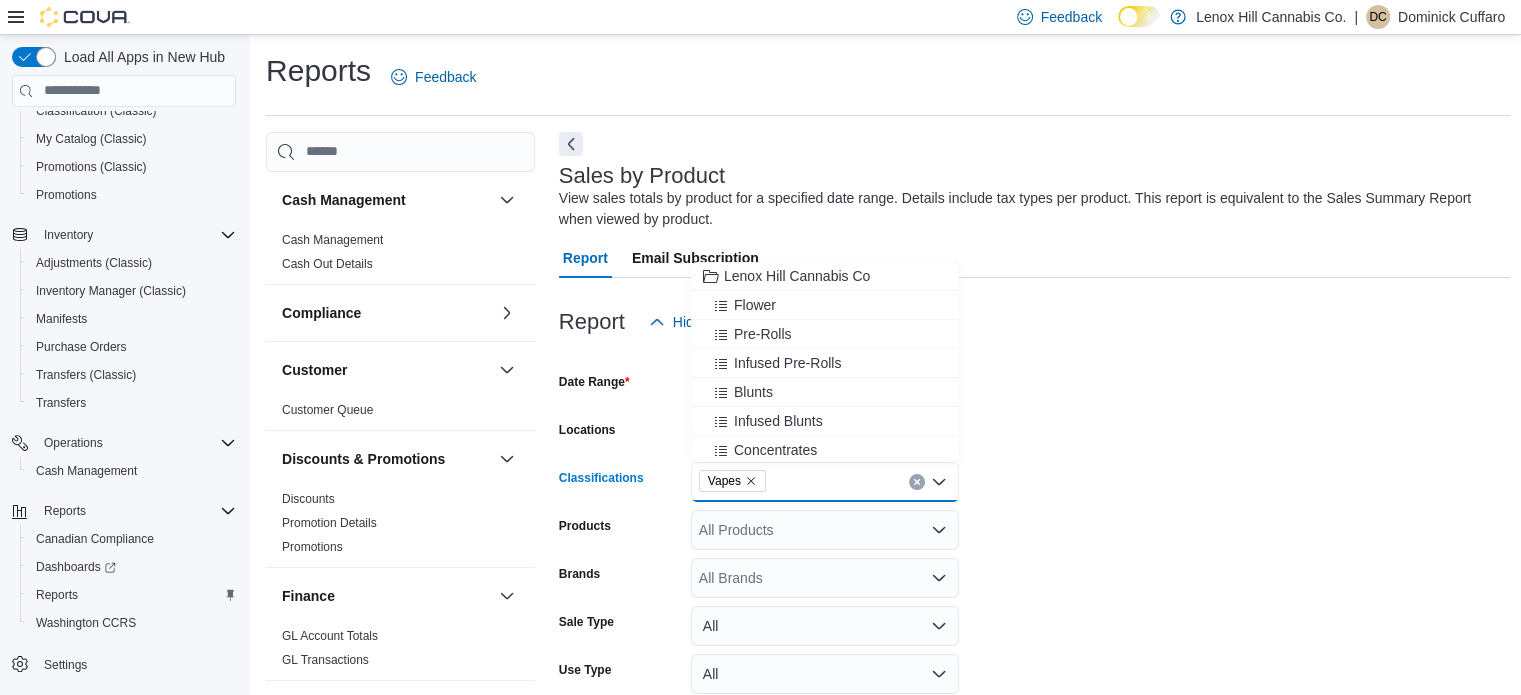 click 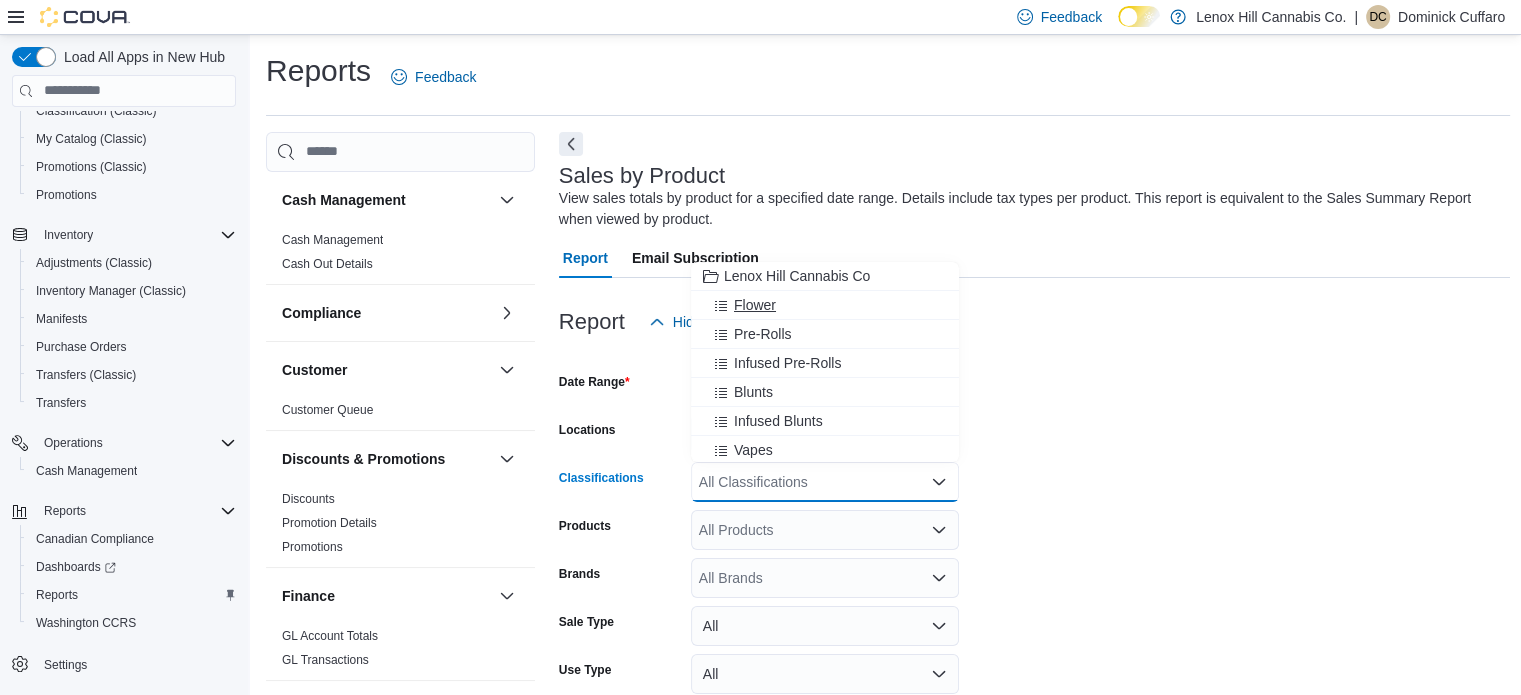 click on "Flower" at bounding box center (755, 305) 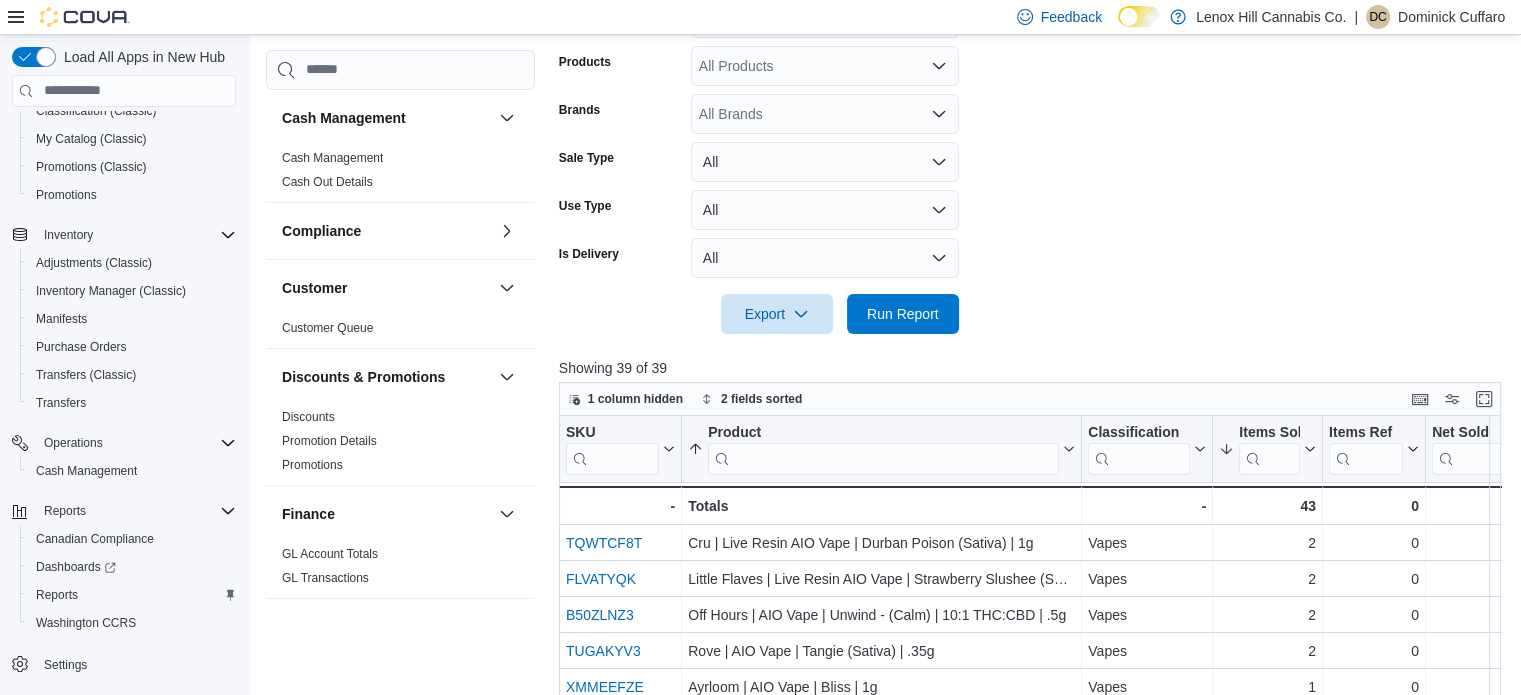 scroll, scrollTop: 468, scrollLeft: 0, axis: vertical 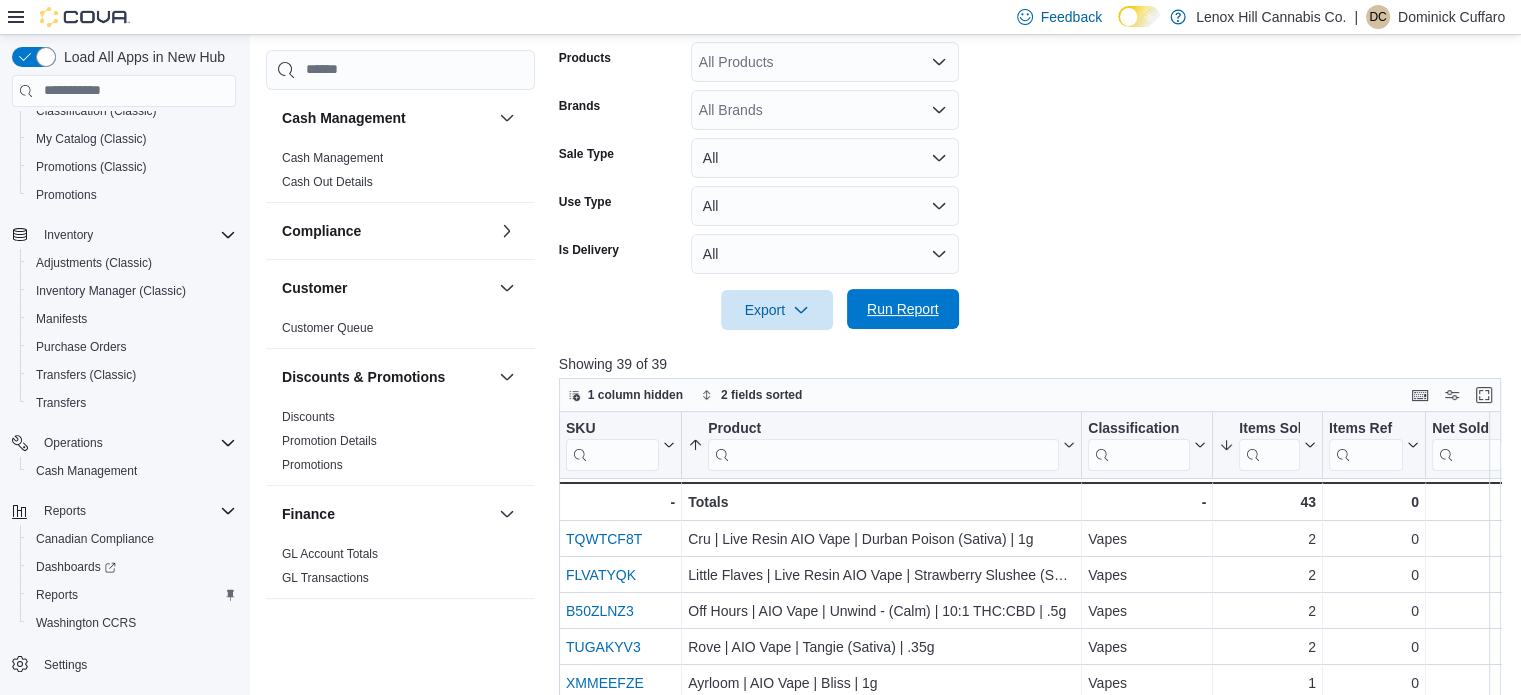 click on "Run Report" at bounding box center [903, 309] 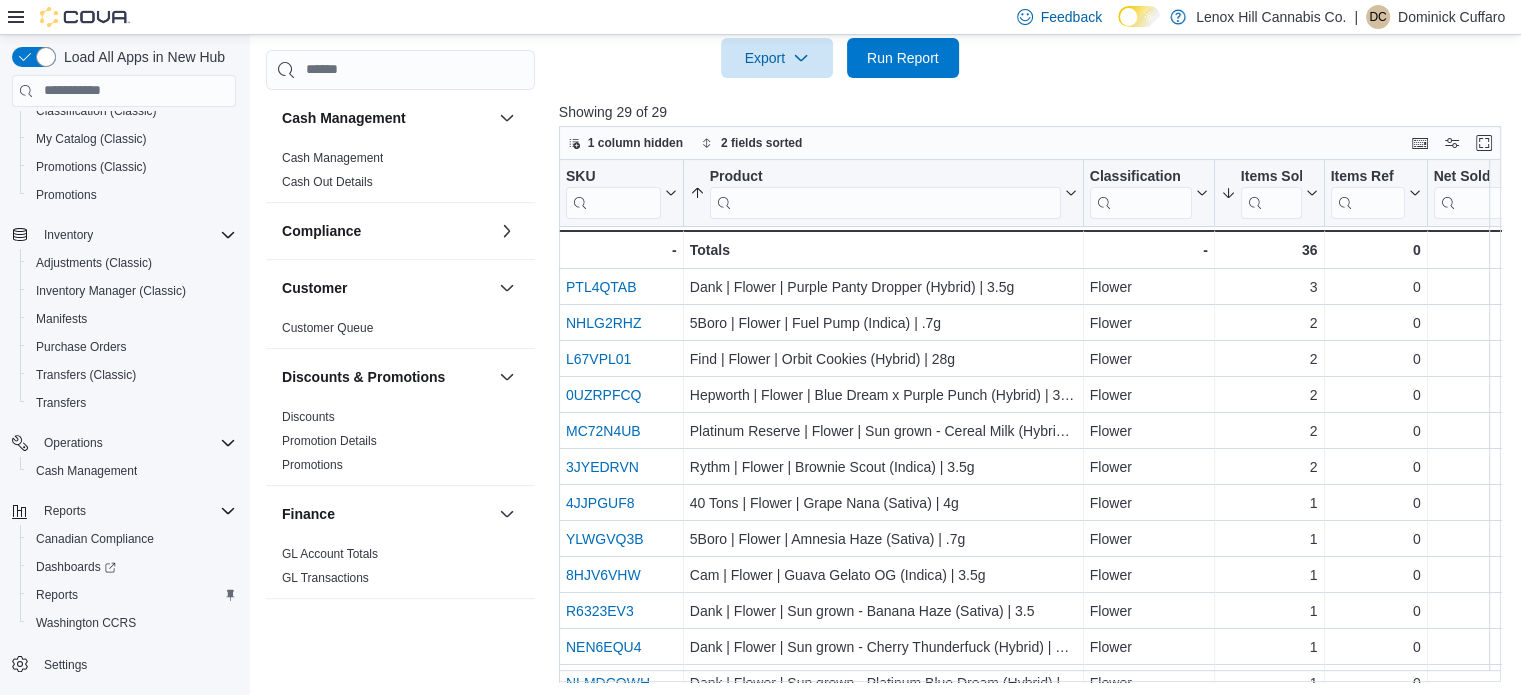 scroll, scrollTop: 722, scrollLeft: 0, axis: vertical 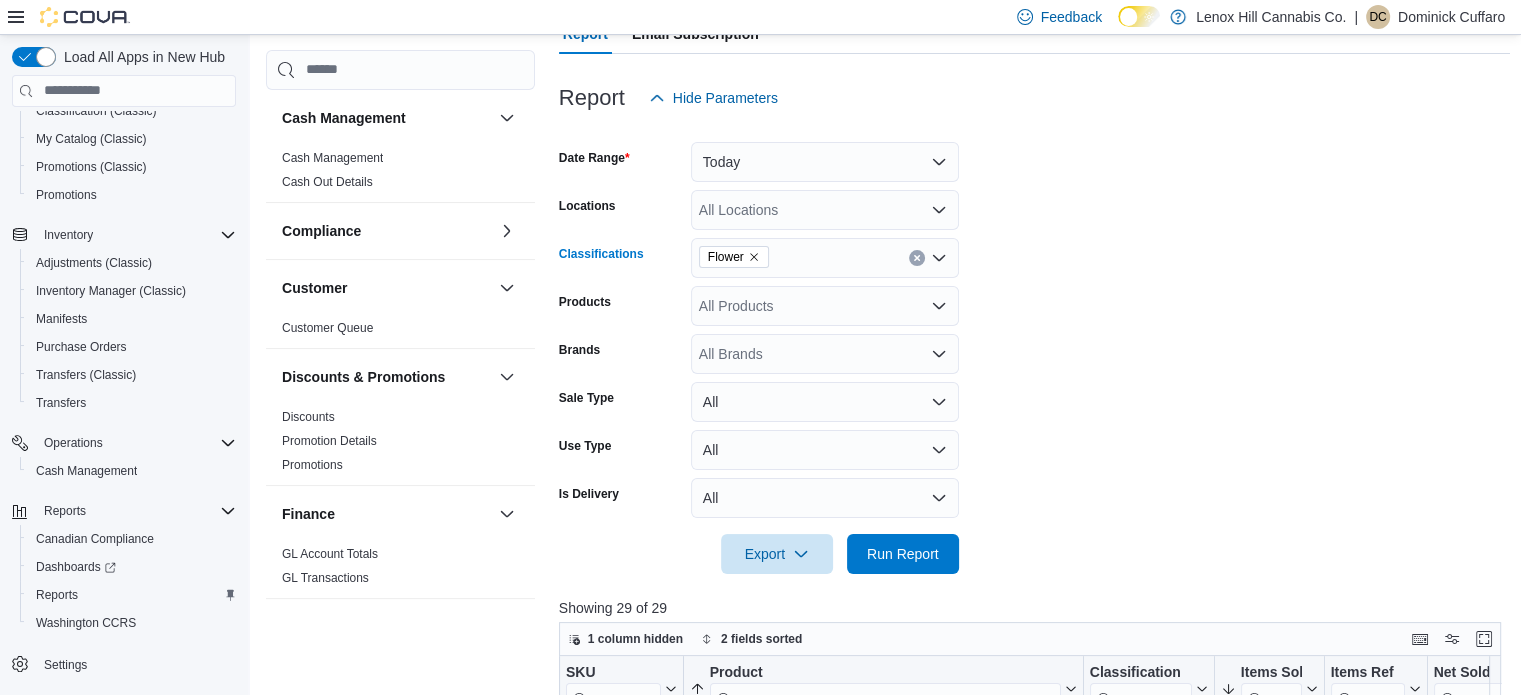 click 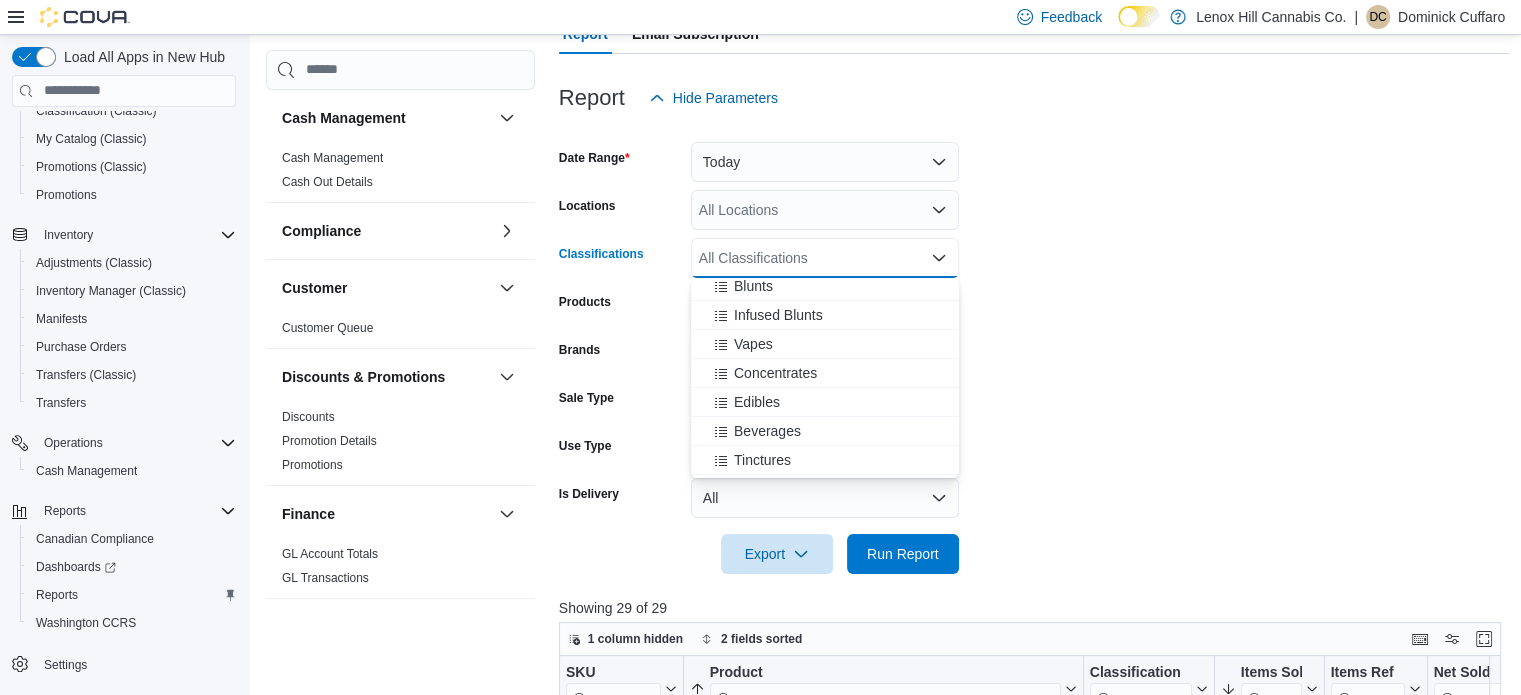 scroll, scrollTop: 126, scrollLeft: 0, axis: vertical 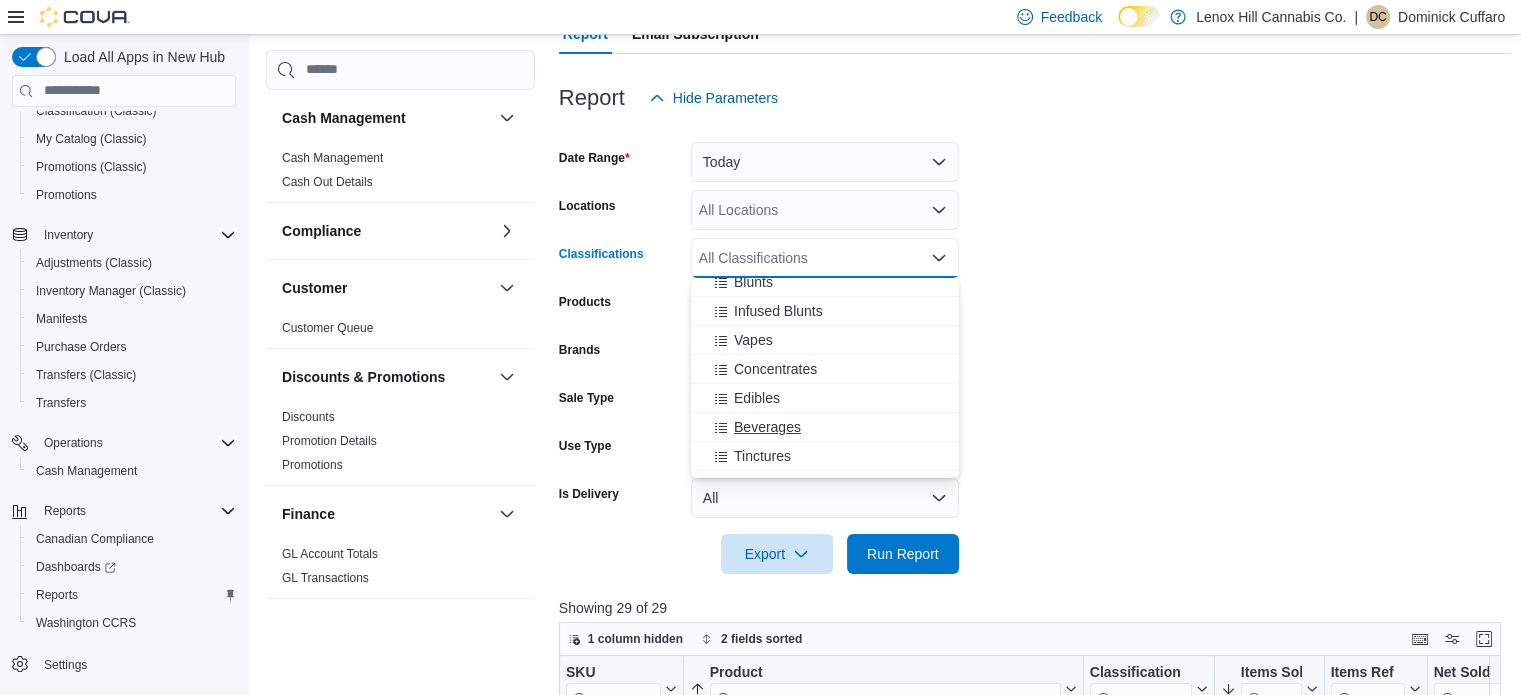click on "Beverages" at bounding box center [767, 427] 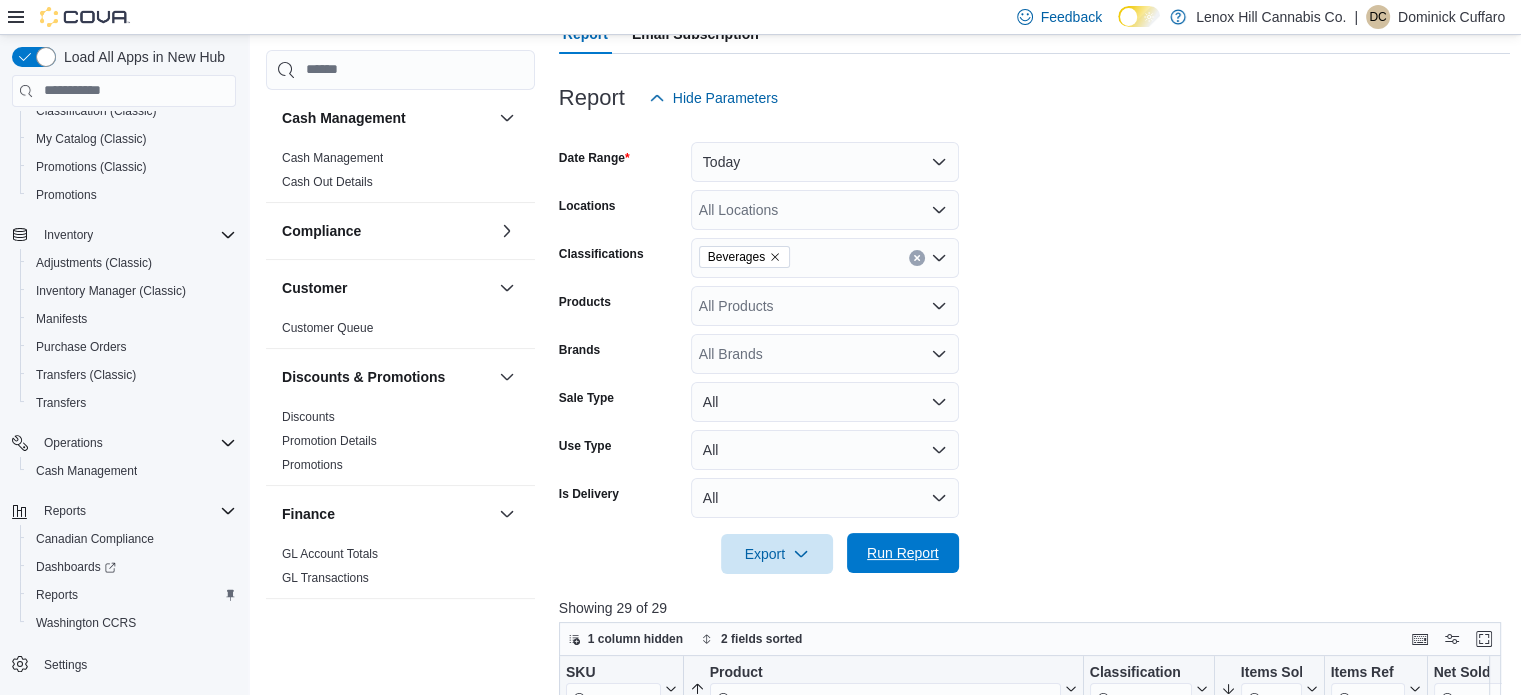 click on "Run Report" at bounding box center (903, 553) 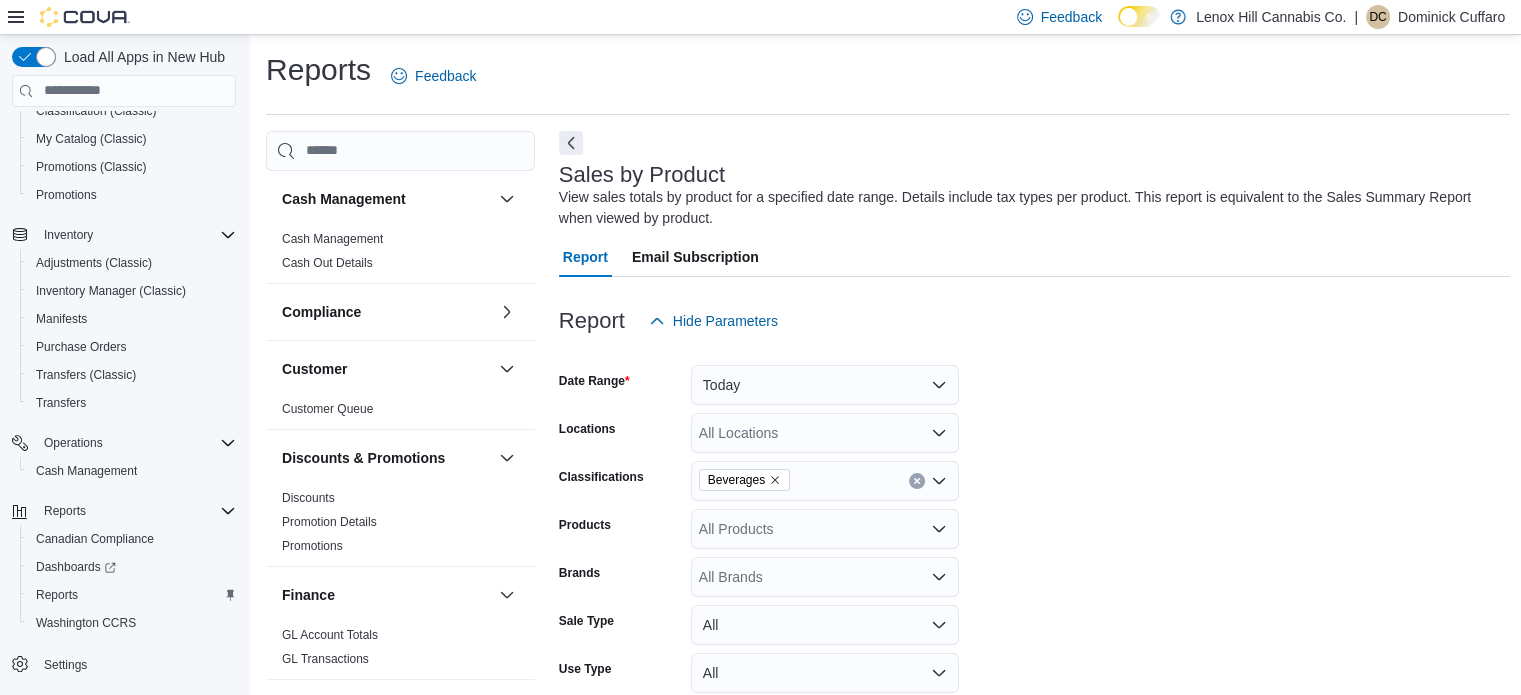scroll, scrollTop: 0, scrollLeft: 0, axis: both 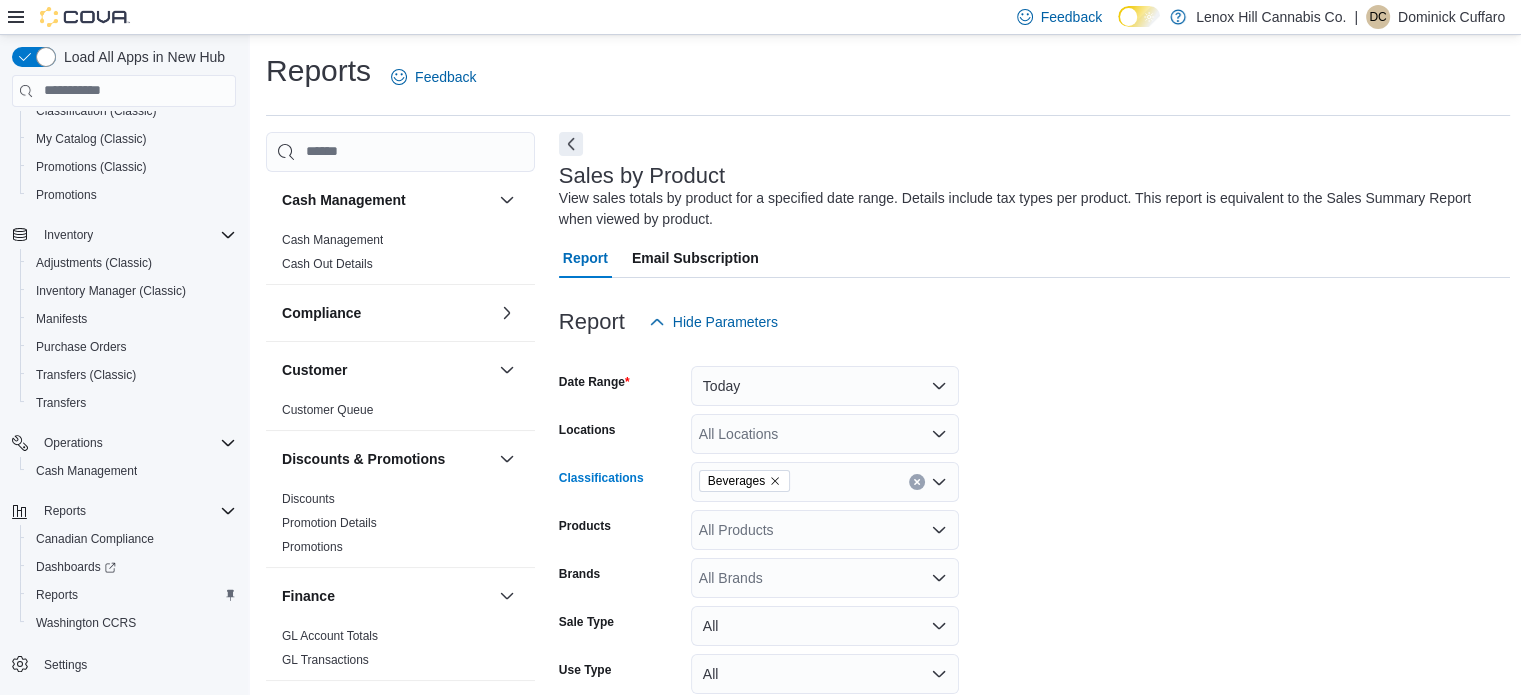 click 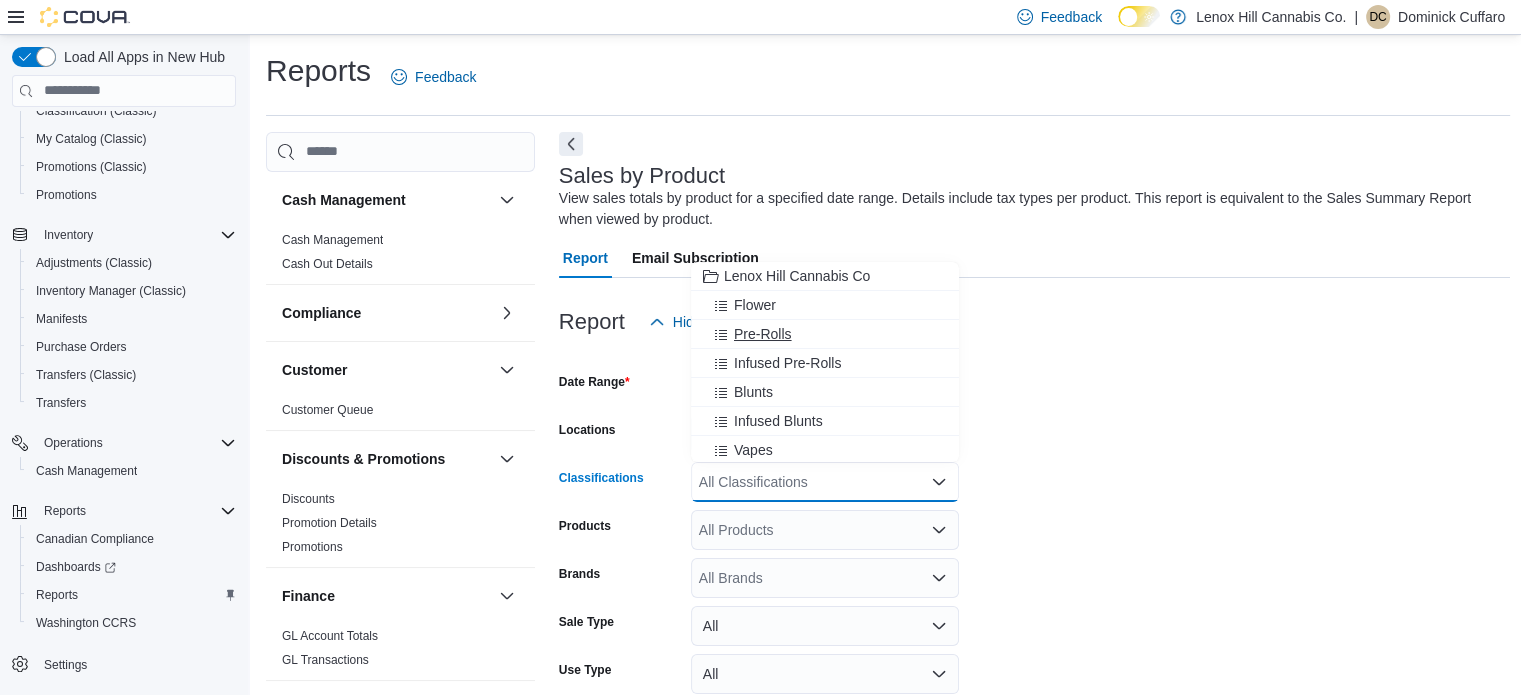 click on "Pre-Rolls" at bounding box center [763, 334] 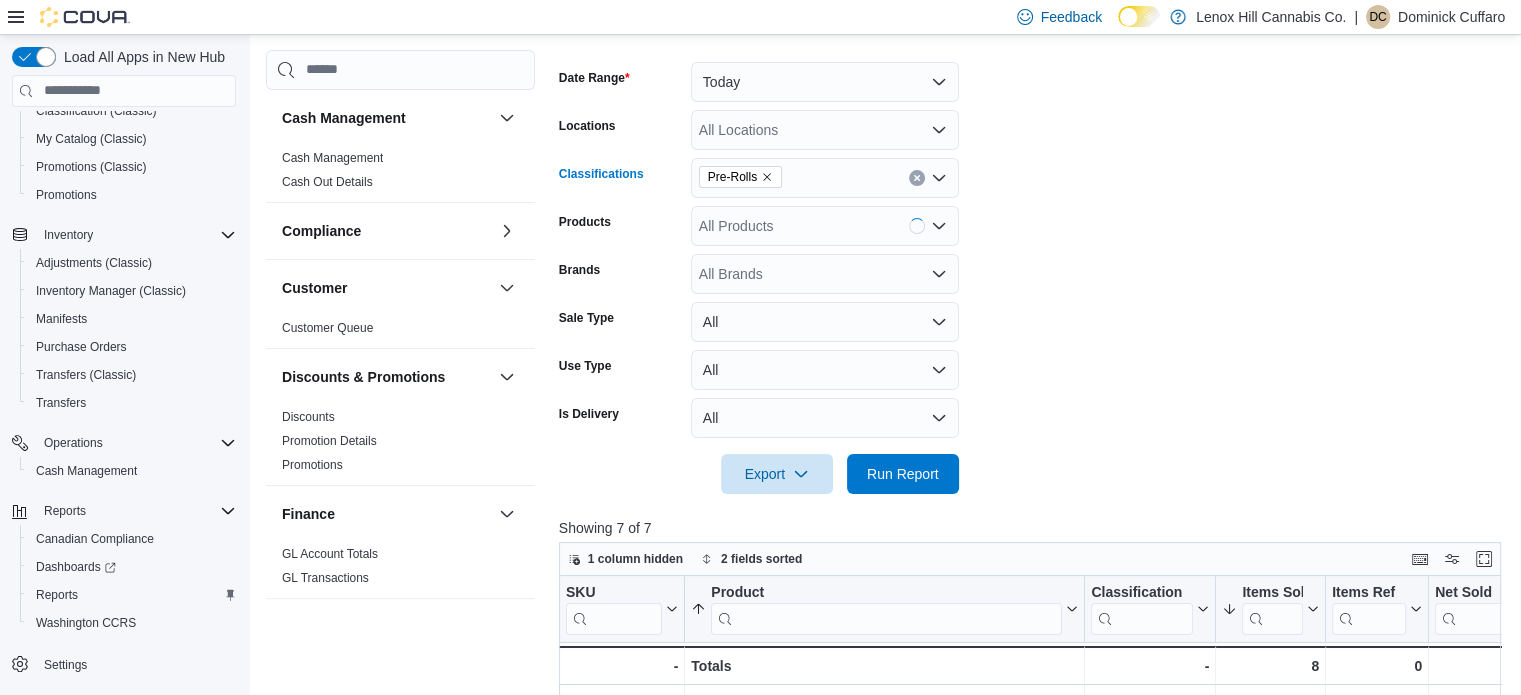scroll, scrollTop: 376, scrollLeft: 0, axis: vertical 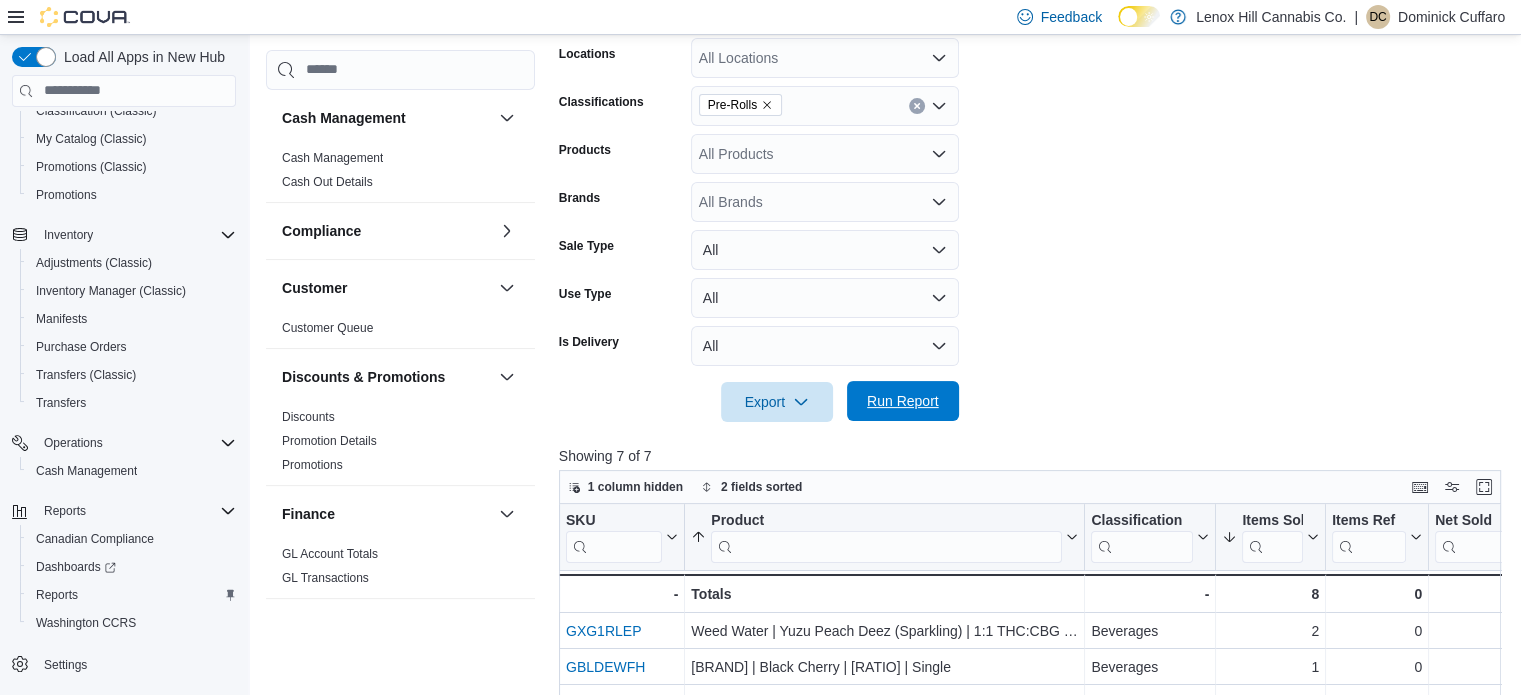 click on "Run Report" at bounding box center [903, 401] 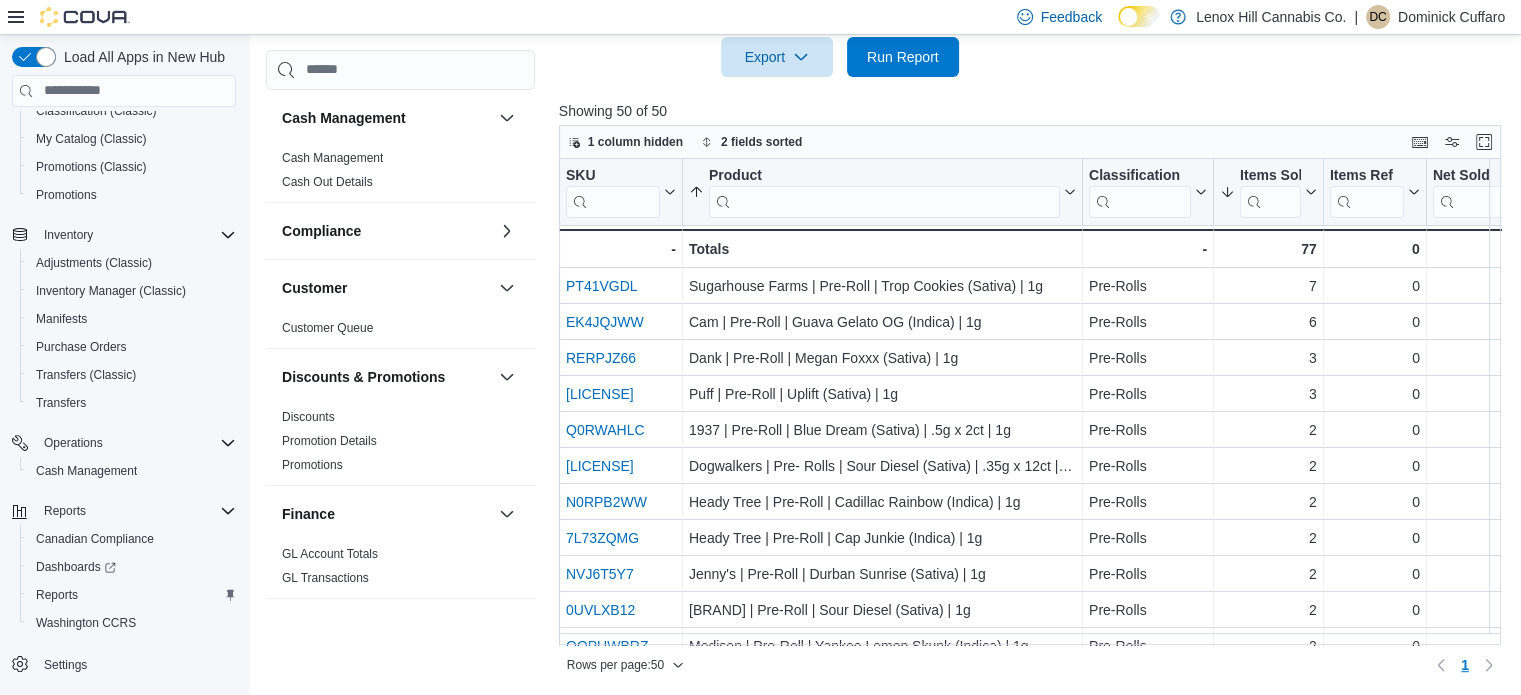 scroll, scrollTop: 722, scrollLeft: 0, axis: vertical 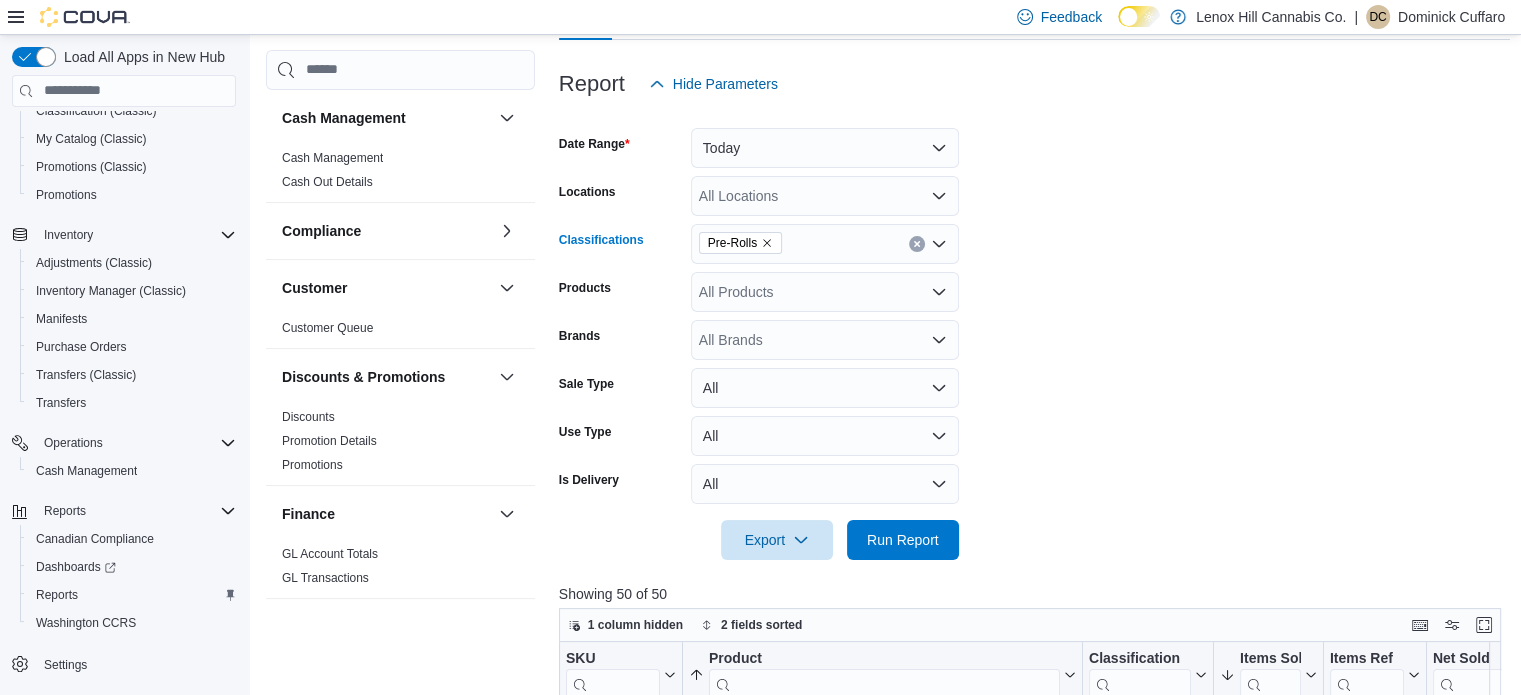 click 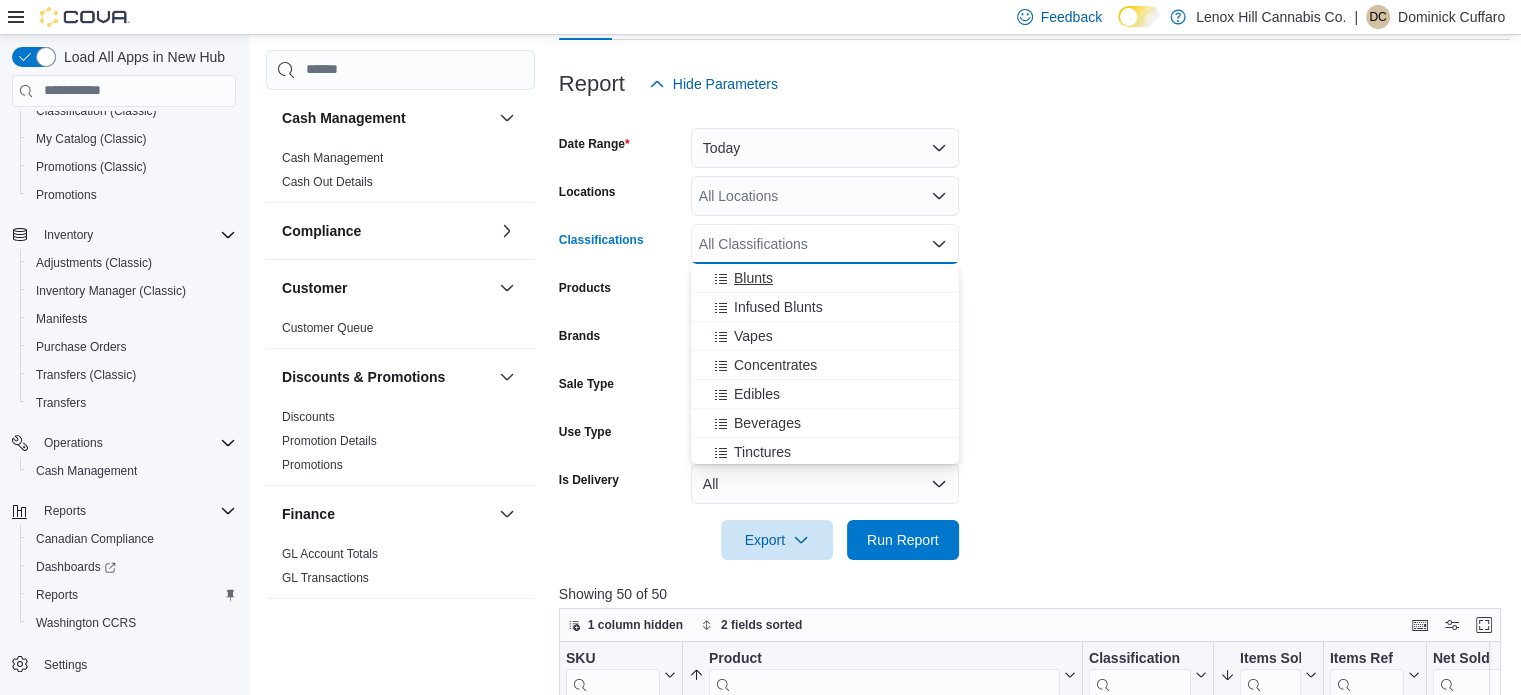 scroll, scrollTop: 135, scrollLeft: 0, axis: vertical 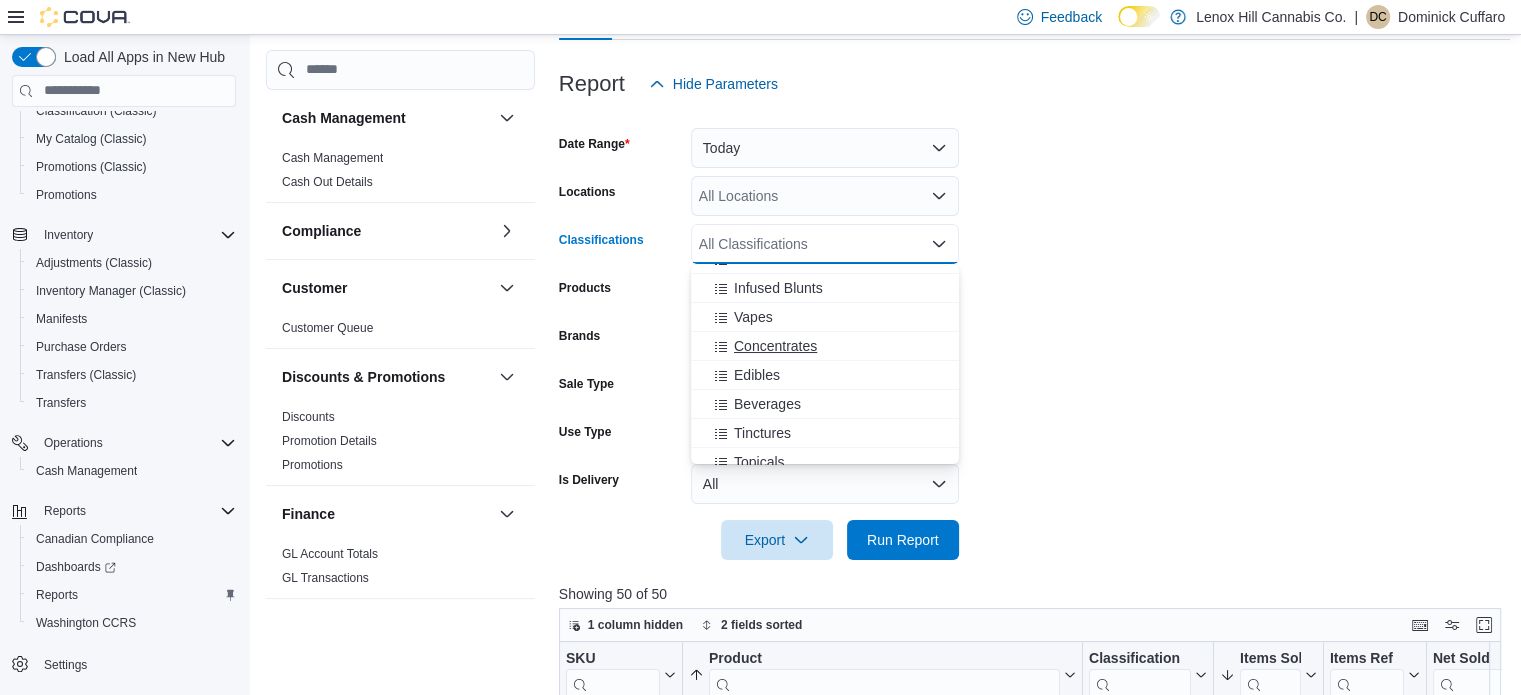 click on "Concentrates" at bounding box center (775, 346) 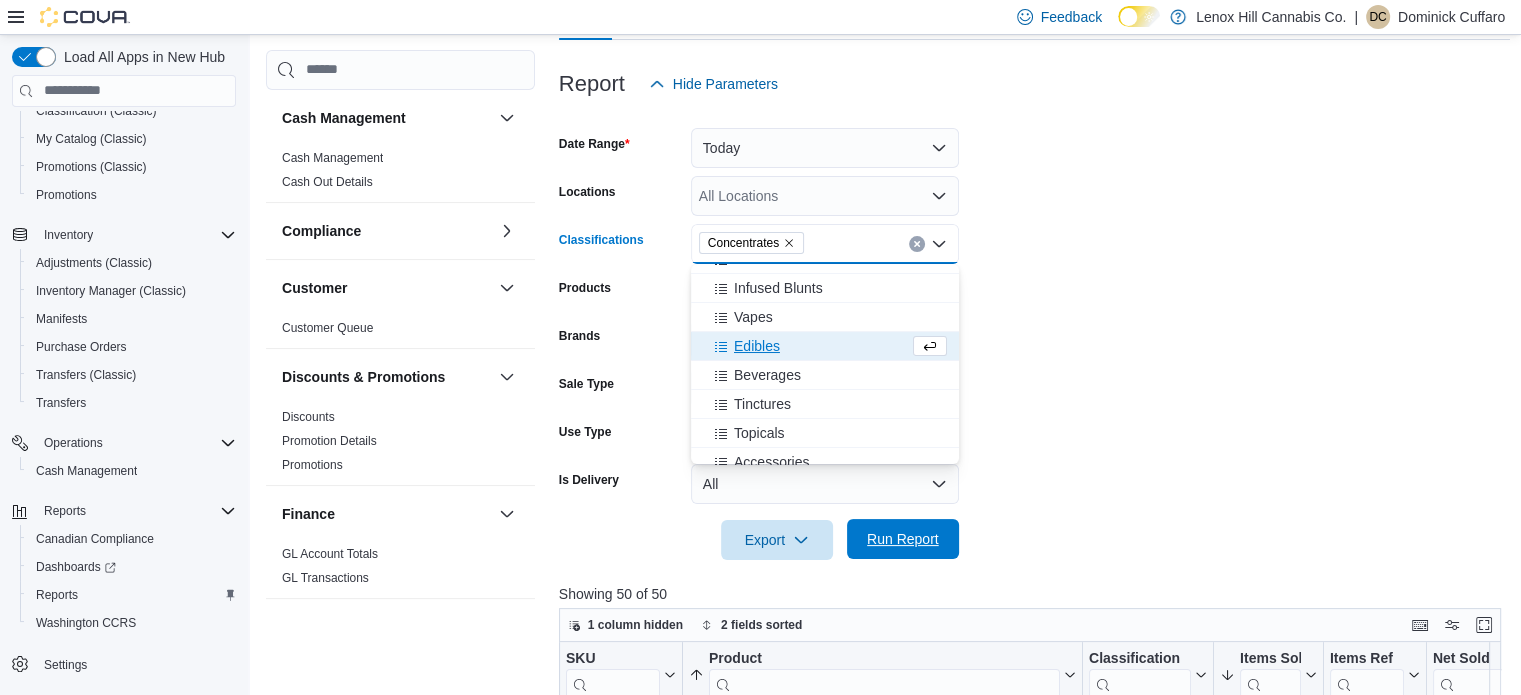click on "Run Report" at bounding box center [903, 539] 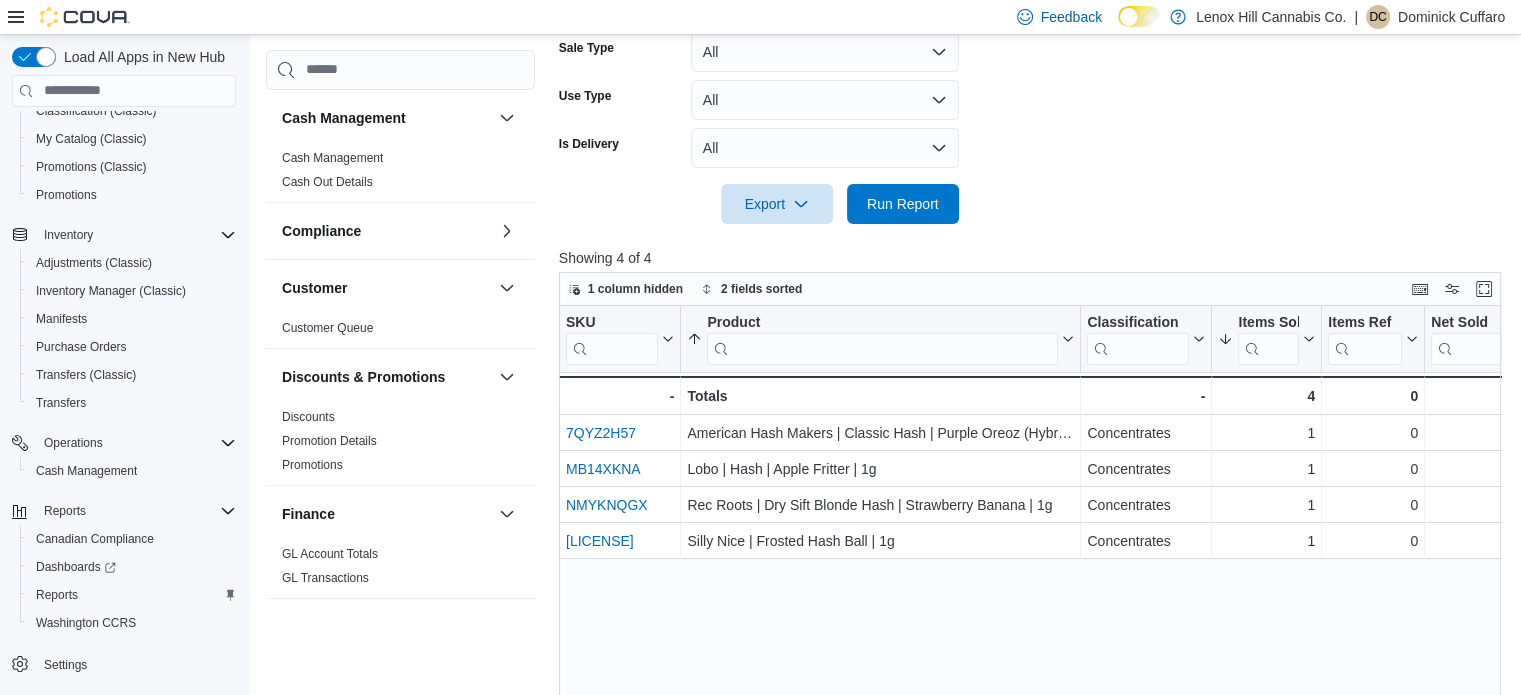 scroll, scrollTop: 0, scrollLeft: 0, axis: both 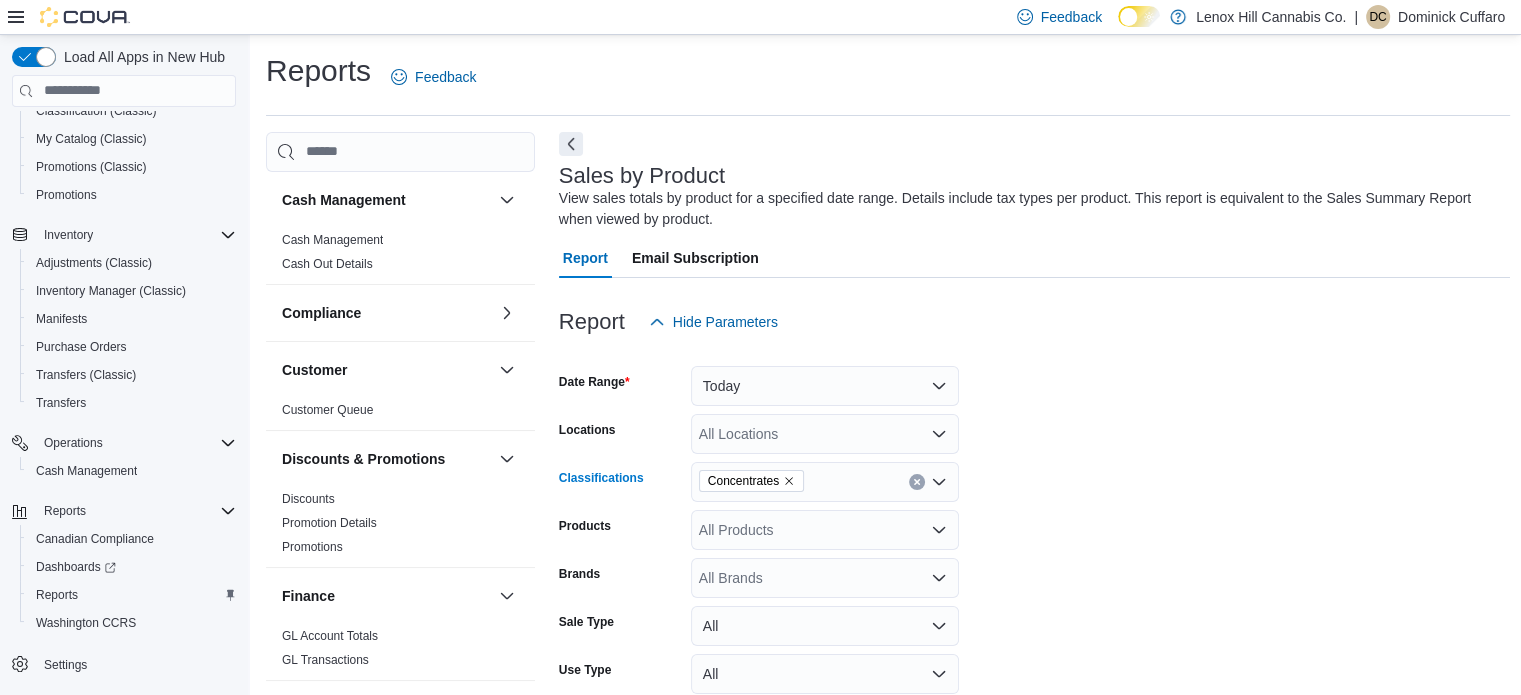click 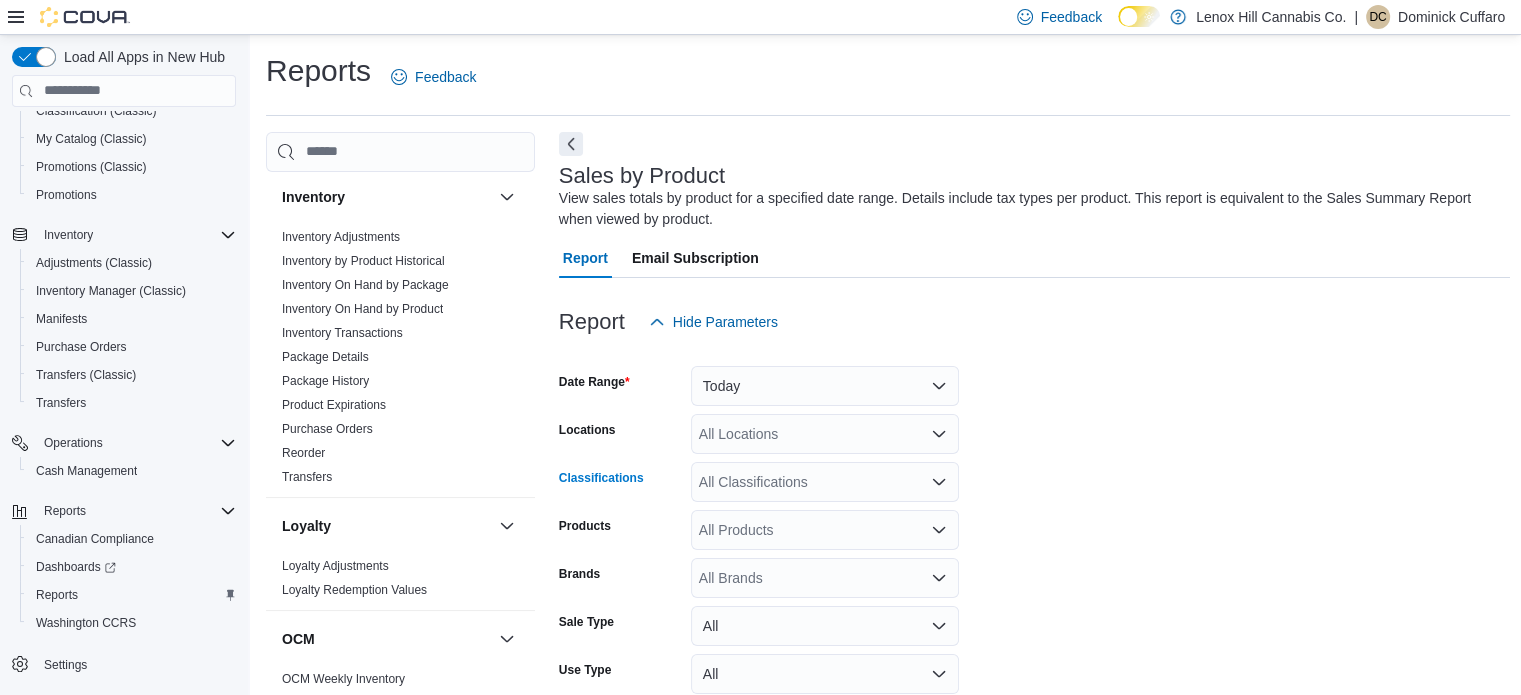 scroll, scrollTop: 508, scrollLeft: 0, axis: vertical 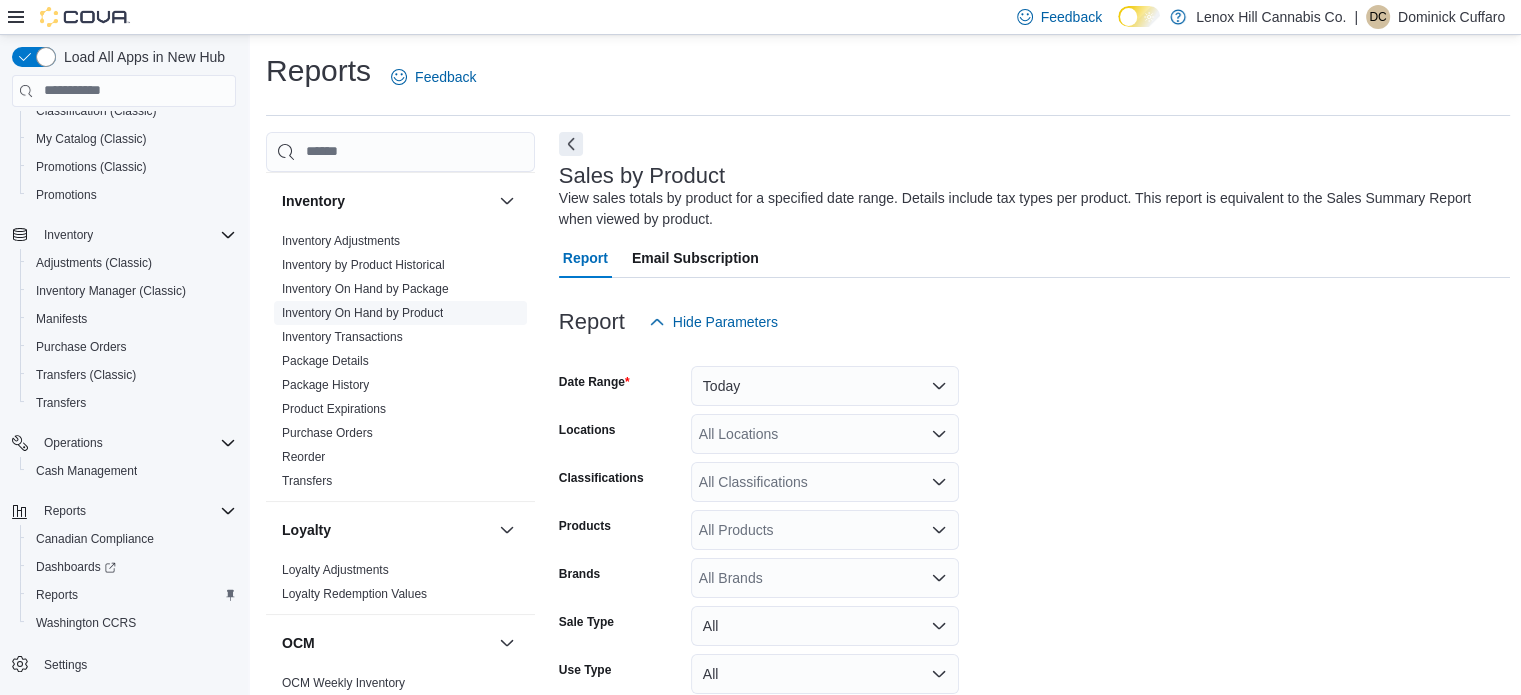 click on "Inventory On Hand by Product" at bounding box center (362, 313) 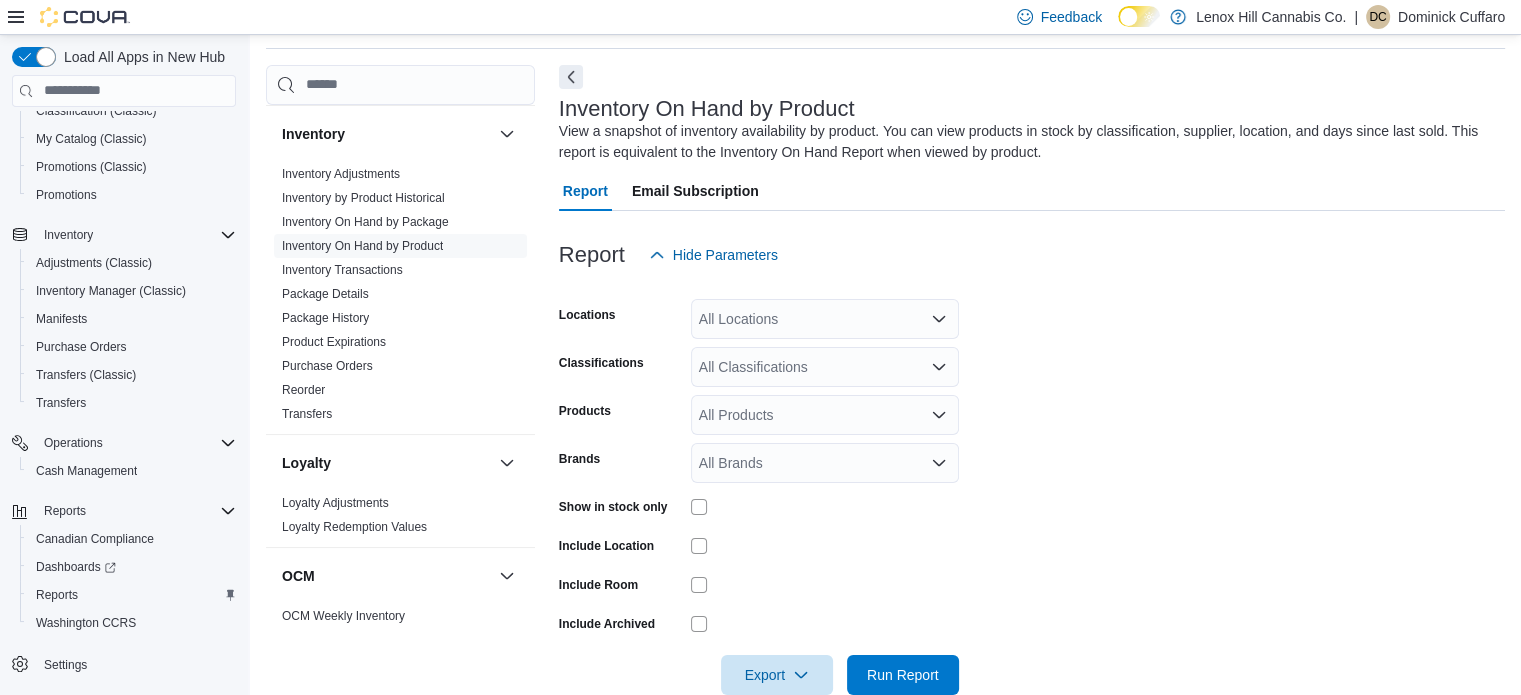 scroll, scrollTop: 106, scrollLeft: 0, axis: vertical 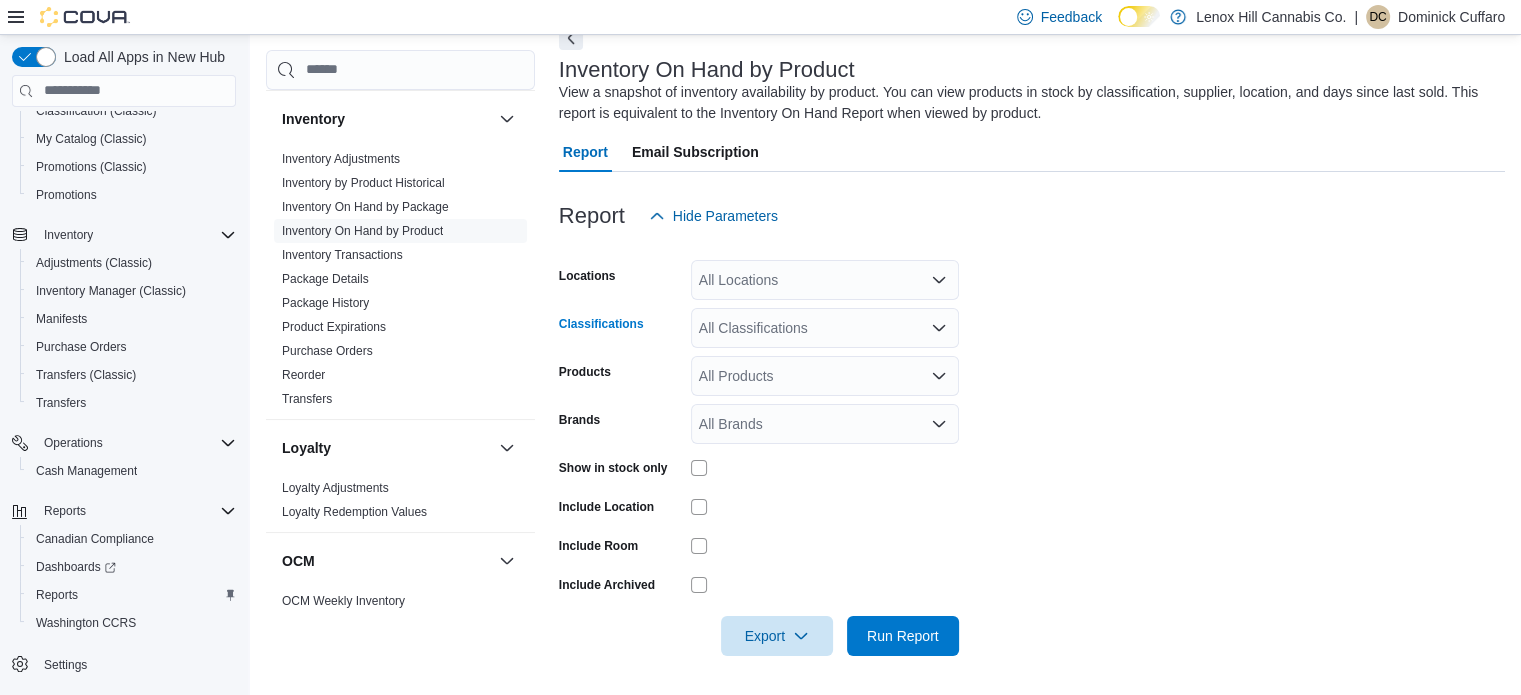 click on "All Classifications" at bounding box center [825, 328] 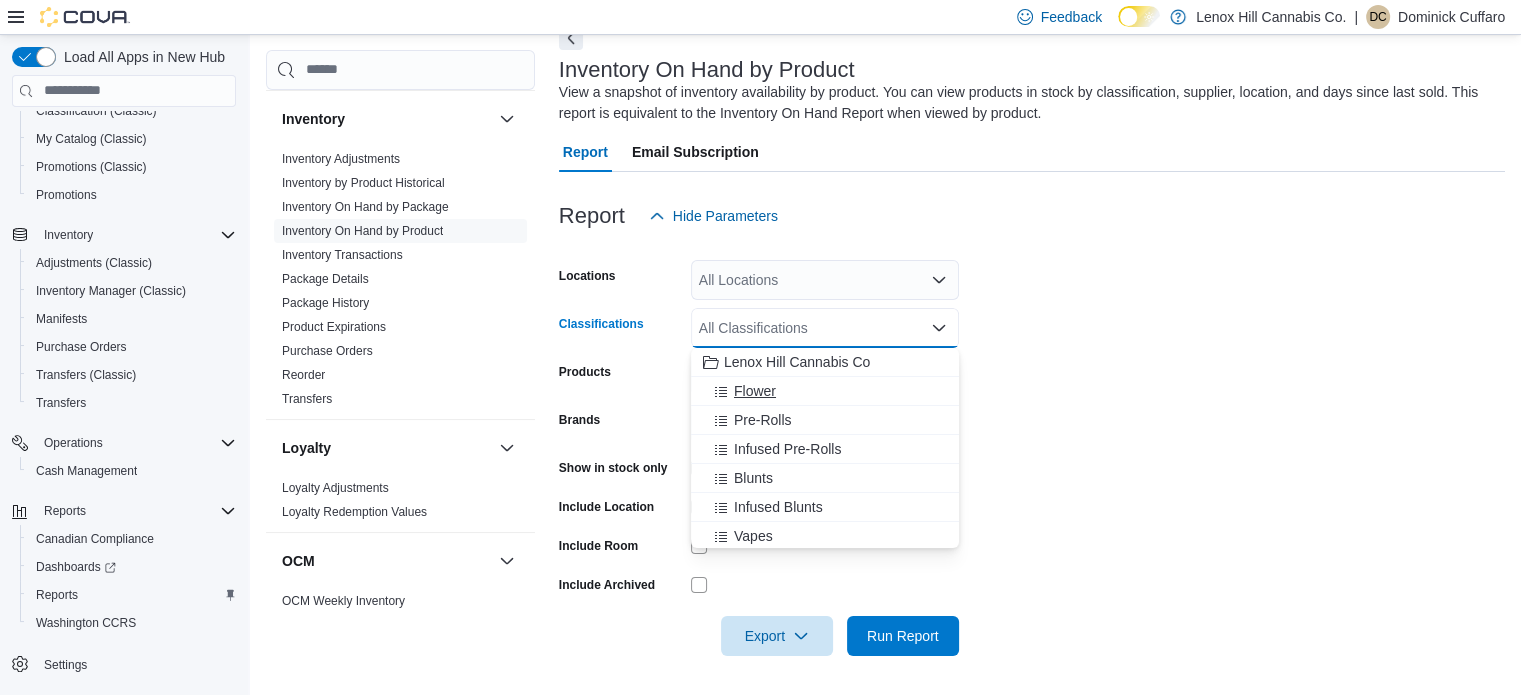 click on "Flower" at bounding box center [755, 391] 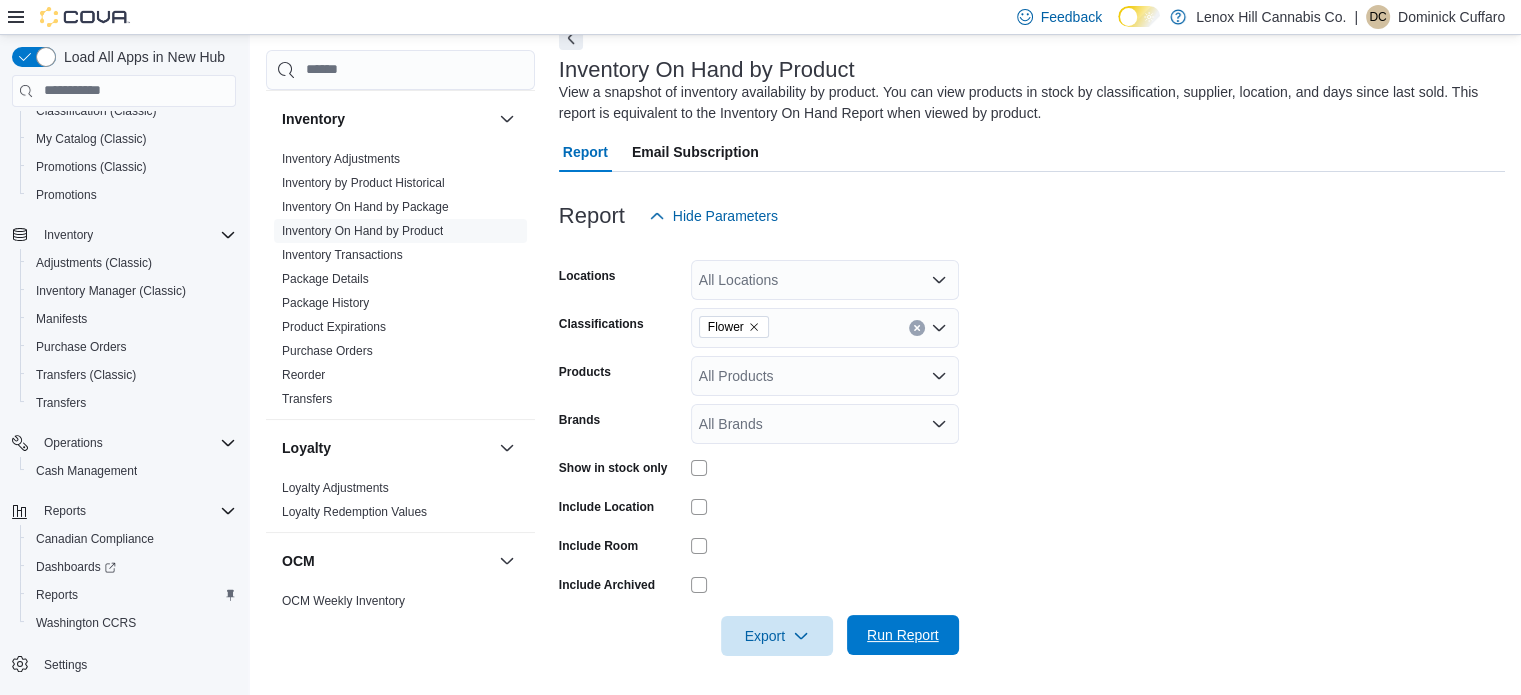 click on "Run Report" at bounding box center [903, 635] 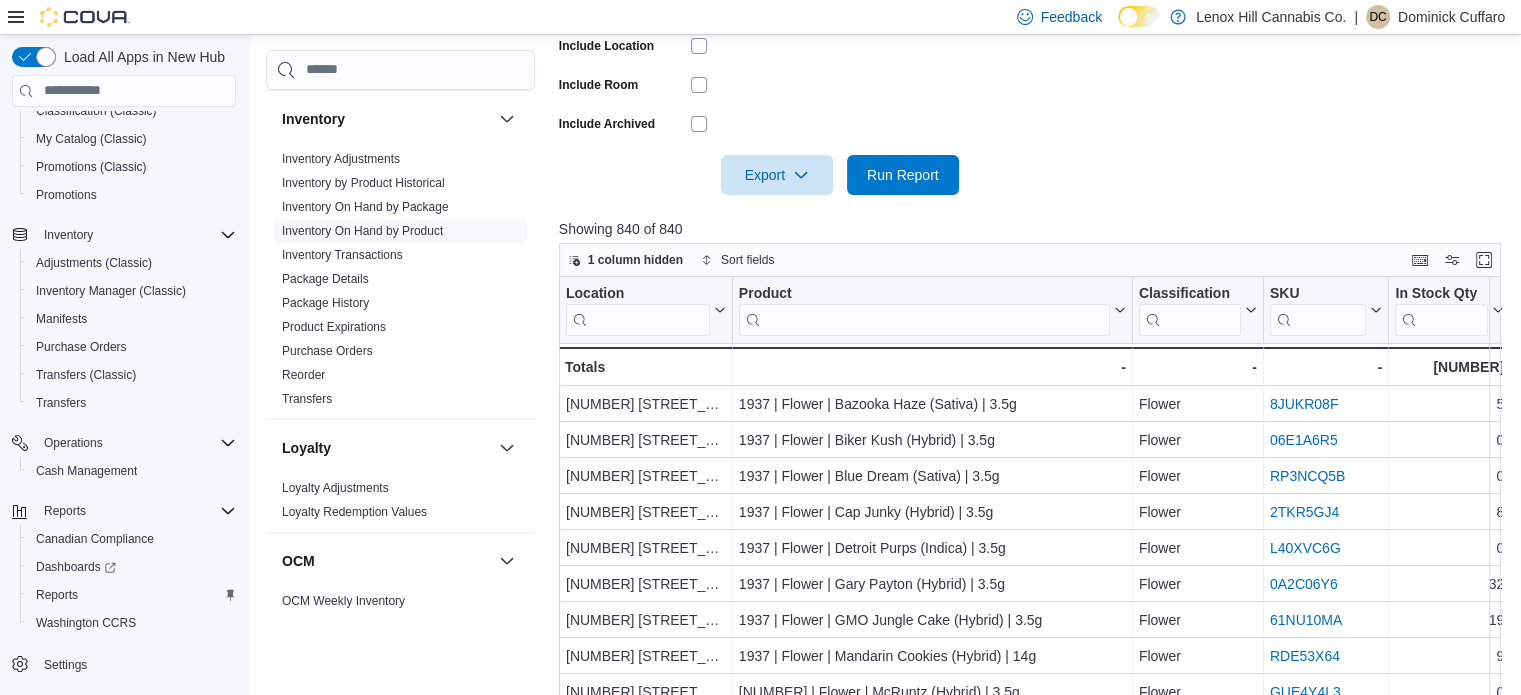 scroll, scrollTop: 568, scrollLeft: 0, axis: vertical 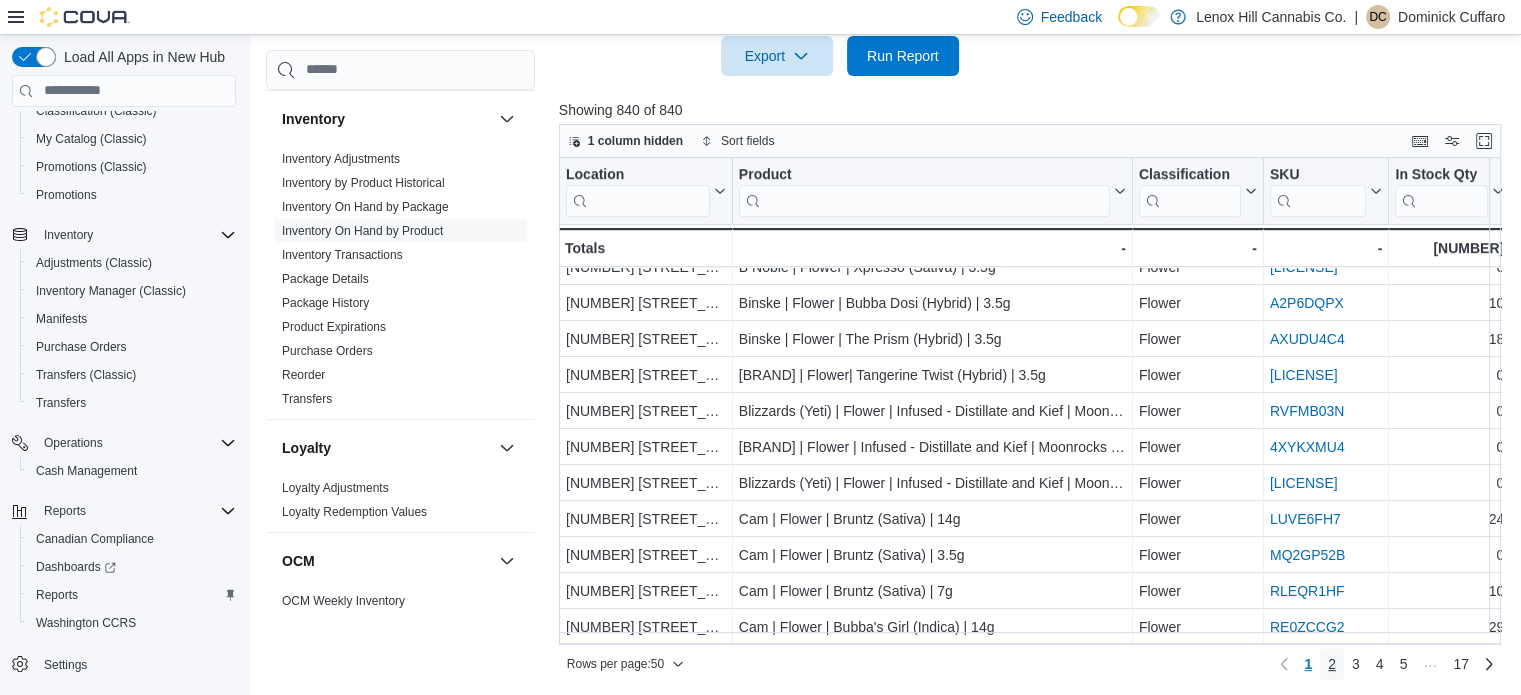 click on "2" at bounding box center [1332, 664] 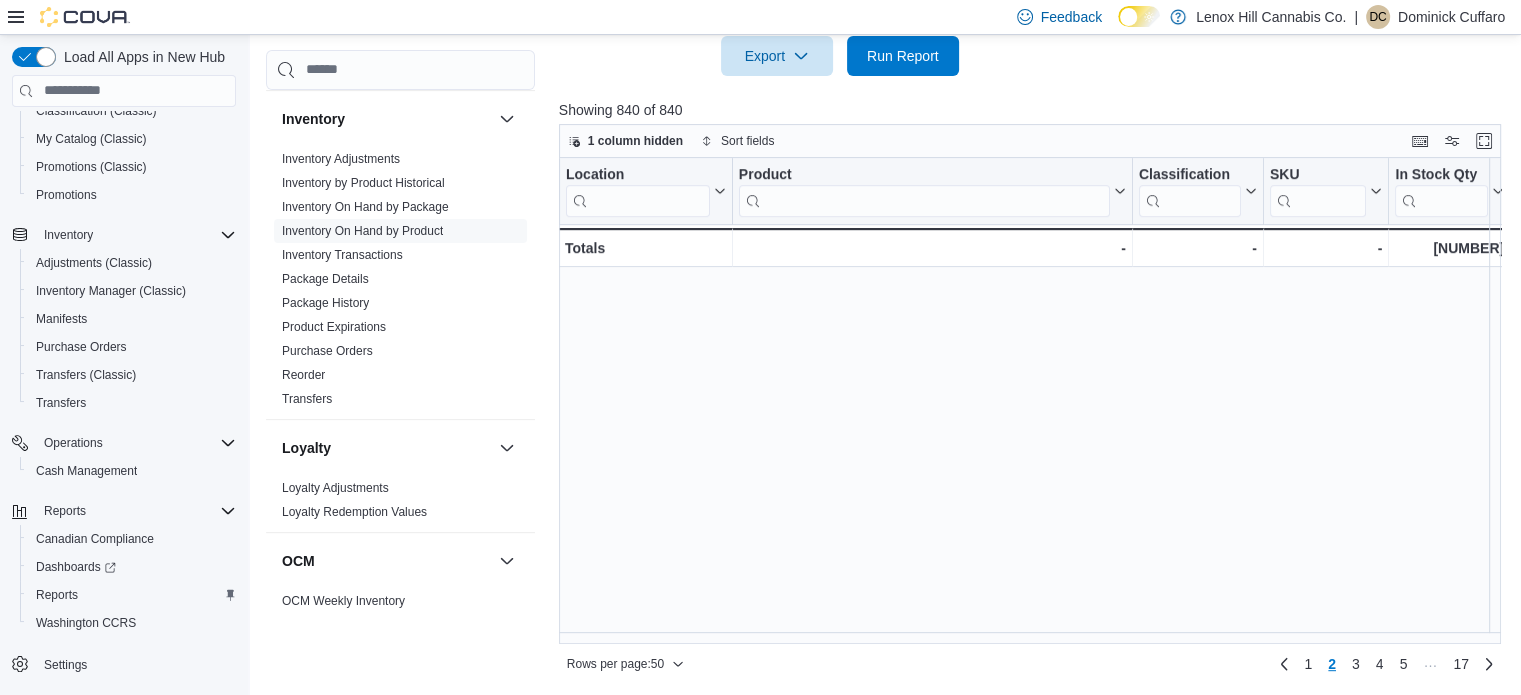 scroll, scrollTop: 0, scrollLeft: 0, axis: both 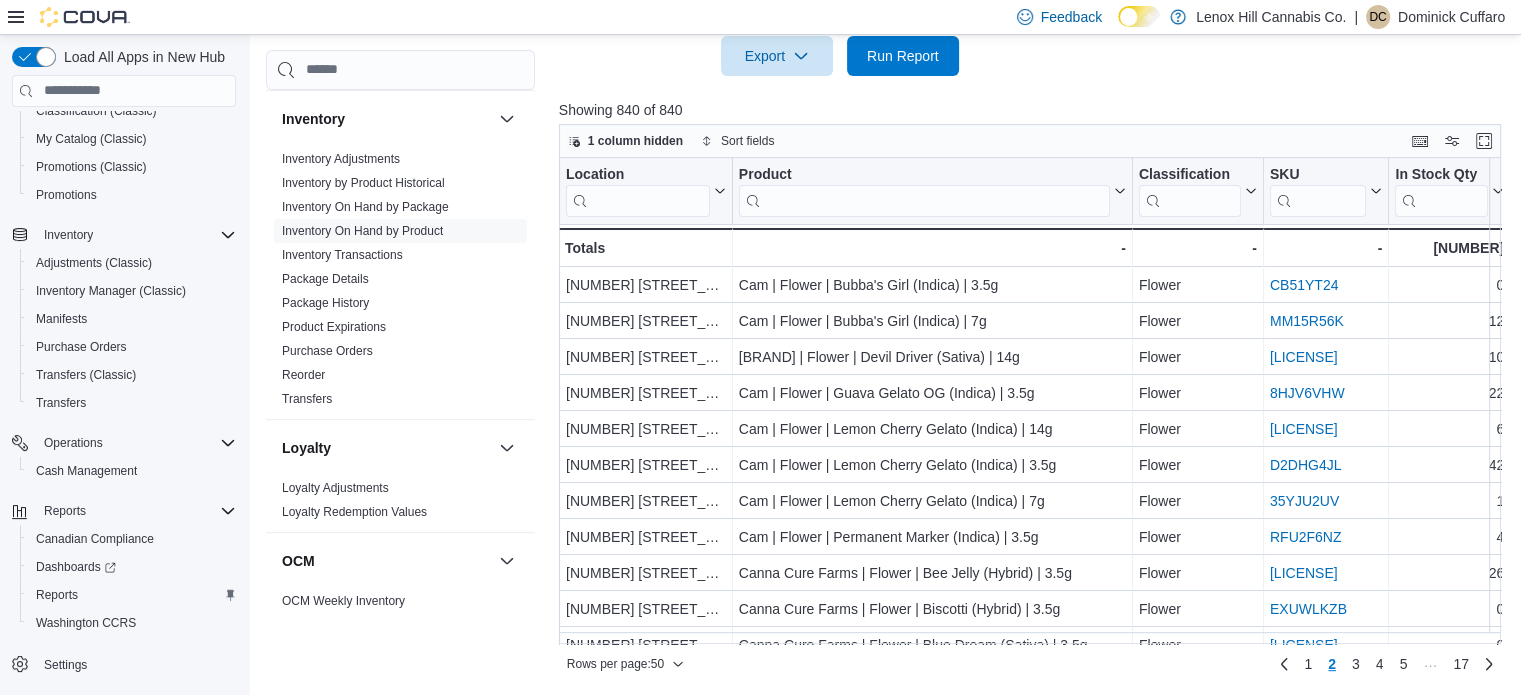 click on "Locations All Locations Classifications Flower Products All Products Brands All Brands Show in stock only Include Location Include Room Include Archived Export  Run Report" at bounding box center [1035, -134] 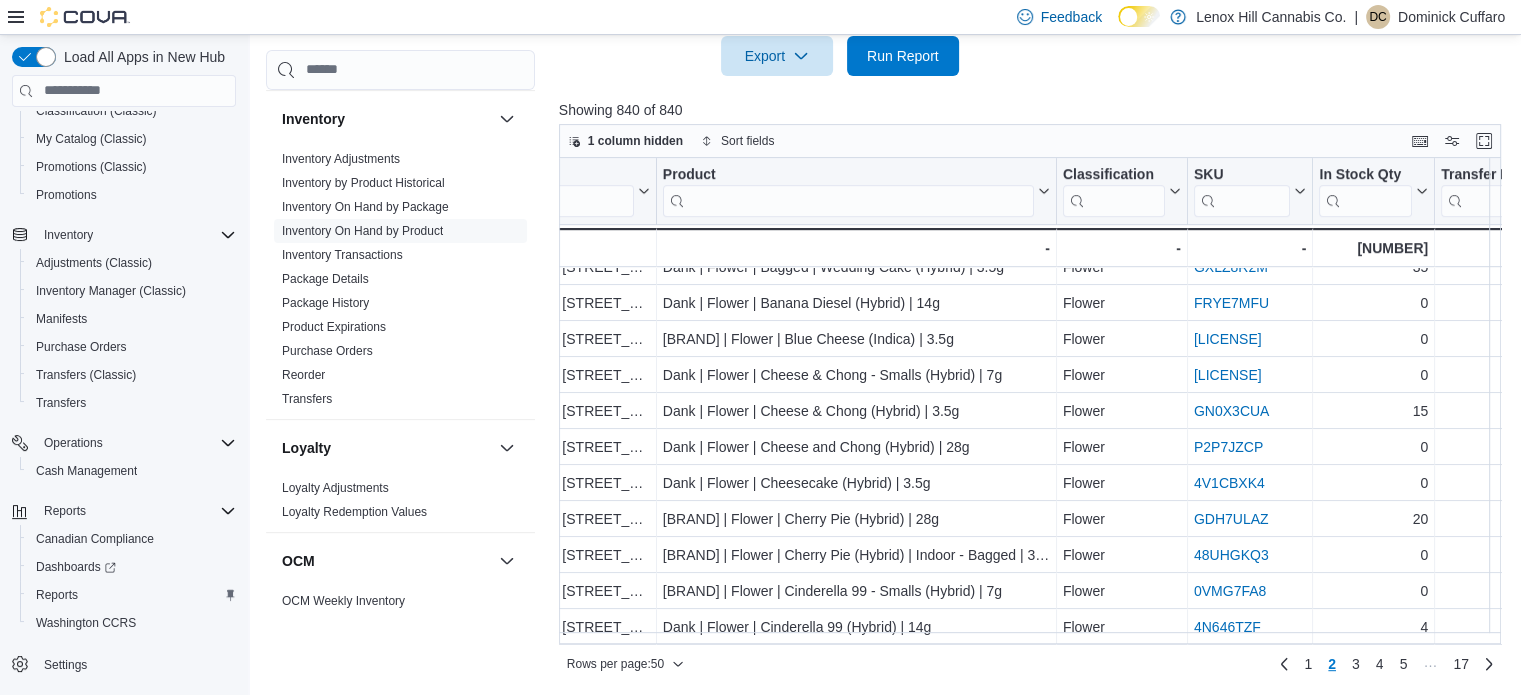 scroll, scrollTop: 1433, scrollLeft: 80, axis: both 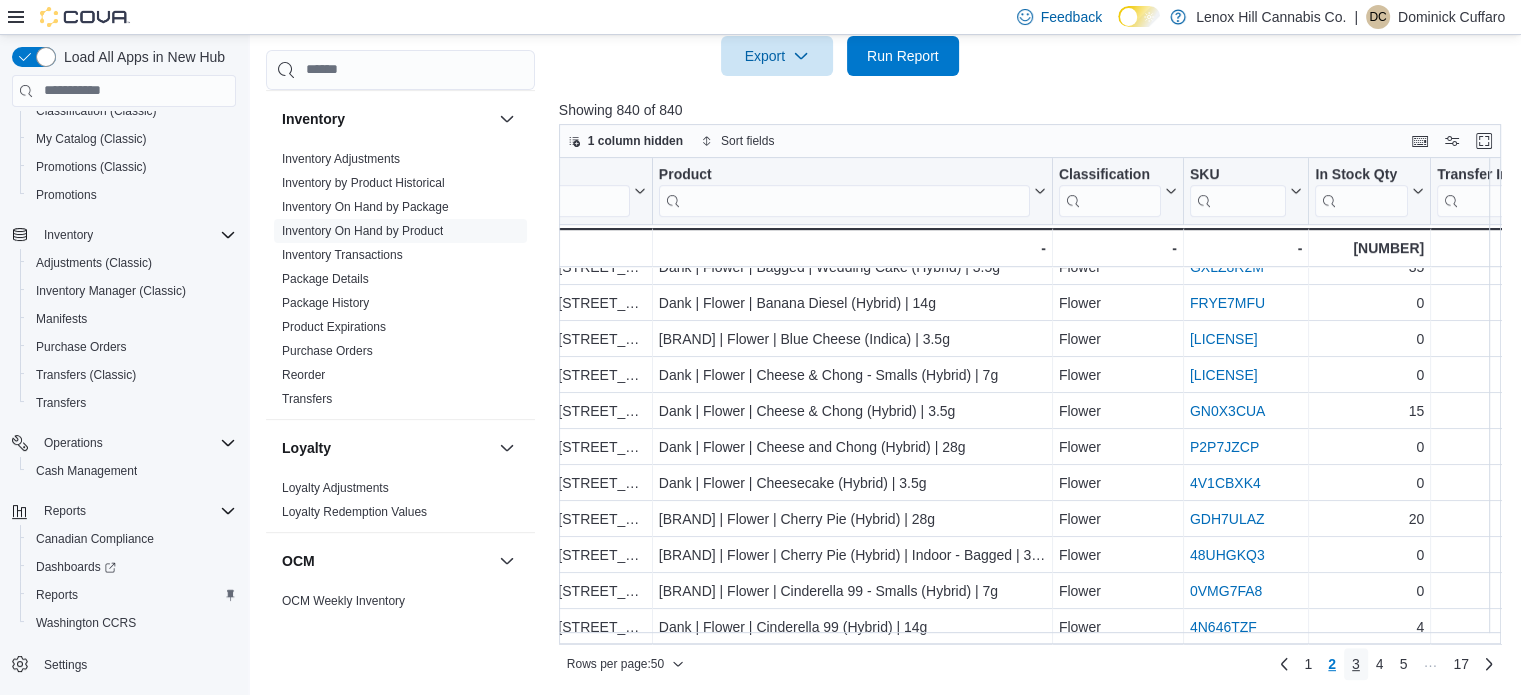click on "3" at bounding box center (1356, 664) 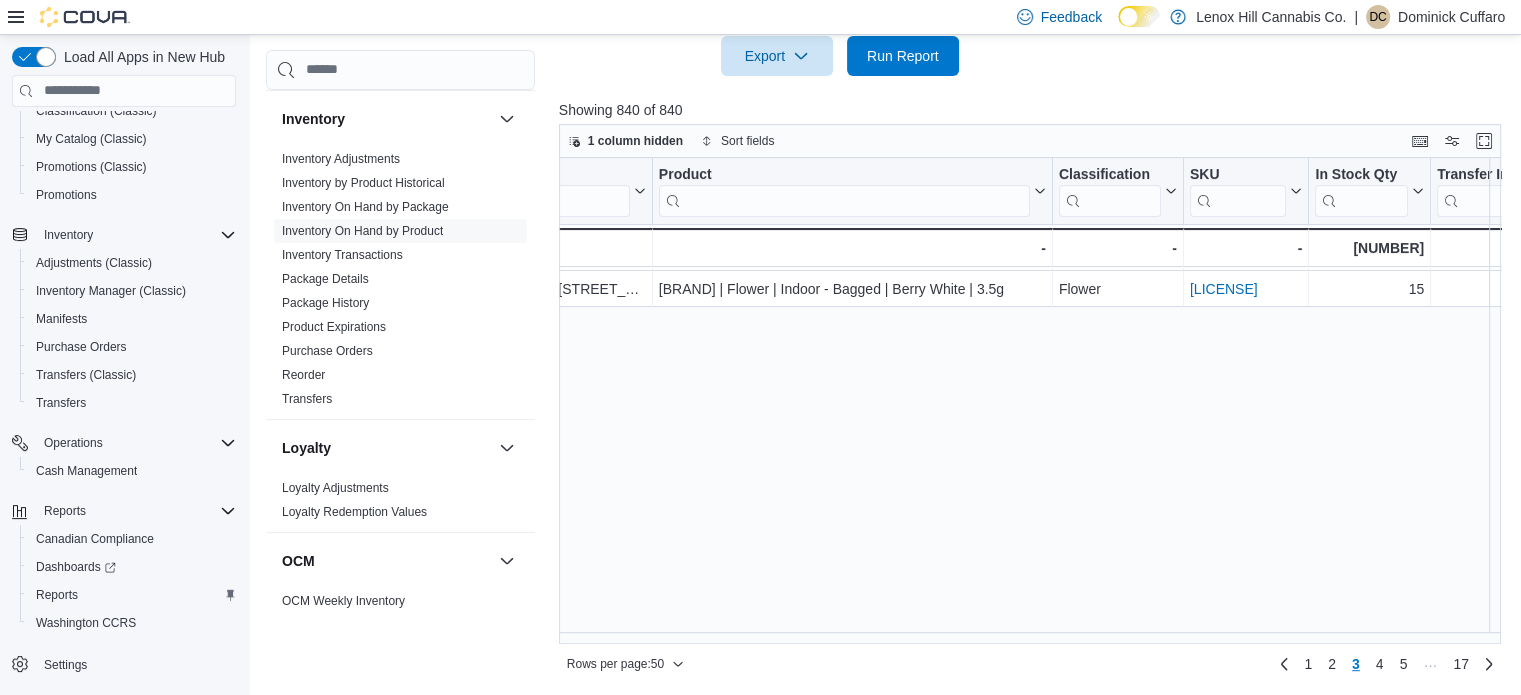 scroll, scrollTop: 0, scrollLeft: 80, axis: horizontal 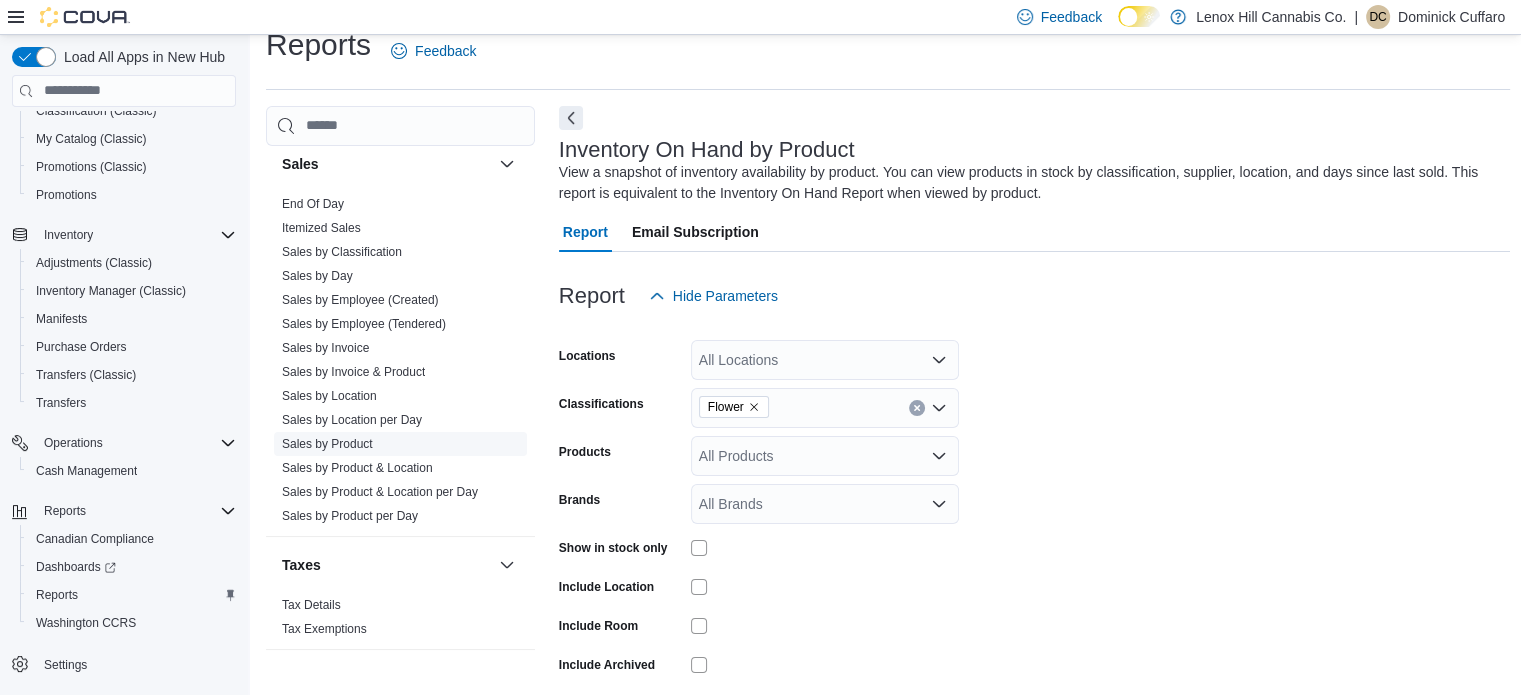 click on "Sales by Product" at bounding box center [327, 444] 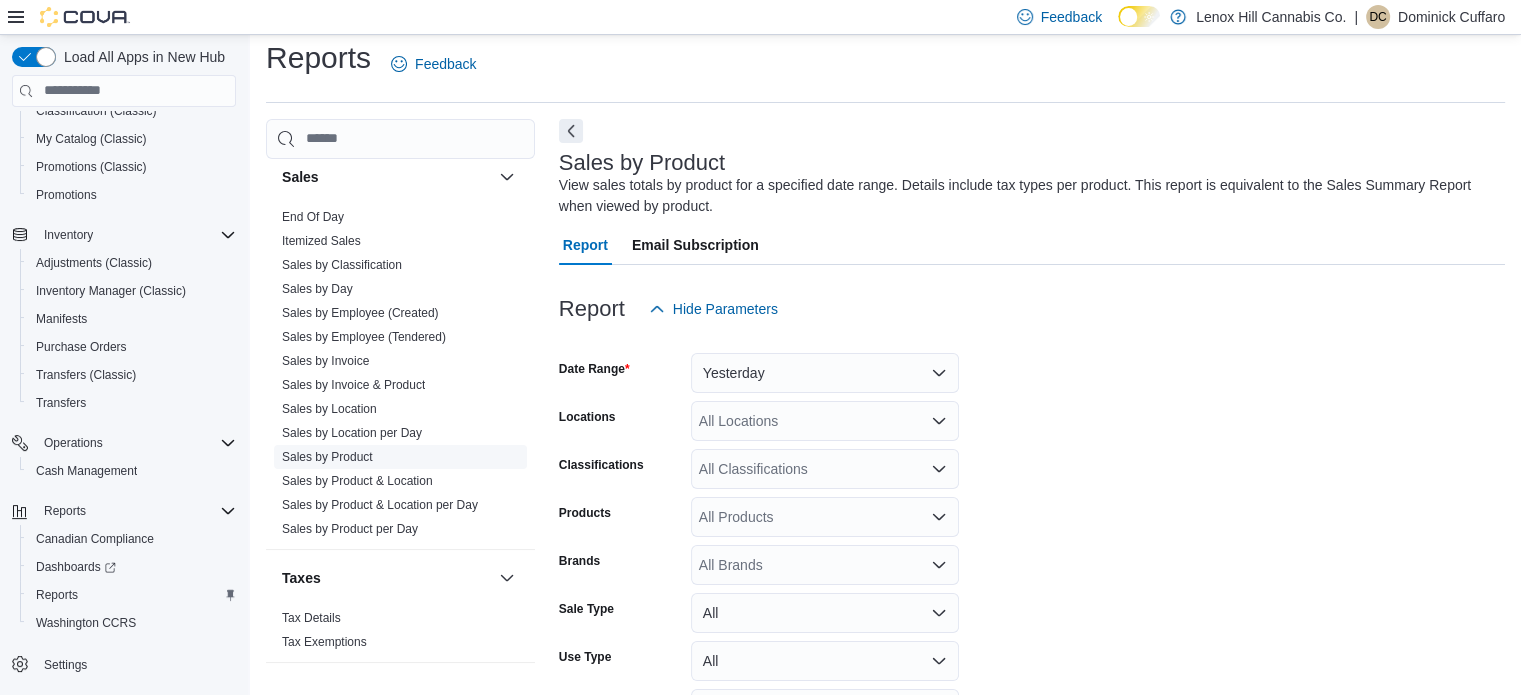 scroll, scrollTop: 67, scrollLeft: 0, axis: vertical 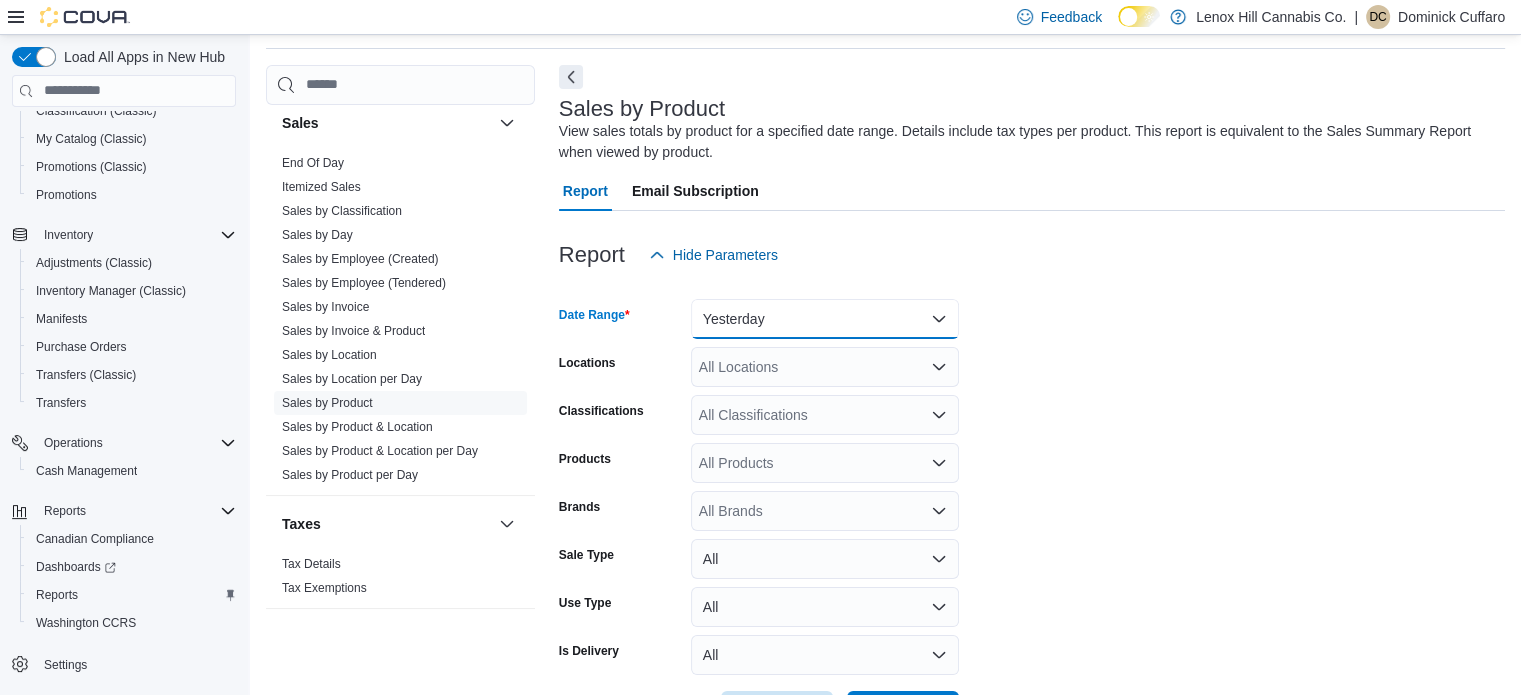 click on "Yesterday" at bounding box center (825, 319) 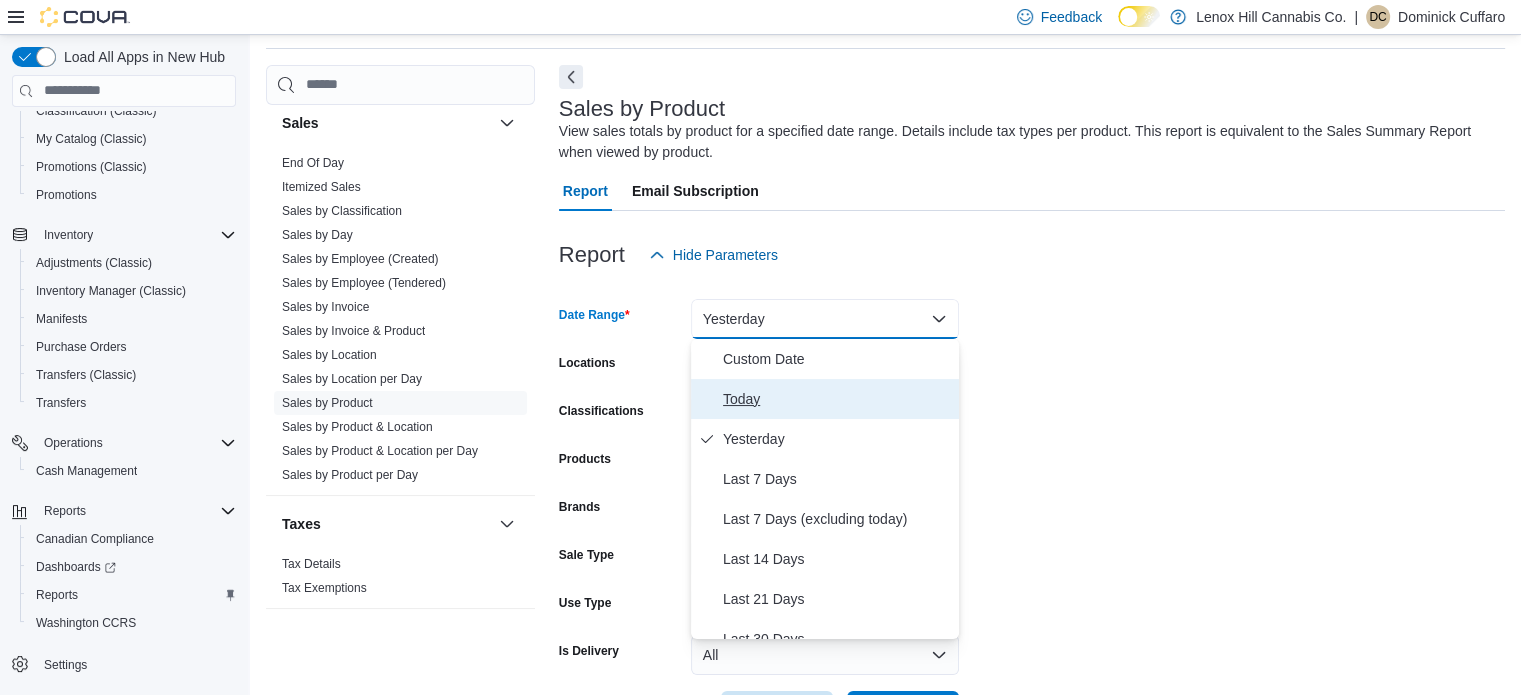 click on "Today" at bounding box center (837, 399) 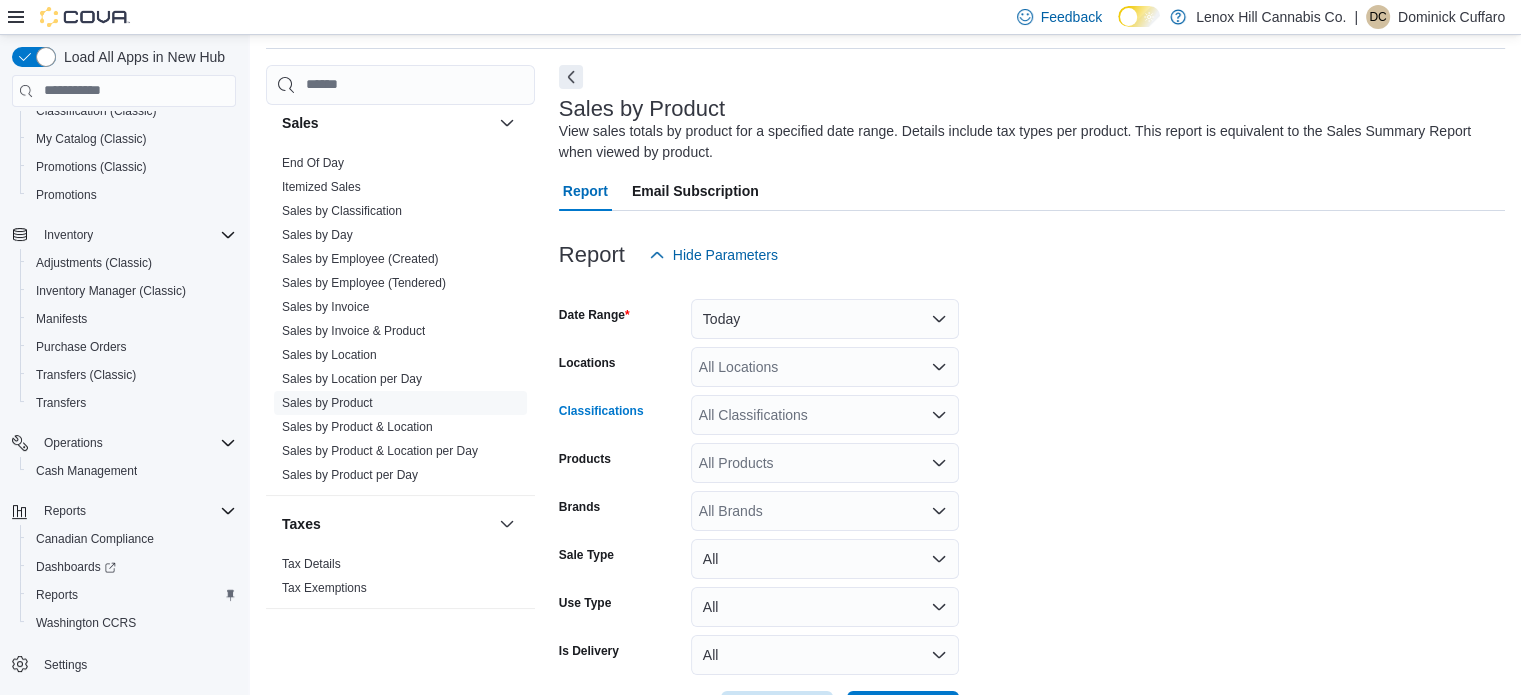 click on "All Classifications" at bounding box center [825, 415] 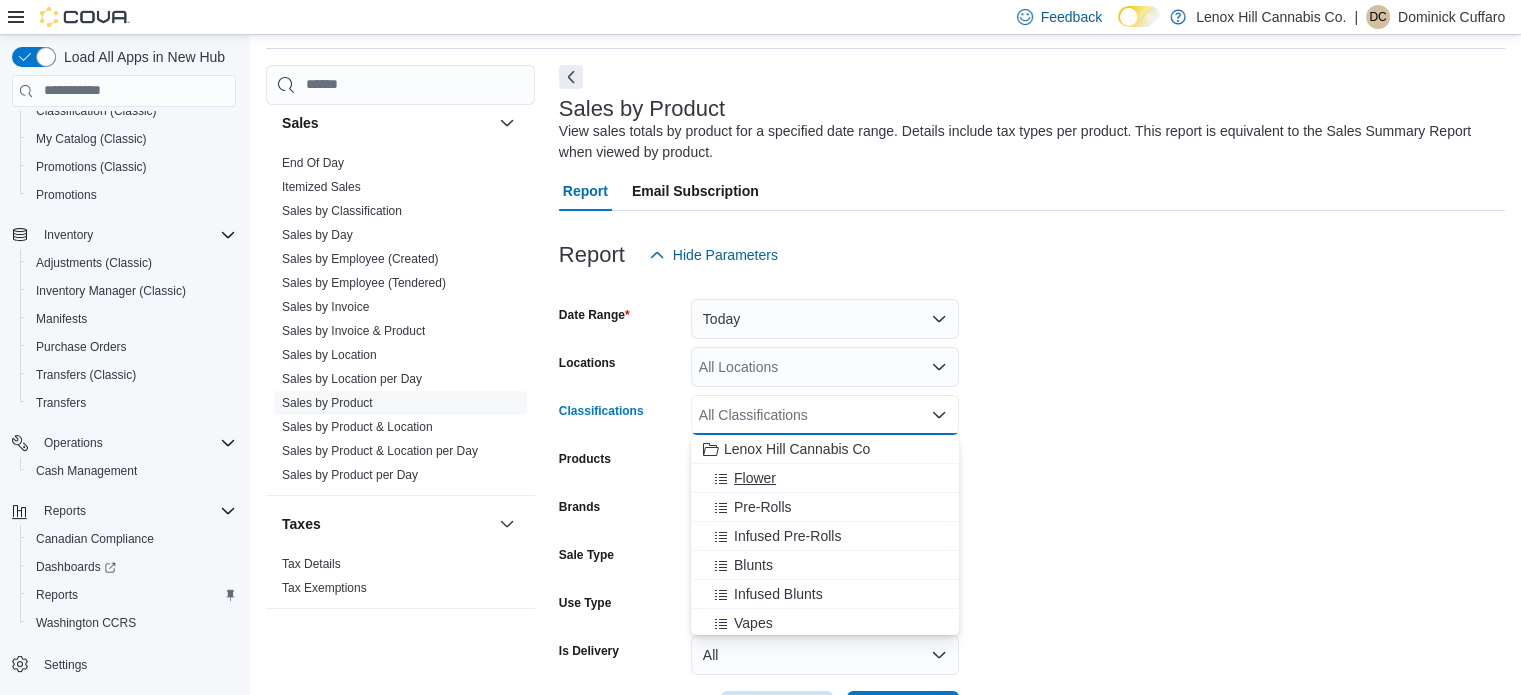 click on "Flower" at bounding box center (755, 478) 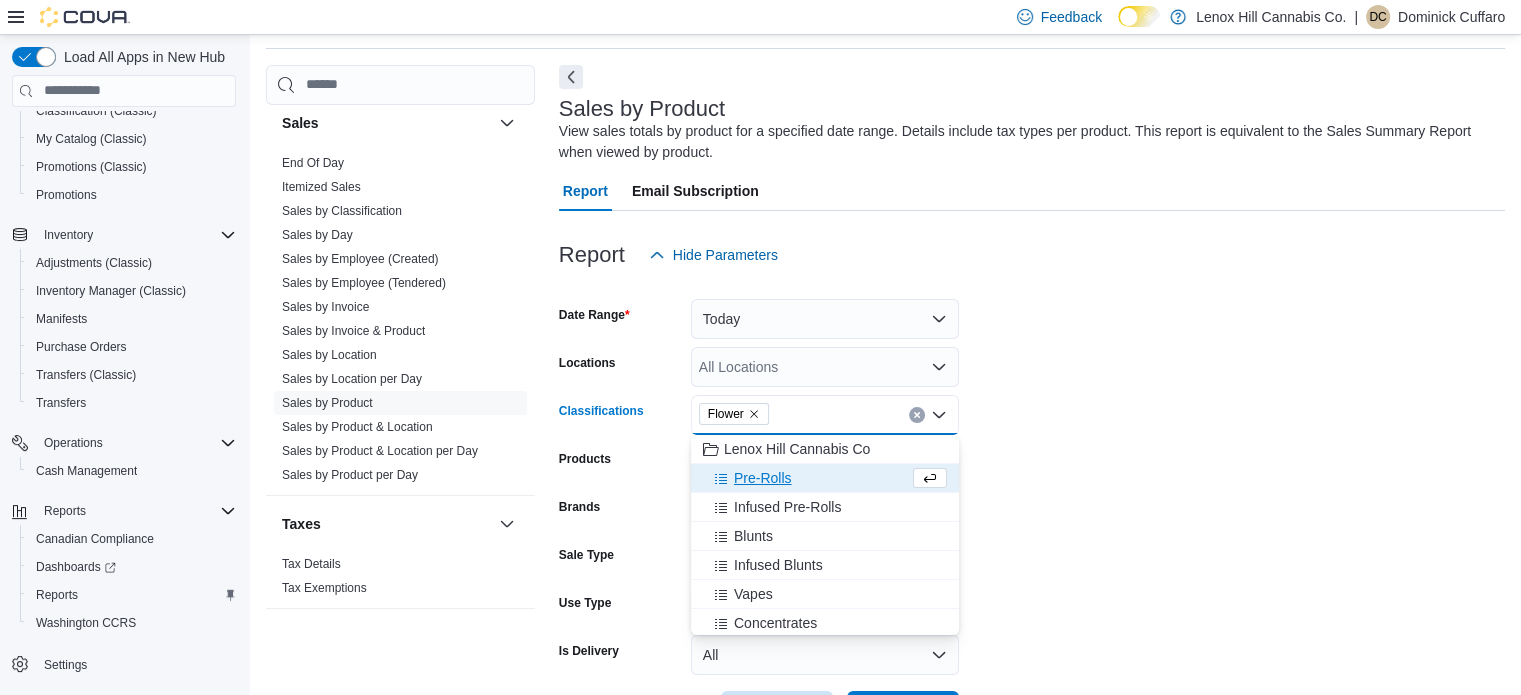 scroll, scrollTop: 142, scrollLeft: 0, axis: vertical 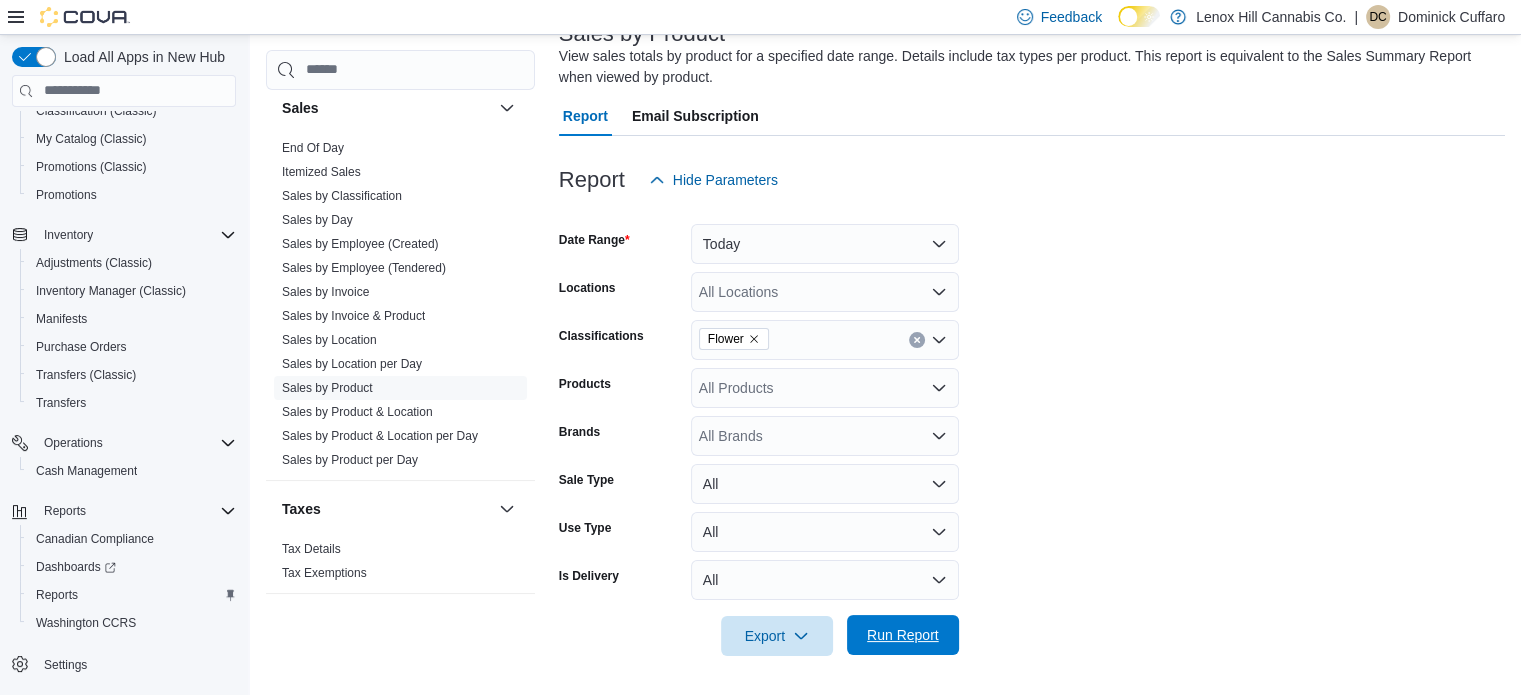click on "Run Report" at bounding box center (903, 635) 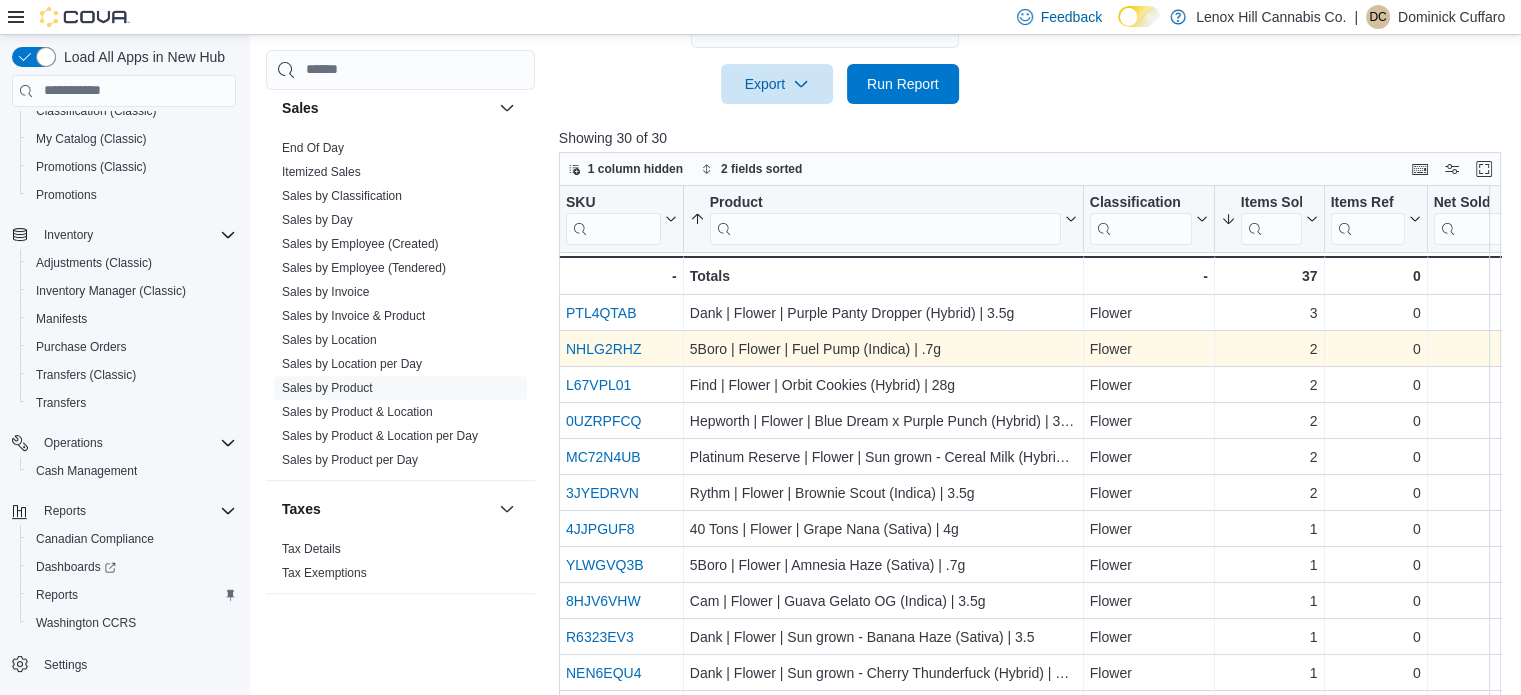 scroll, scrollTop: 0, scrollLeft: 0, axis: both 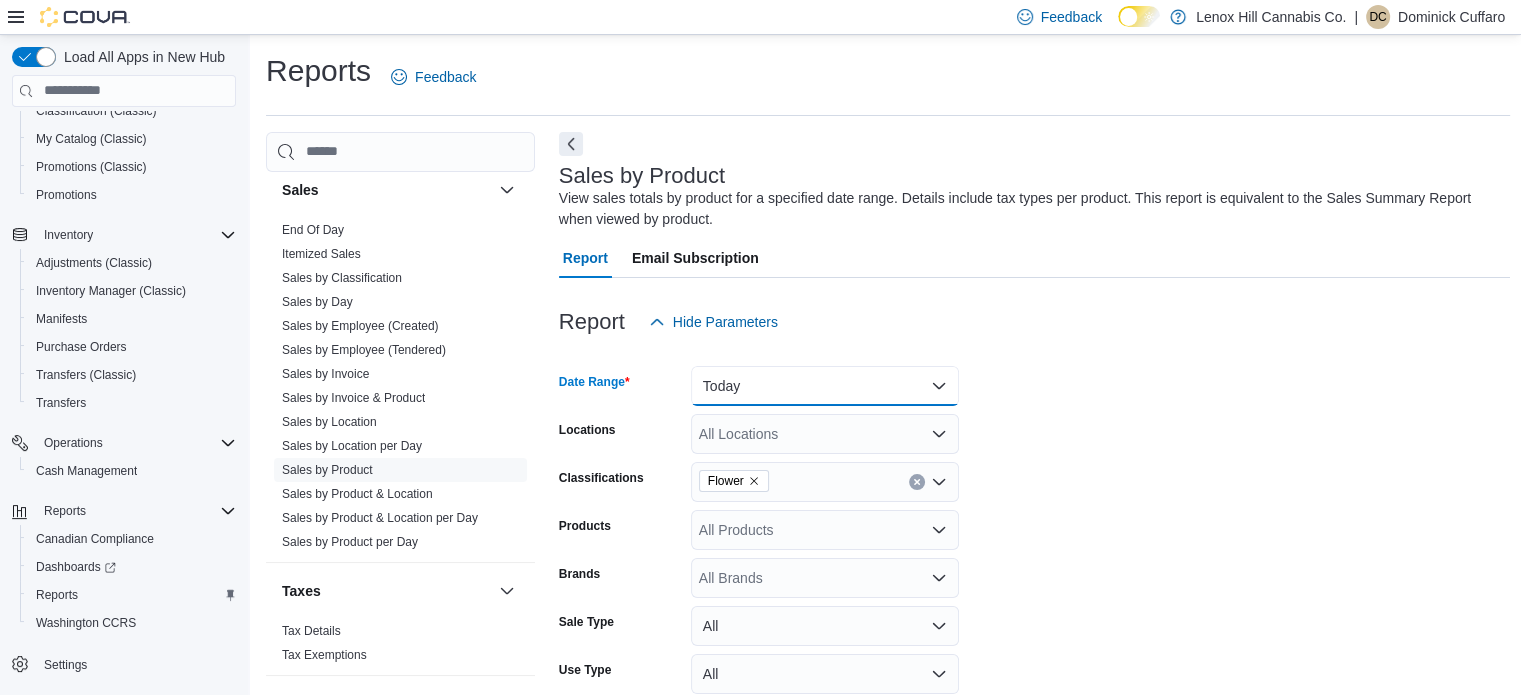 click on "Today" at bounding box center [825, 386] 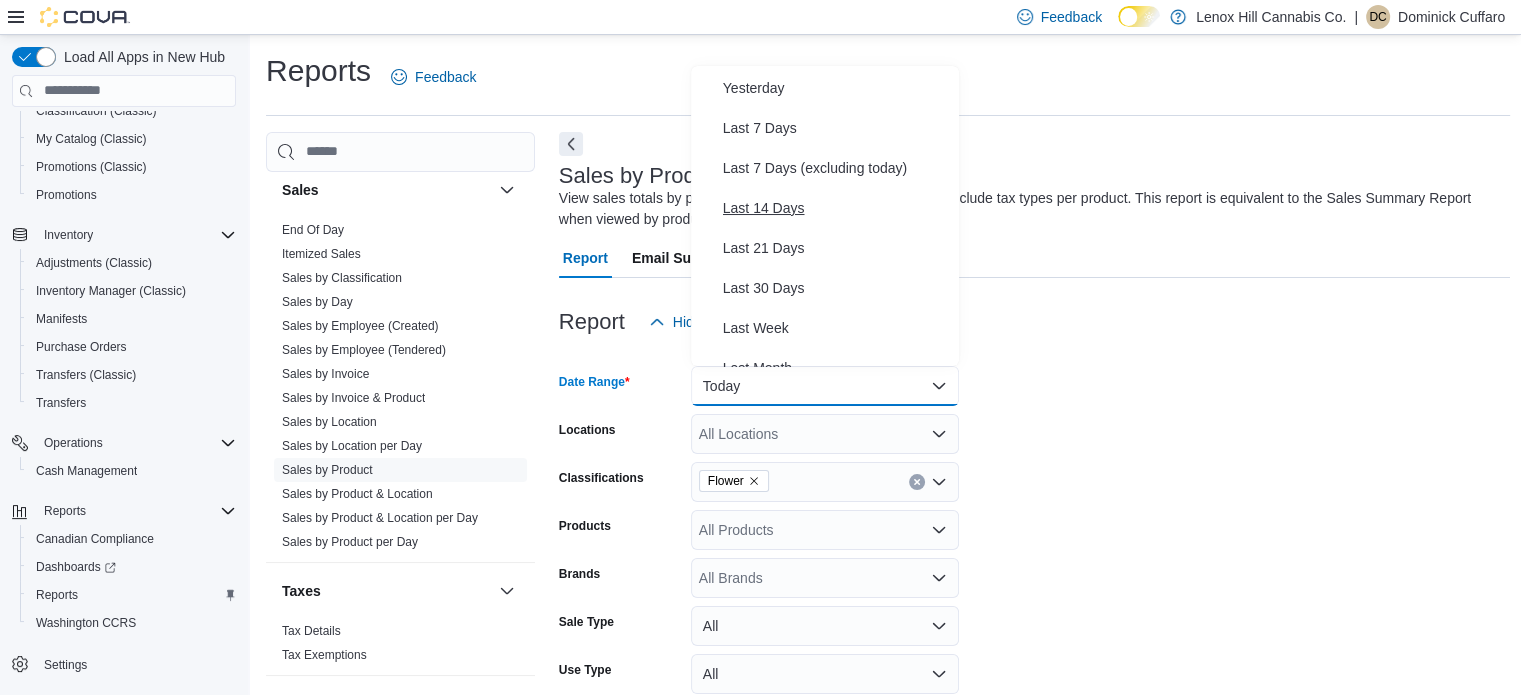 scroll, scrollTop: 79, scrollLeft: 0, axis: vertical 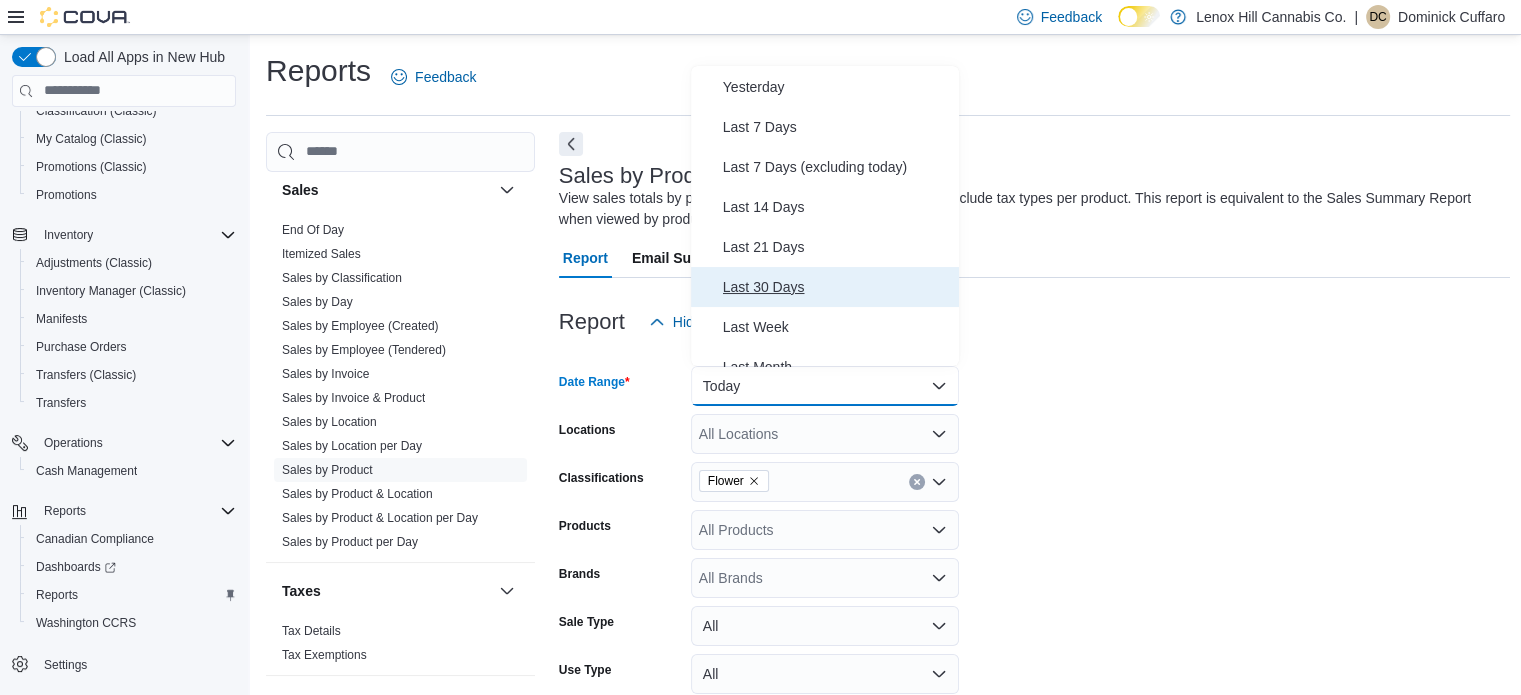 click on "Last 30 Days" at bounding box center (837, 287) 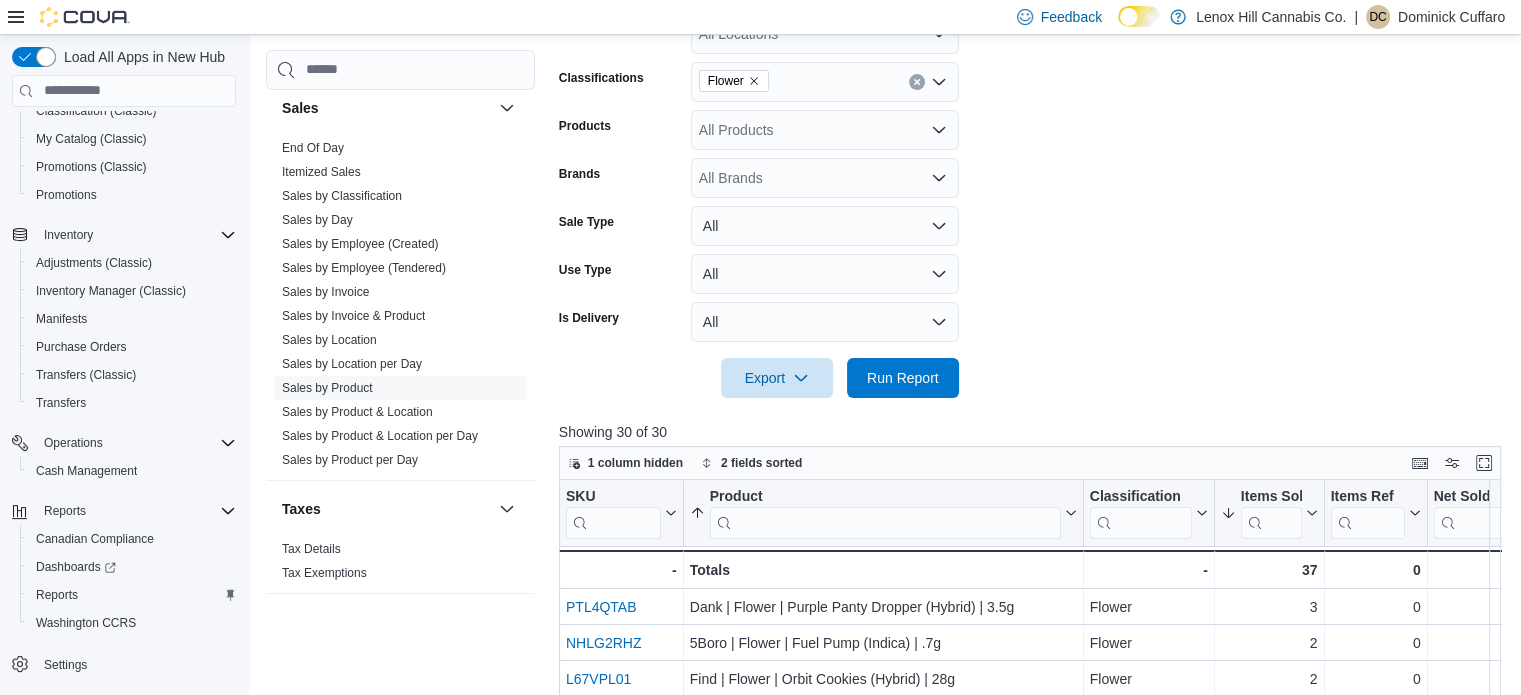 scroll, scrollTop: 423, scrollLeft: 0, axis: vertical 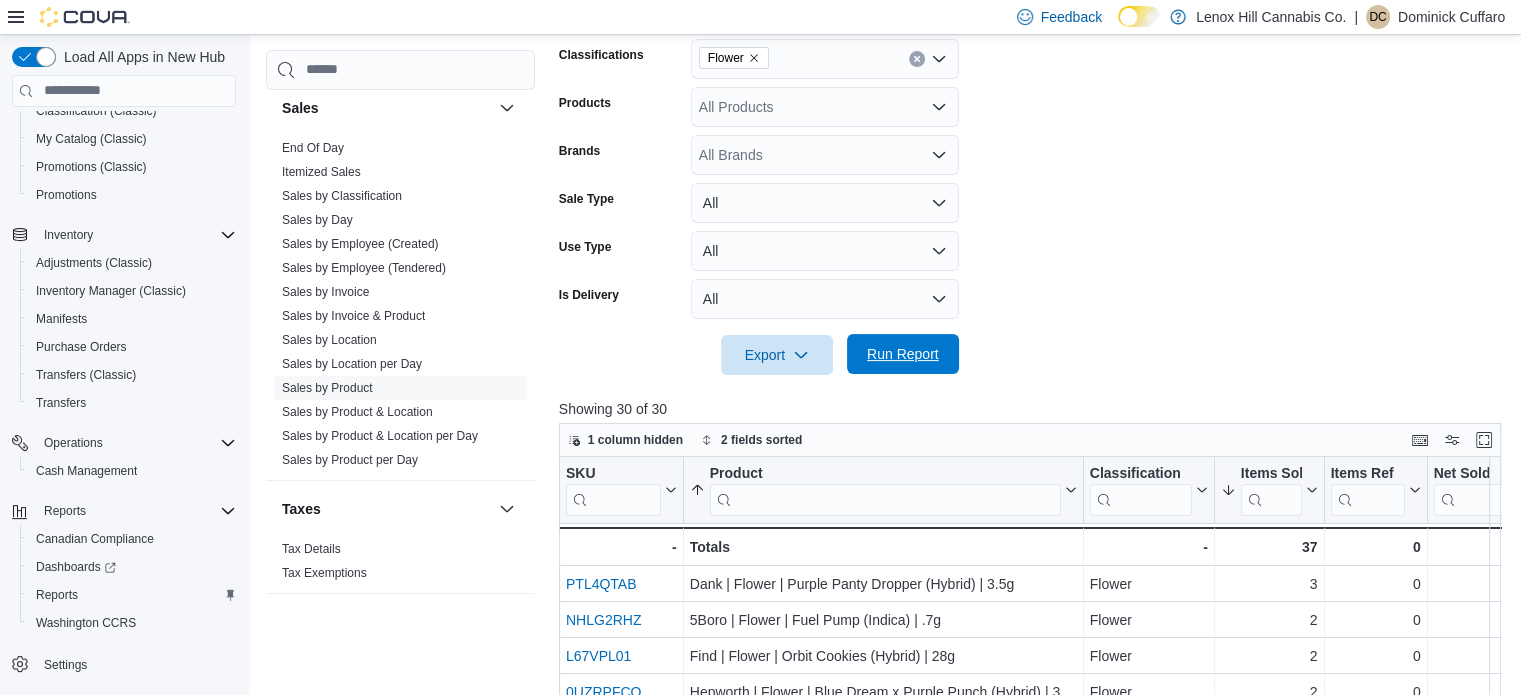 click on "Run Report" at bounding box center [903, 354] 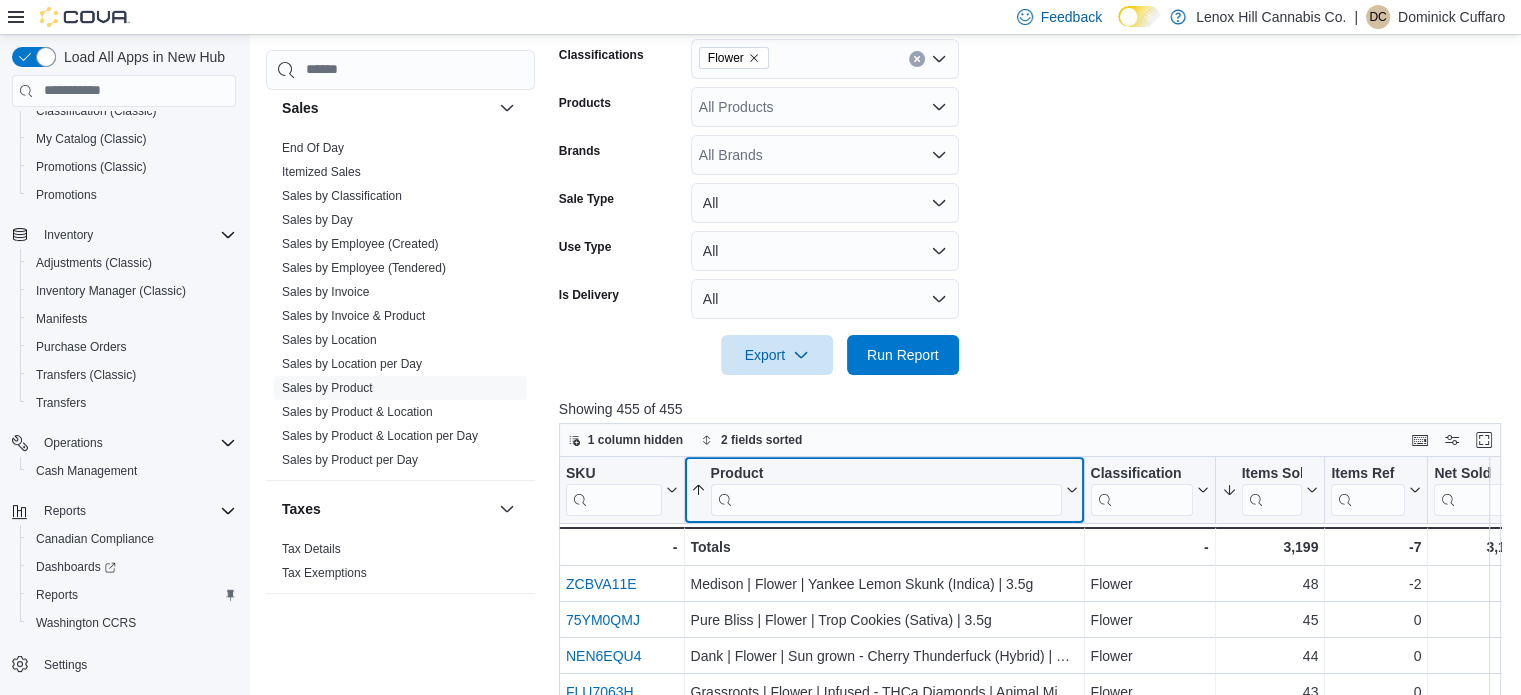 click at bounding box center [885, 499] 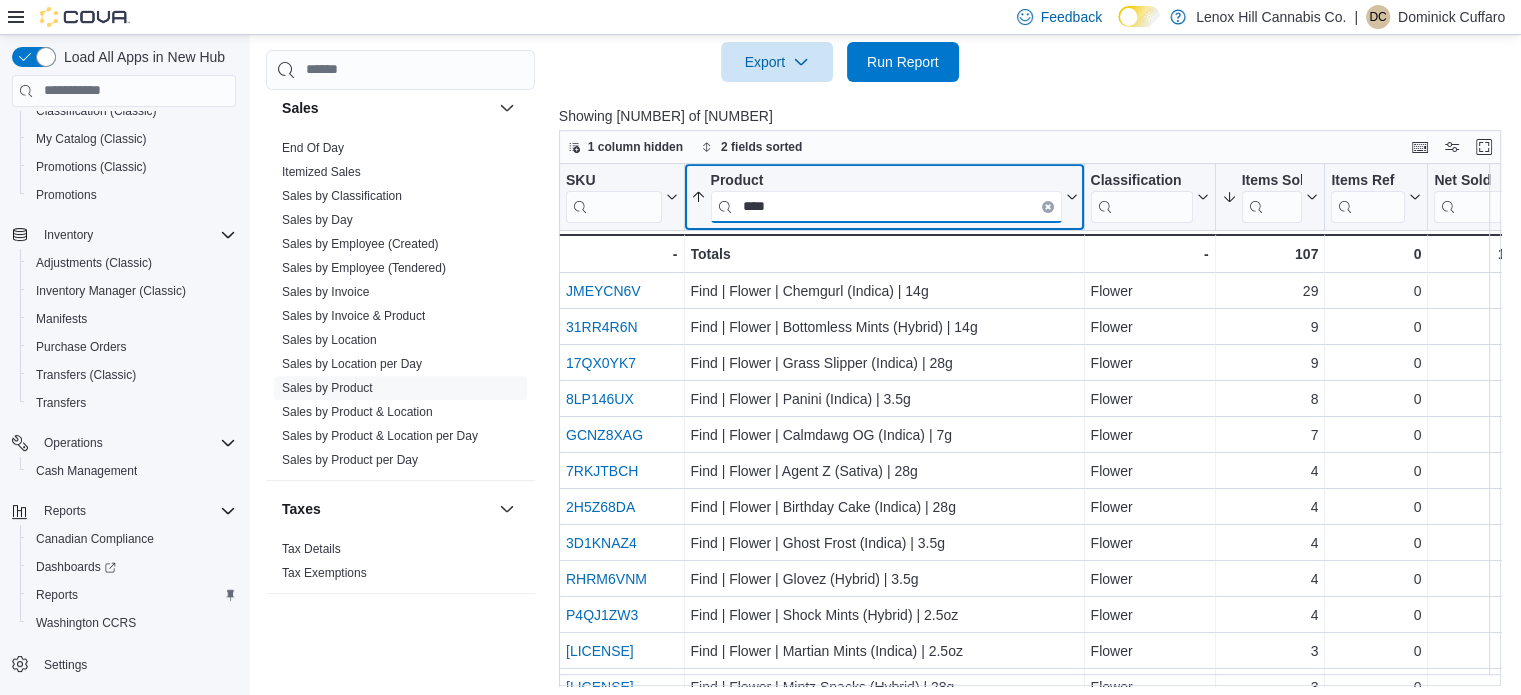 scroll, scrollTop: 722, scrollLeft: 0, axis: vertical 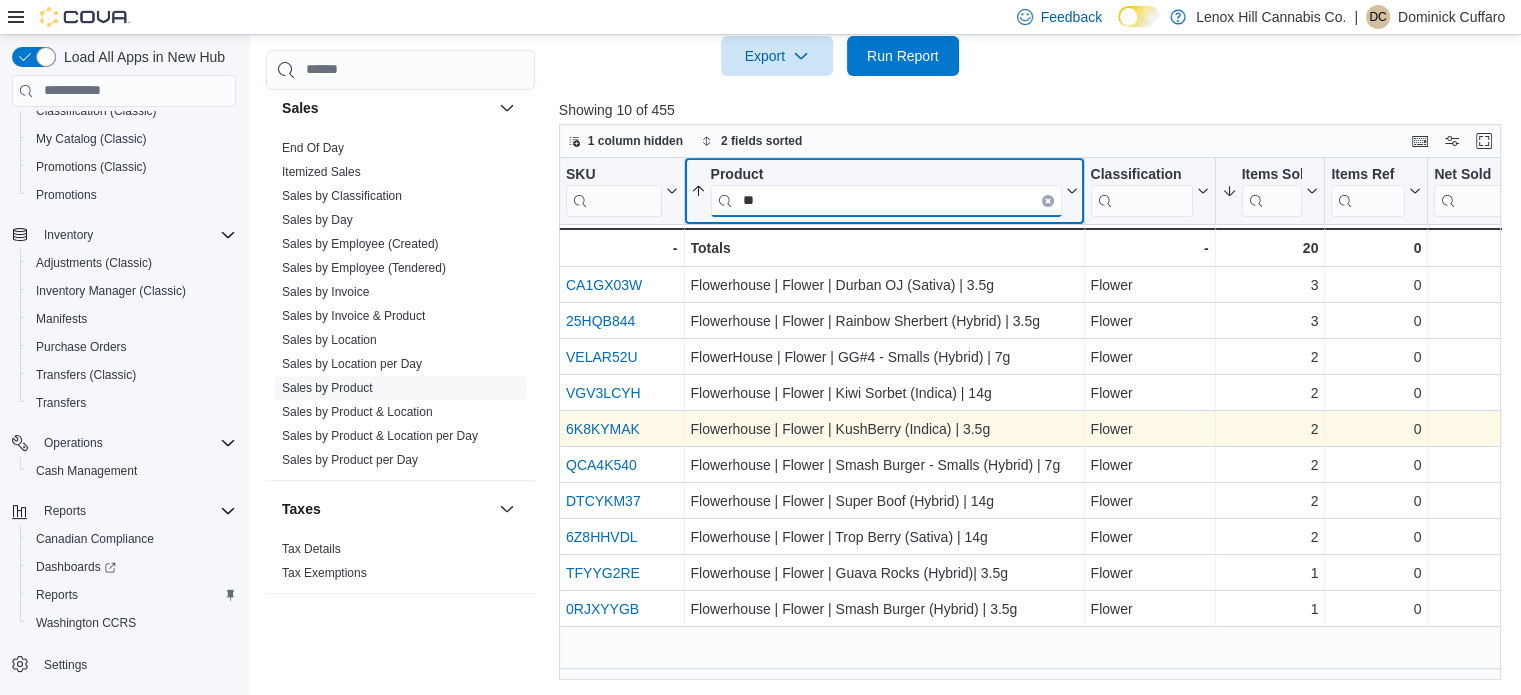 type on "*" 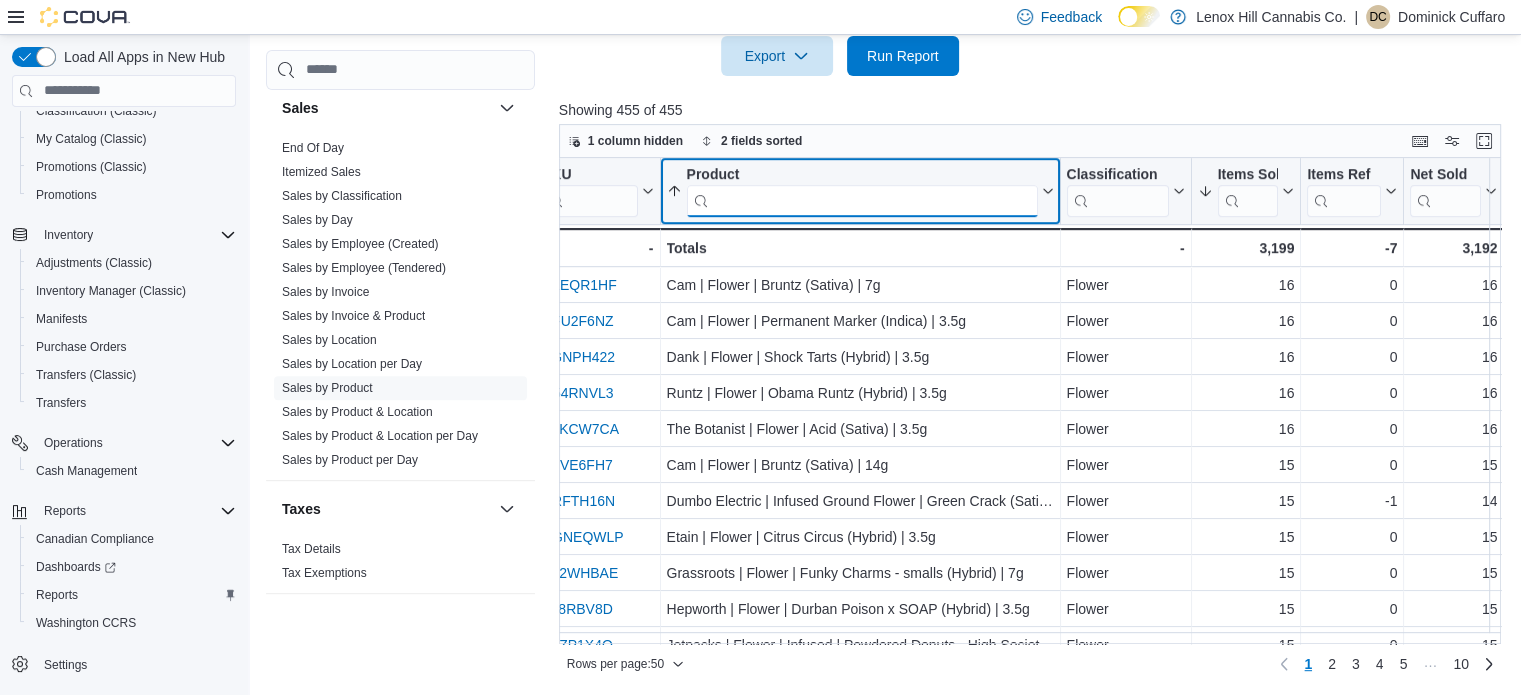 scroll, scrollTop: 1433, scrollLeft: 24, axis: both 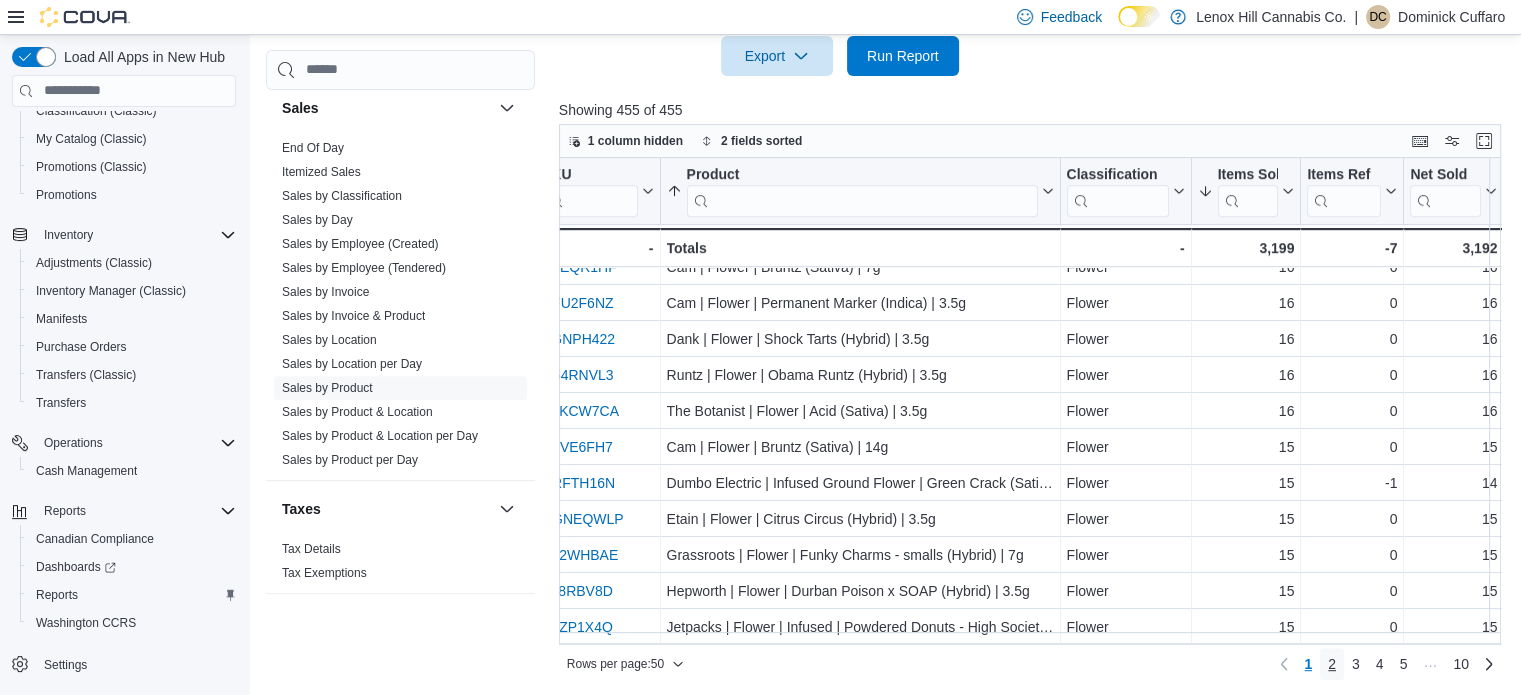 click on "2" at bounding box center (1332, 664) 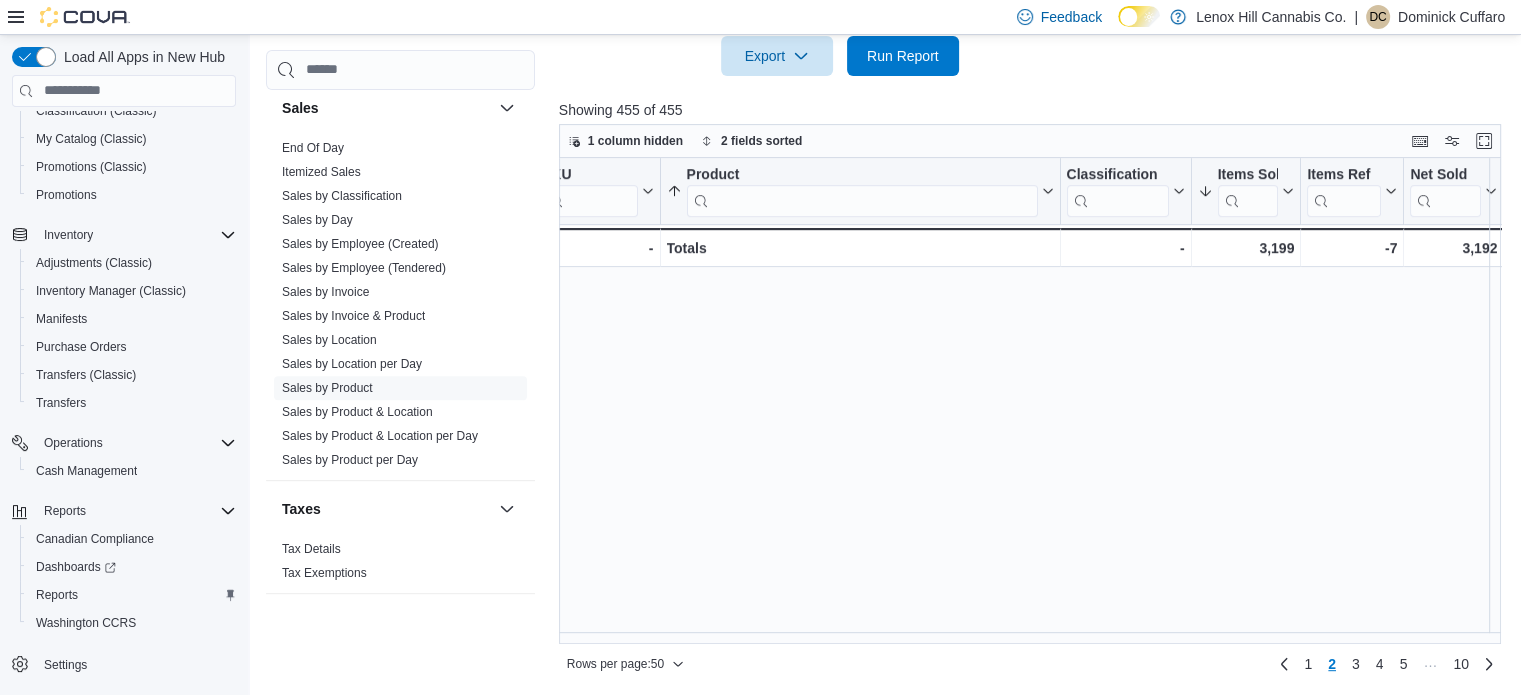 scroll, scrollTop: 0, scrollLeft: 0, axis: both 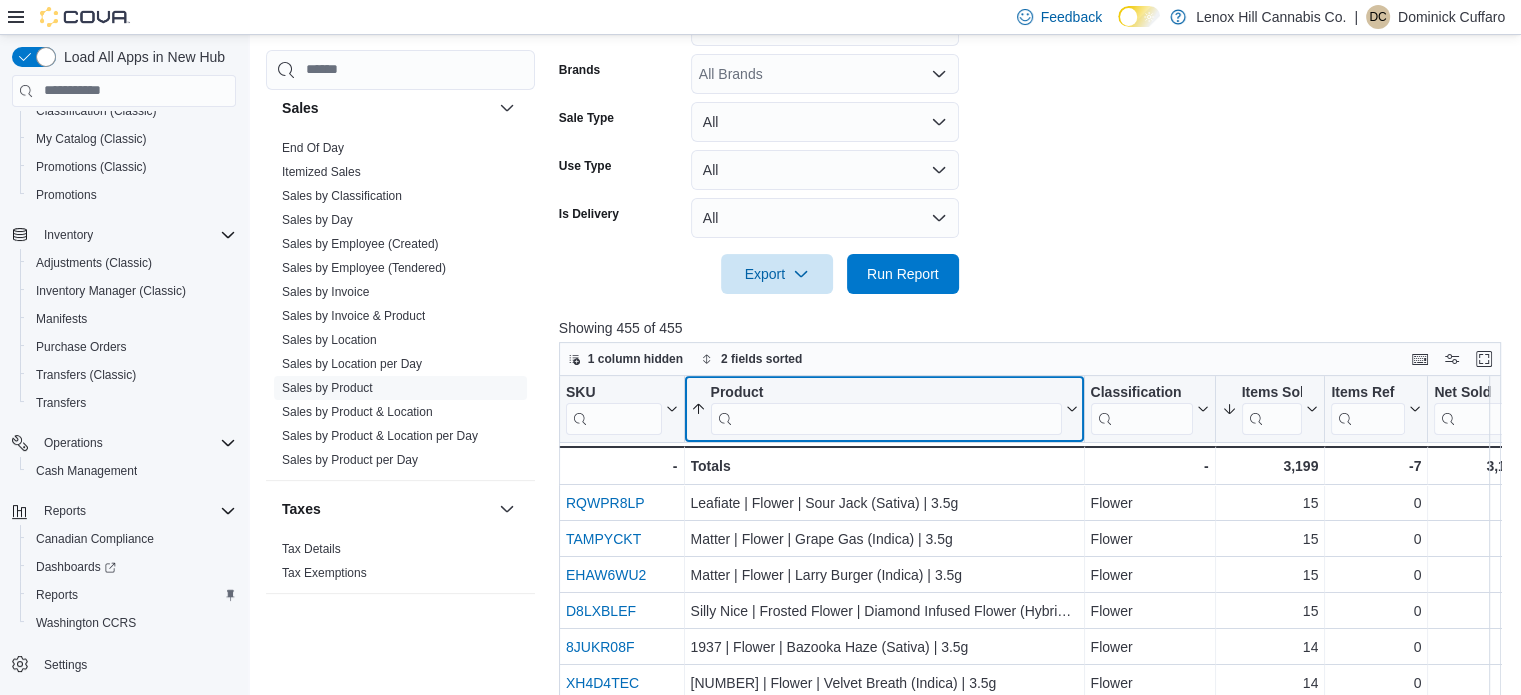 click at bounding box center (885, 418) 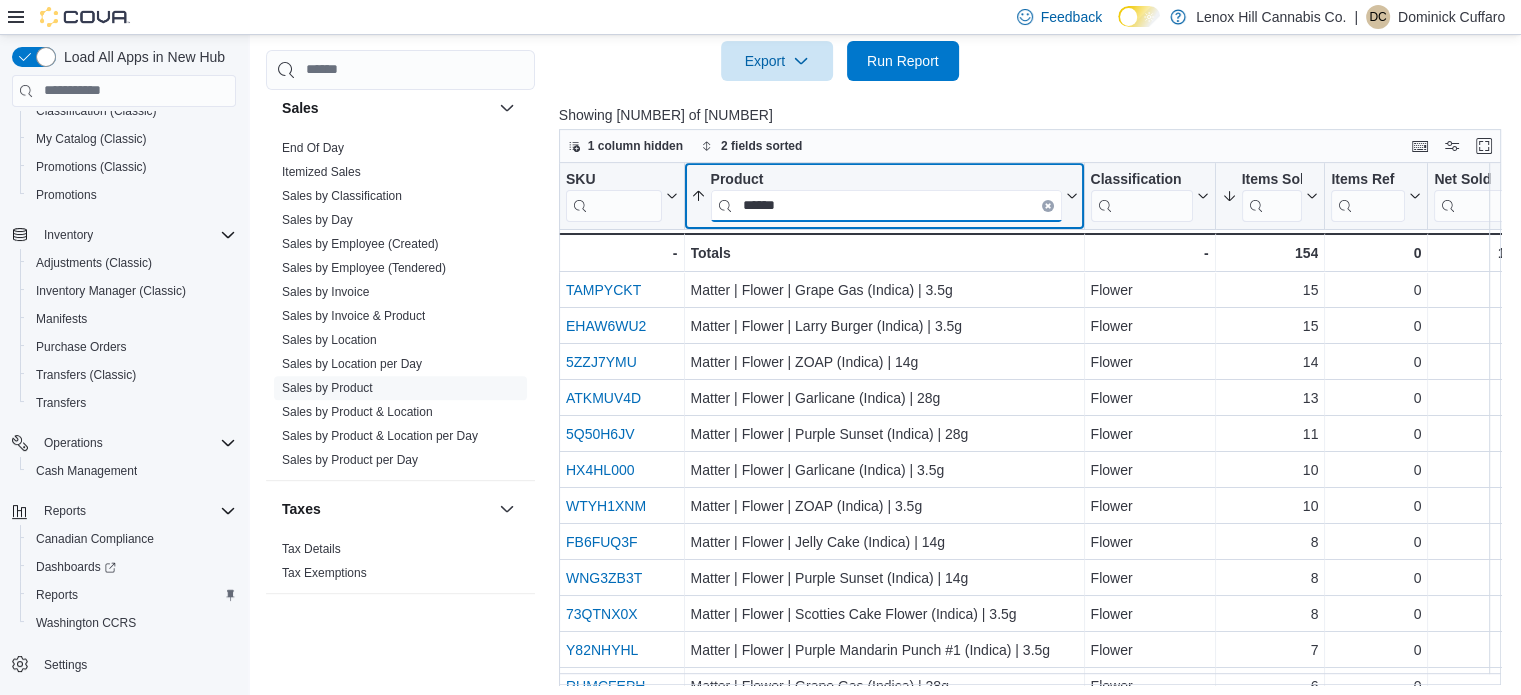 scroll, scrollTop: 722, scrollLeft: 0, axis: vertical 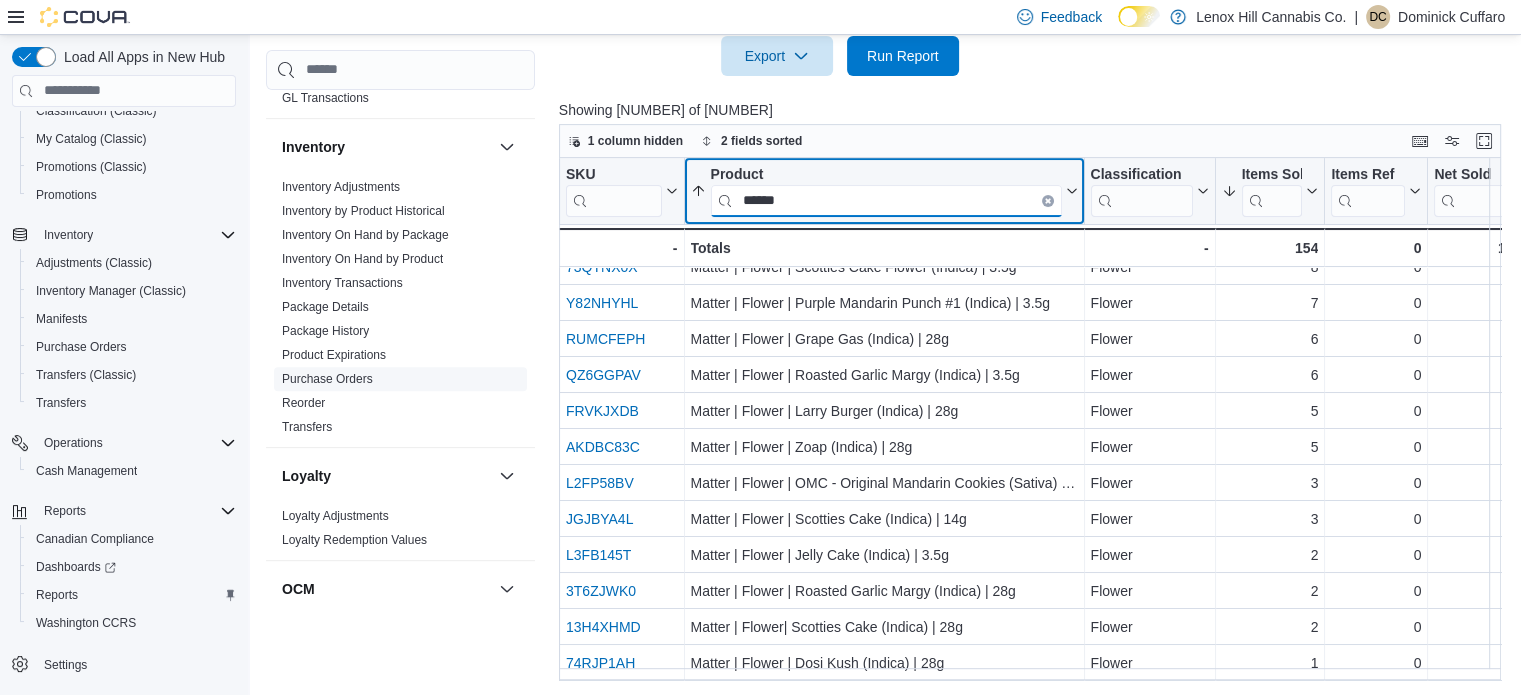 type on "******" 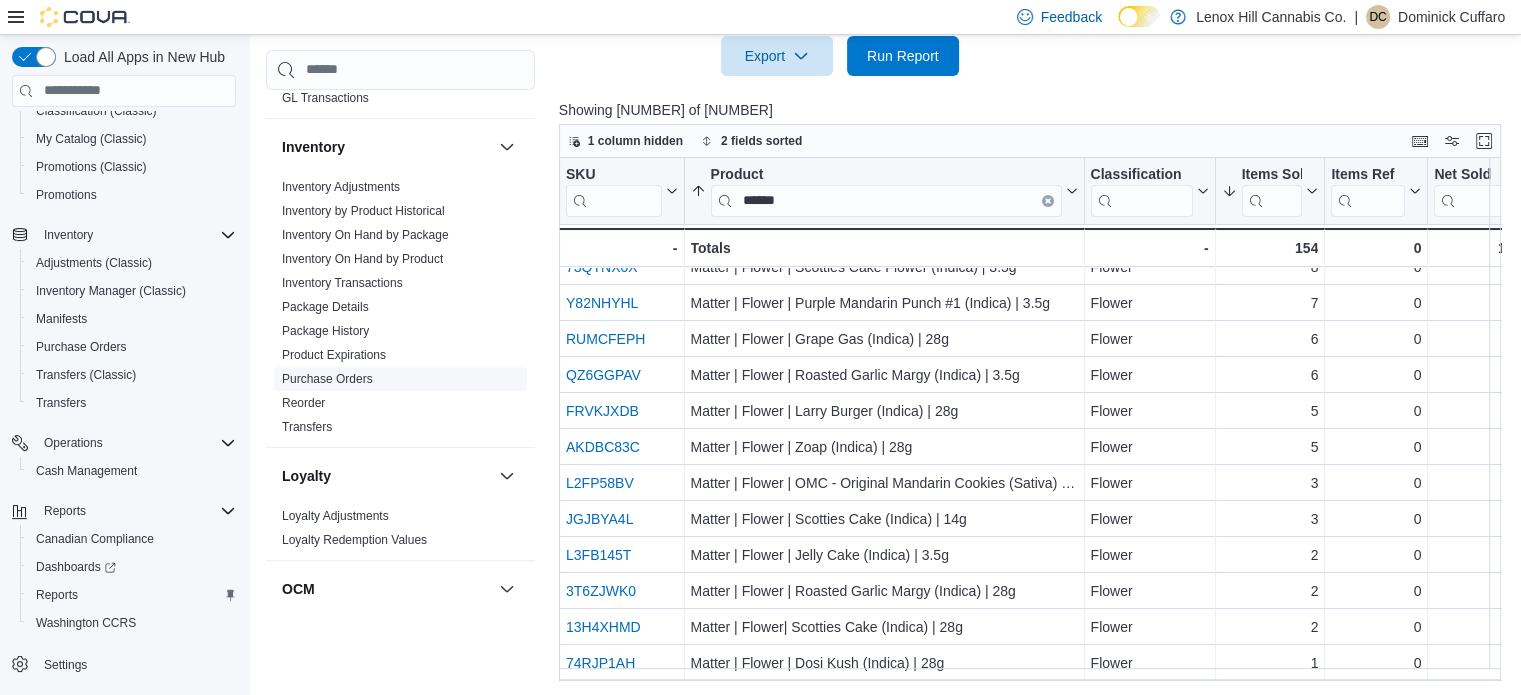 click on "Purchase Orders" at bounding box center [327, 379] 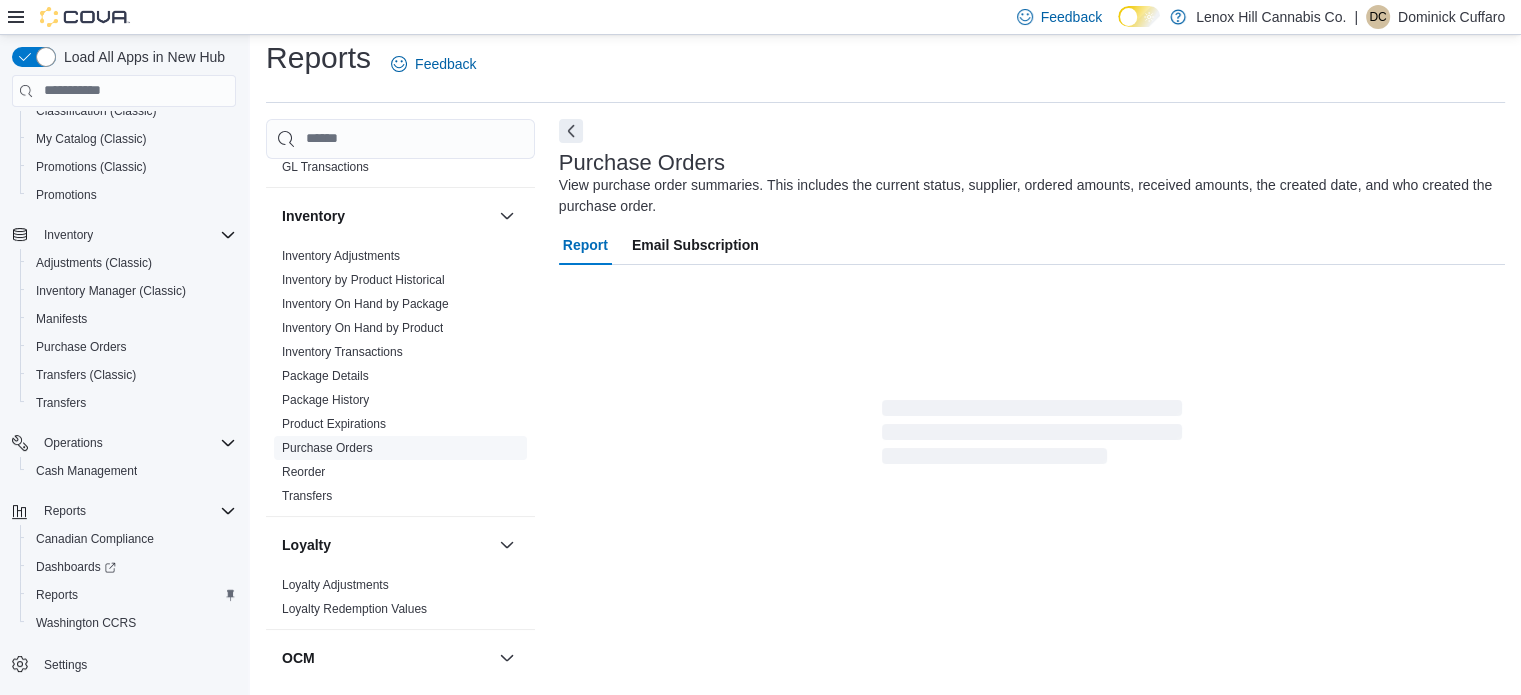 scroll, scrollTop: 46, scrollLeft: 0, axis: vertical 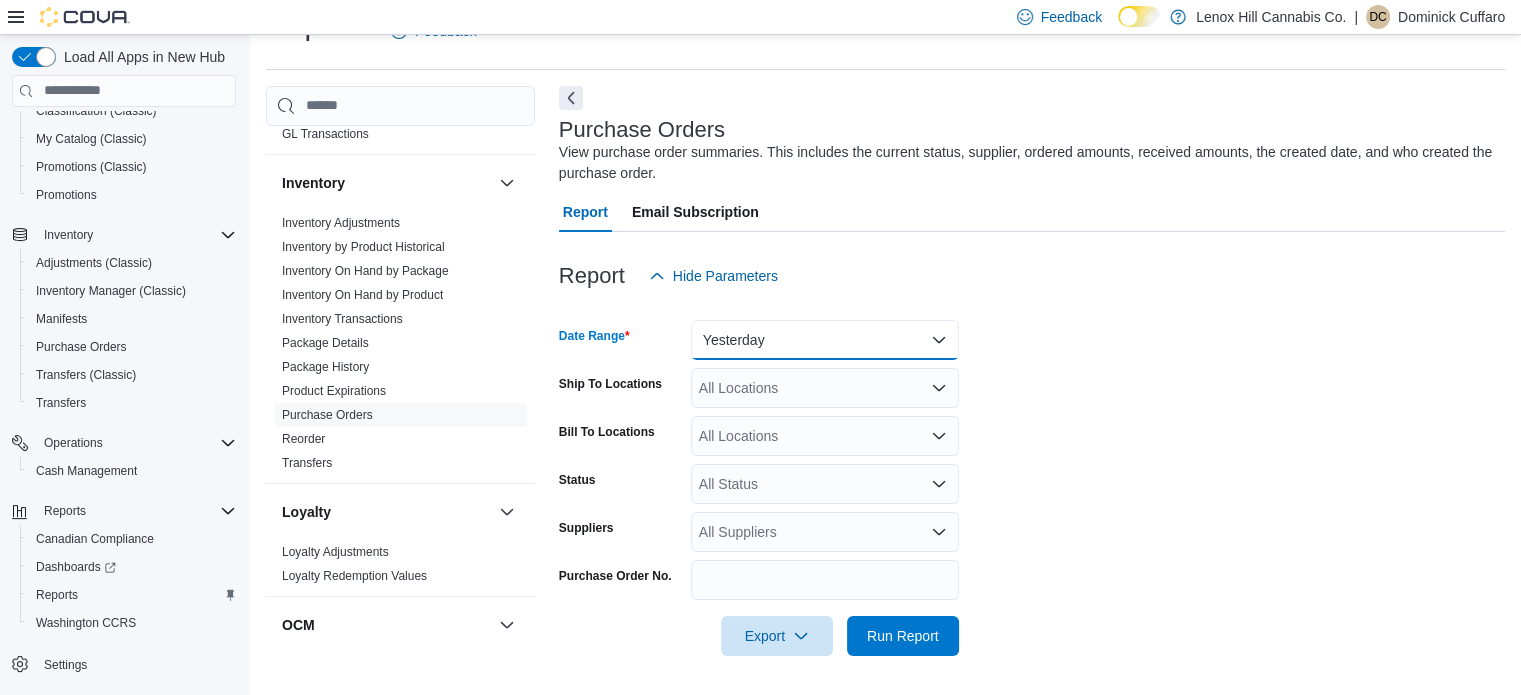 click on "Yesterday" at bounding box center (825, 340) 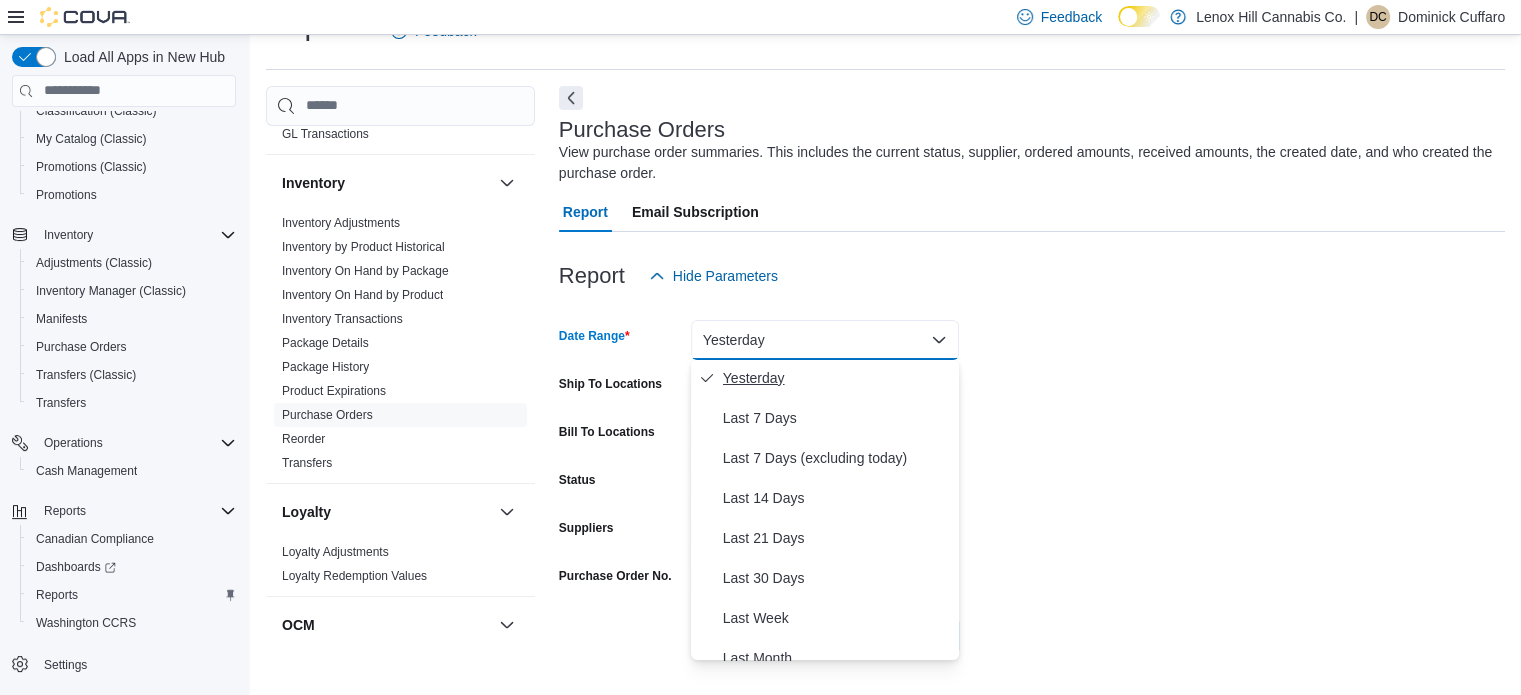 scroll, scrollTop: 83, scrollLeft: 0, axis: vertical 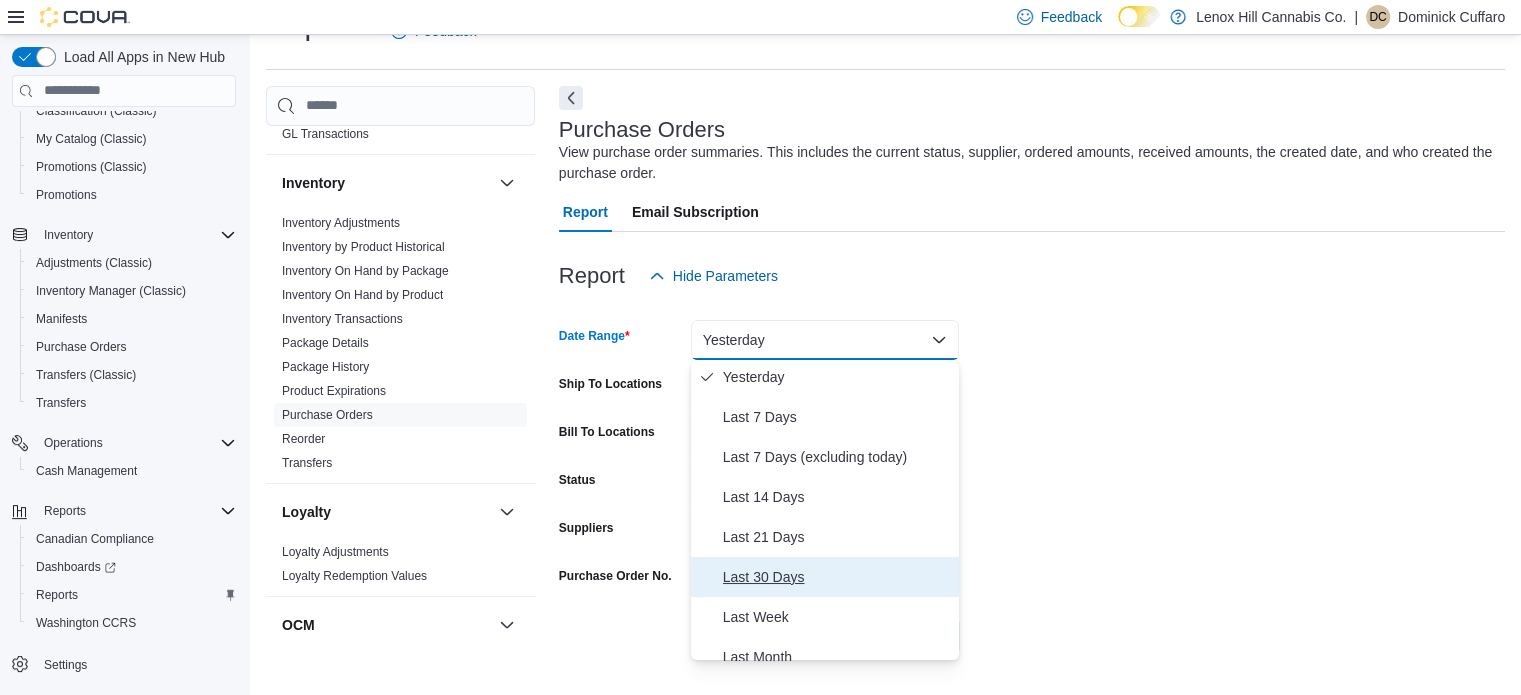 click on "Last 30 Days" at bounding box center (837, 577) 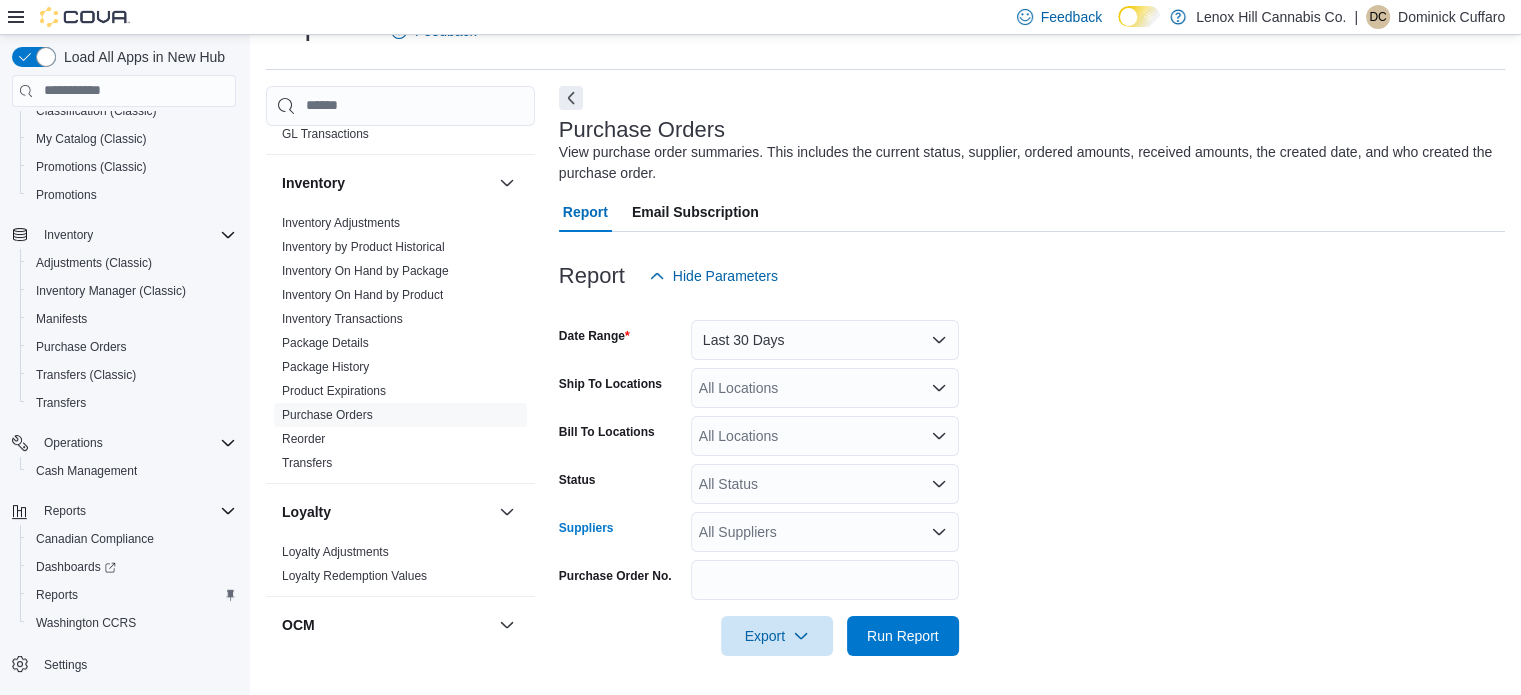 click on "All Suppliers" at bounding box center [825, 532] 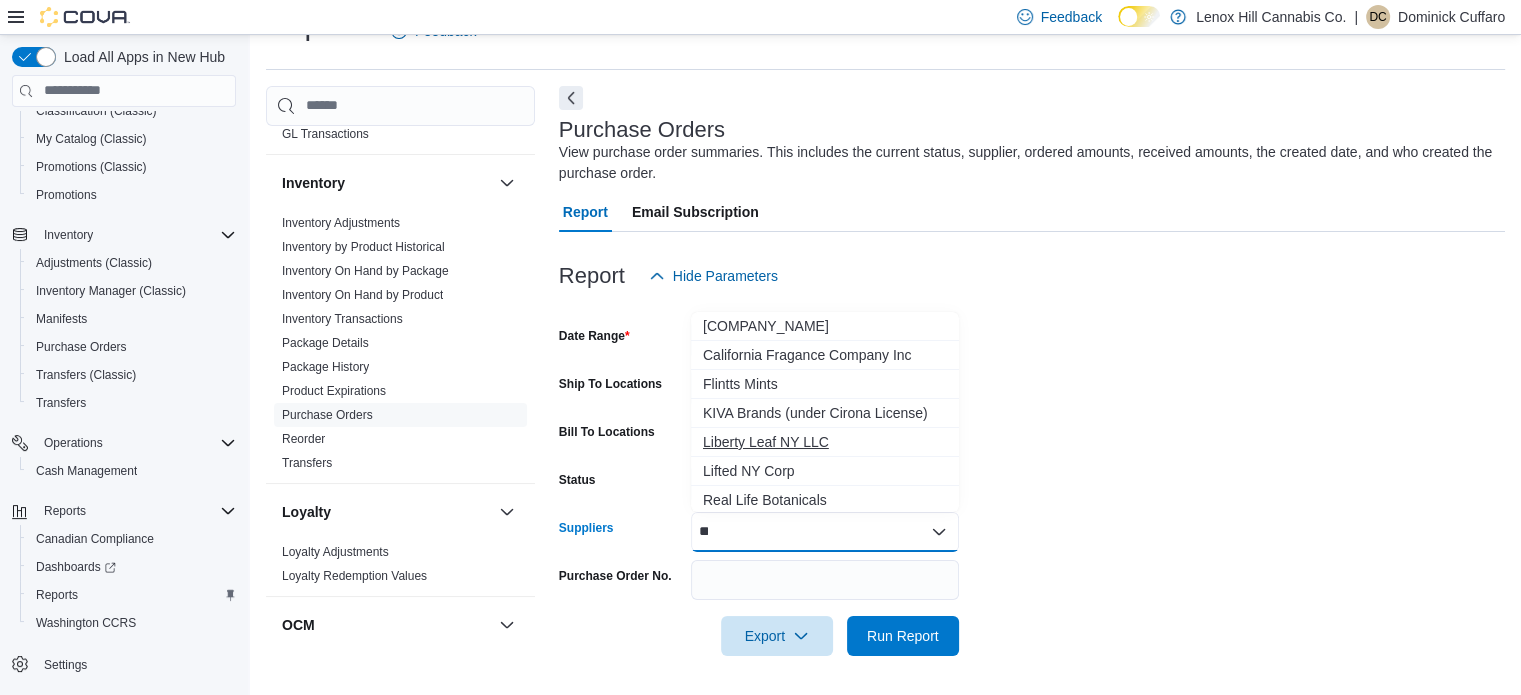 type on "**" 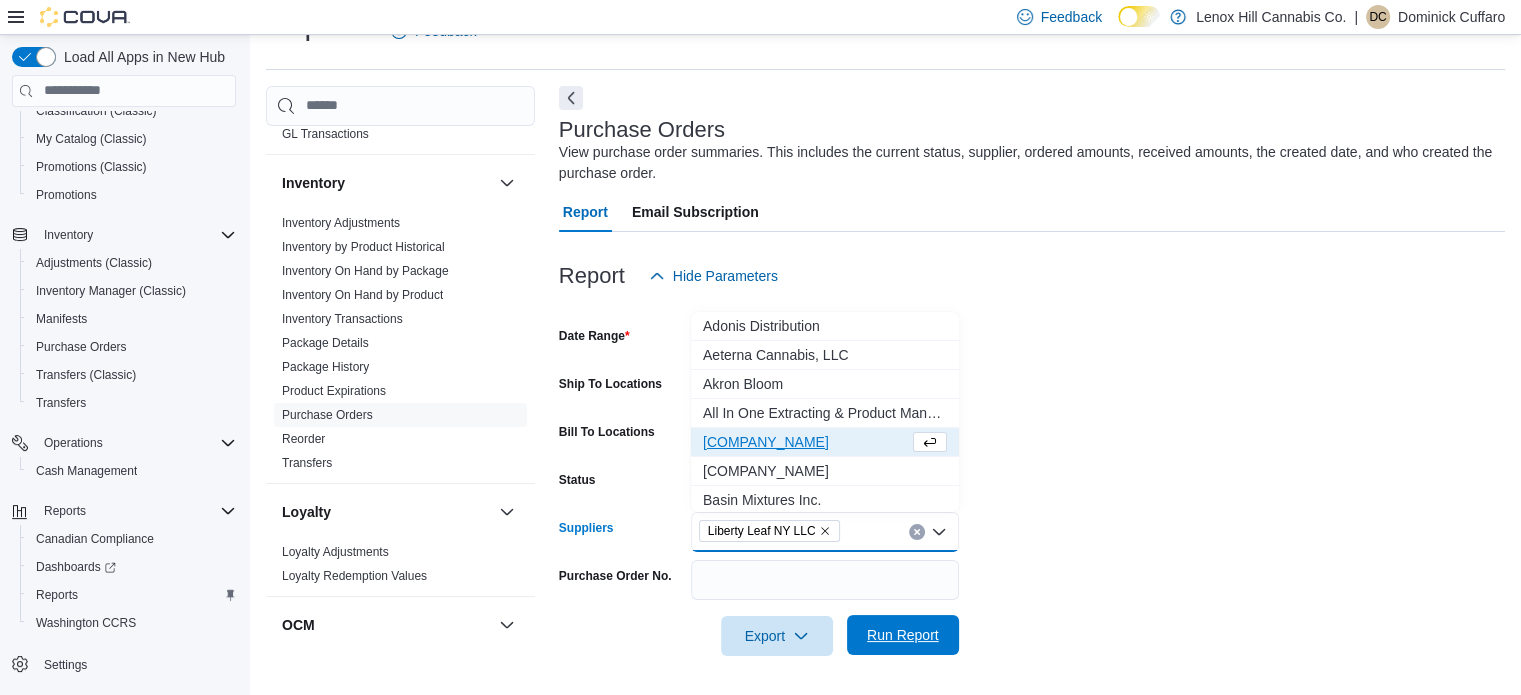 click on "Run Report" at bounding box center (903, 635) 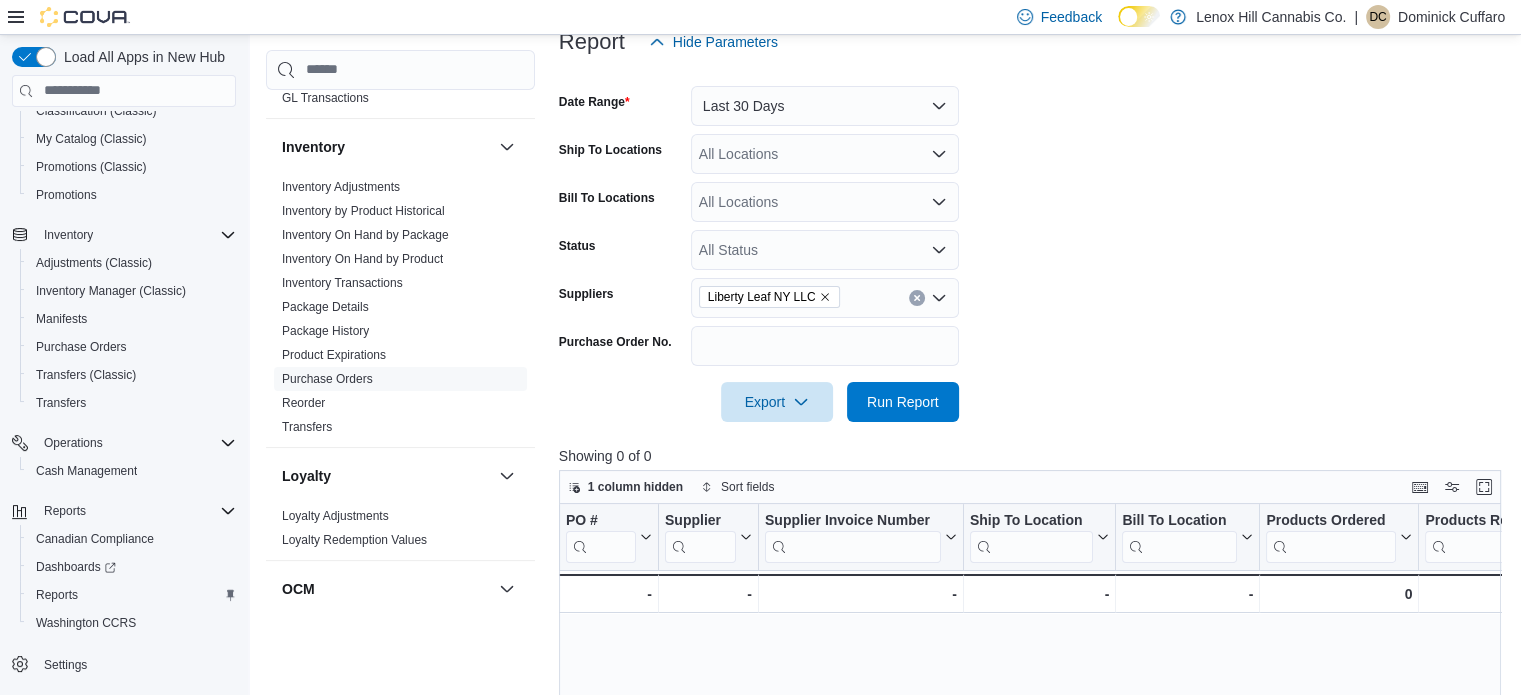 scroll, scrollTop: 0, scrollLeft: 0, axis: both 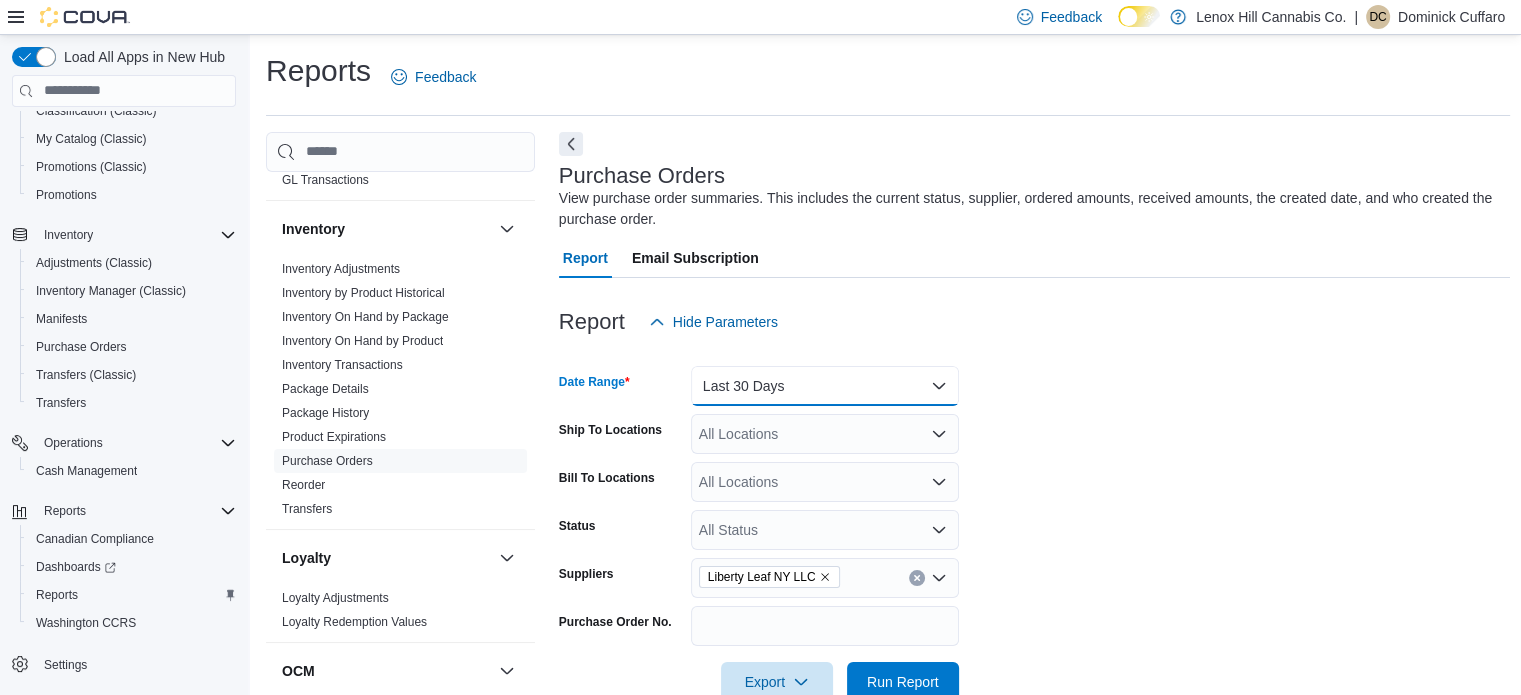 click on "Last 30 Days" at bounding box center [825, 386] 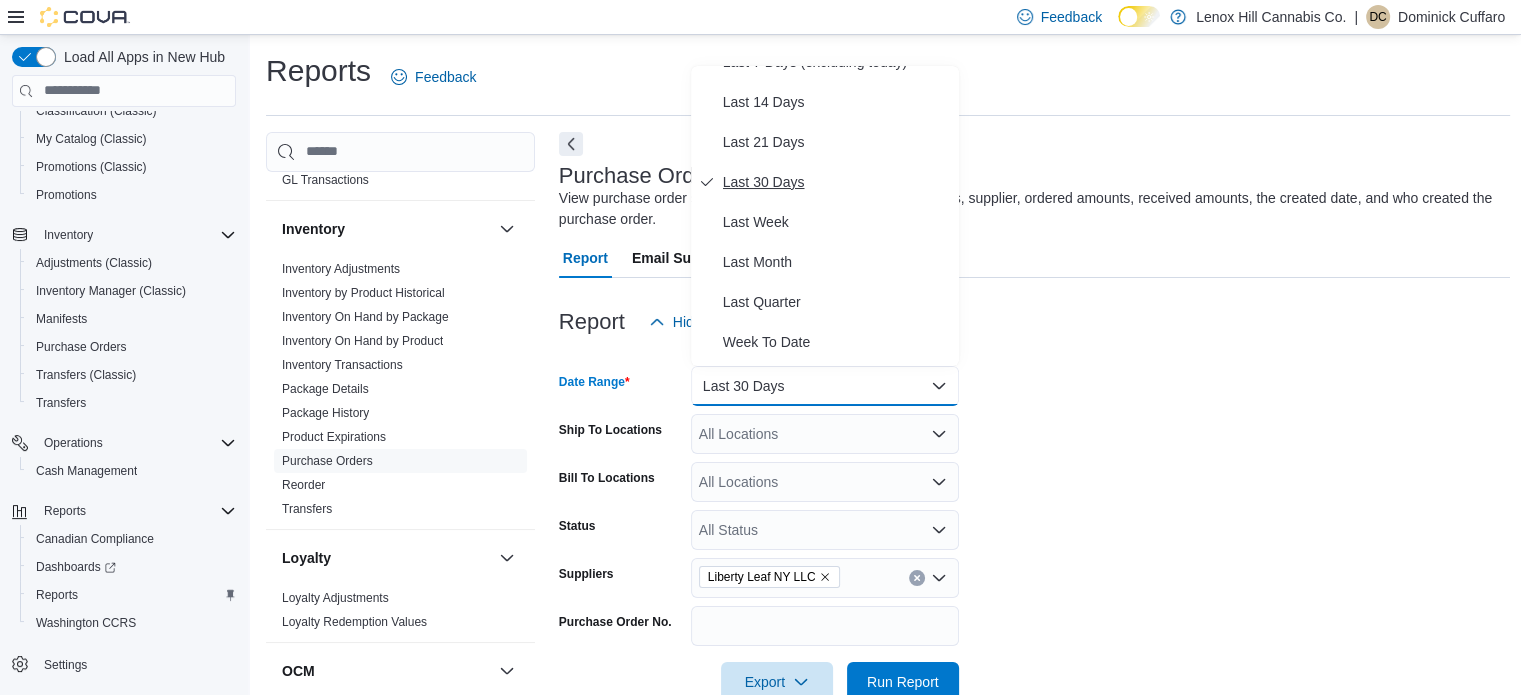 scroll, scrollTop: 198, scrollLeft: 0, axis: vertical 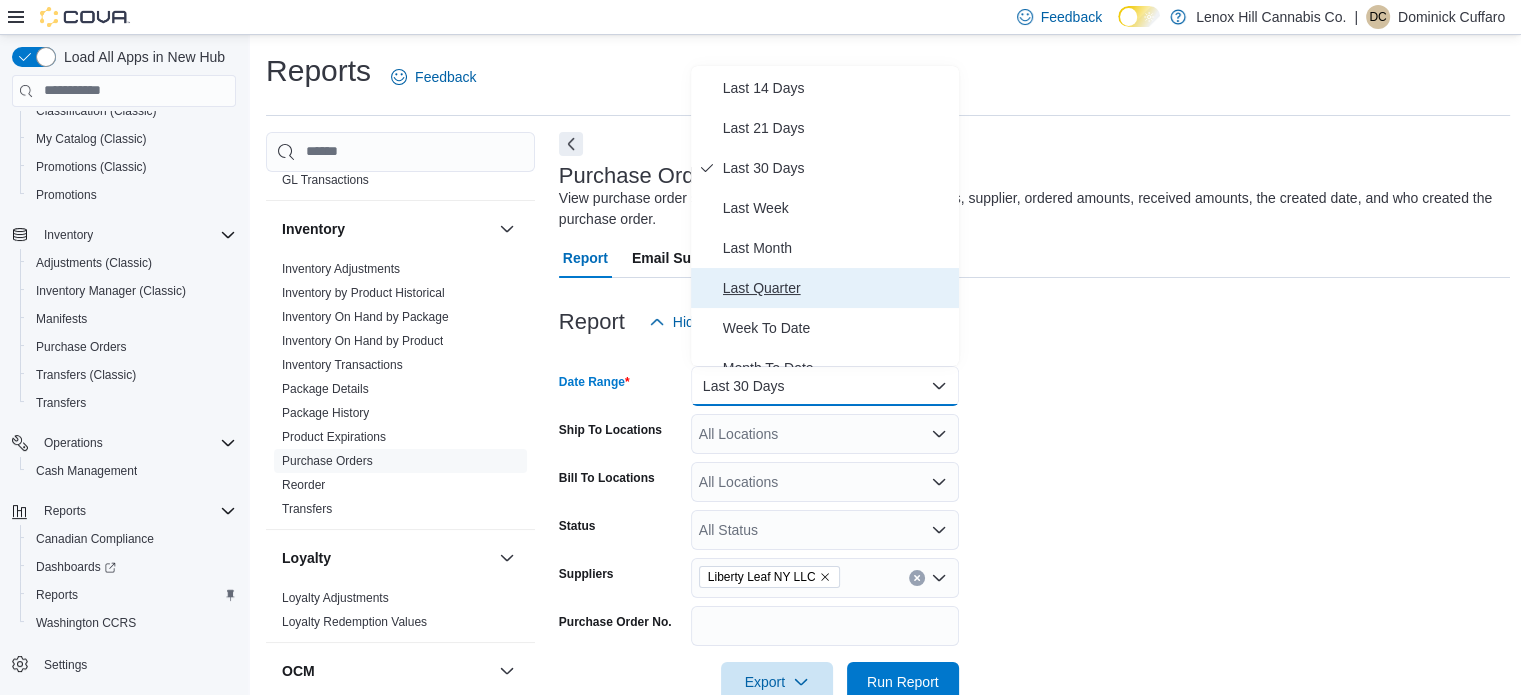 click on "Last Quarter" at bounding box center [825, 288] 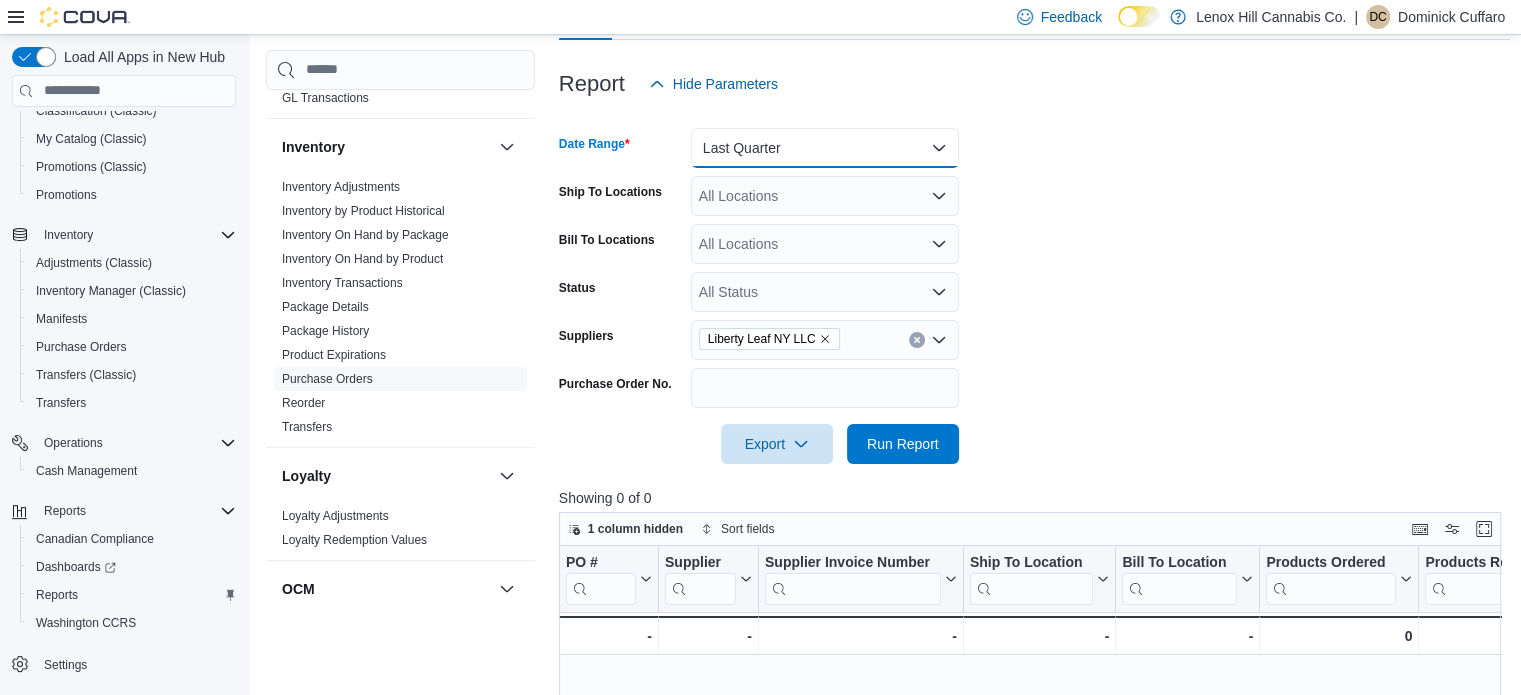 scroll, scrollTop: 240, scrollLeft: 0, axis: vertical 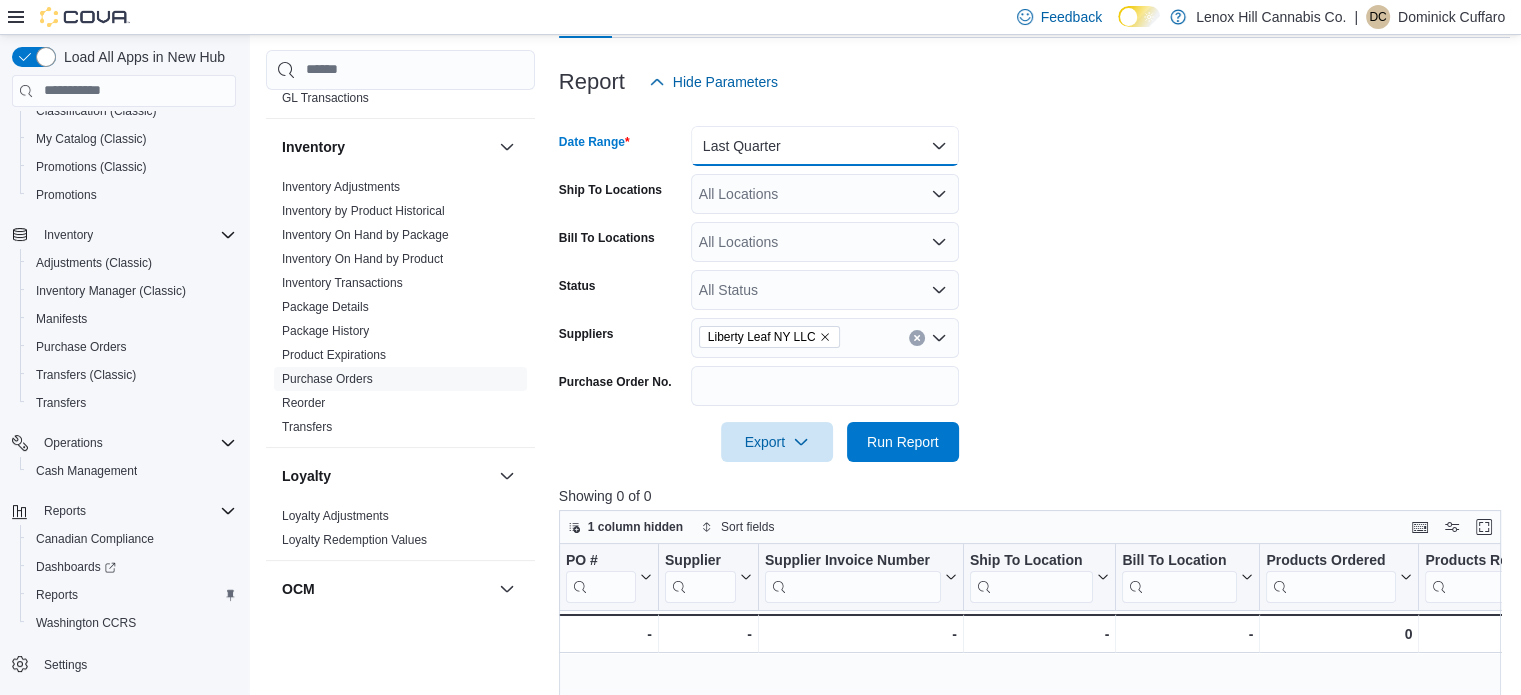 click on "Last Quarter" at bounding box center [825, 146] 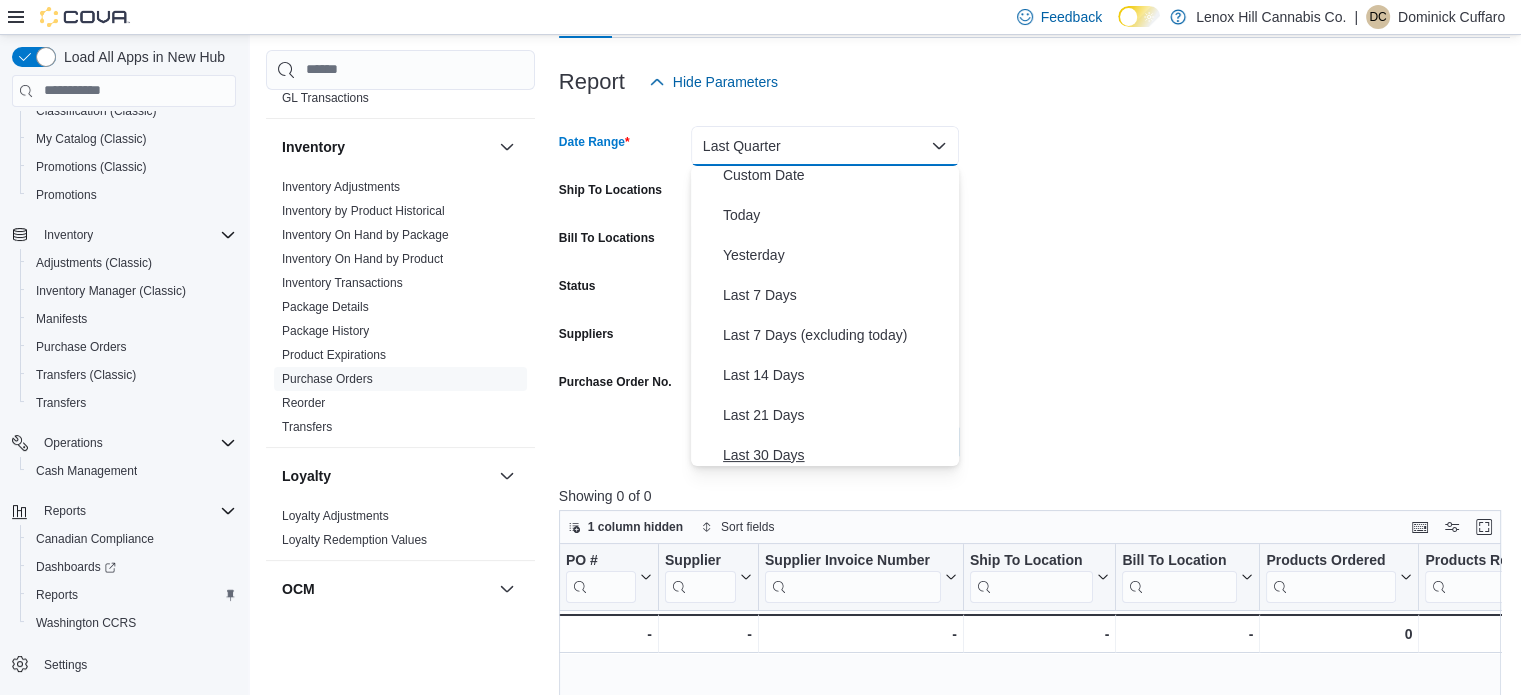 scroll, scrollTop: 0, scrollLeft: 0, axis: both 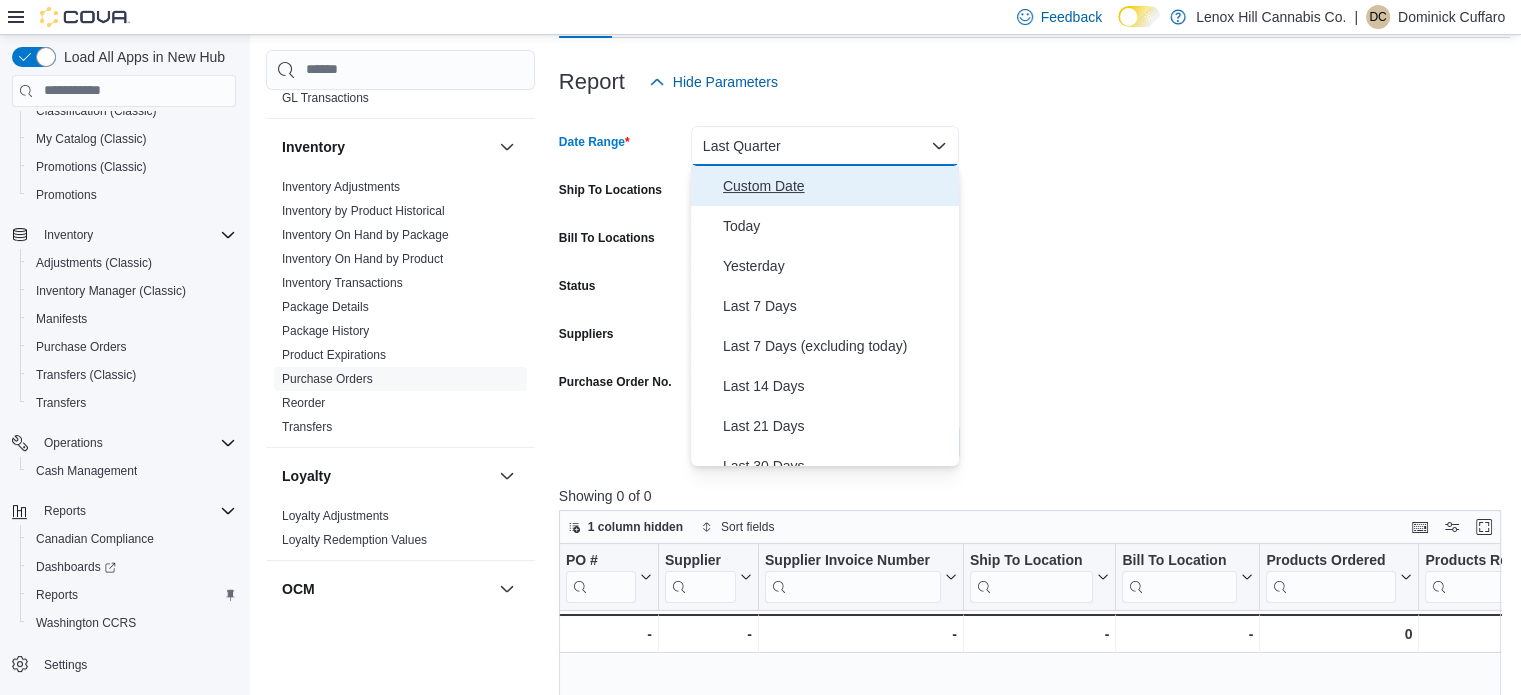 click on "Custom Date" at bounding box center [837, 186] 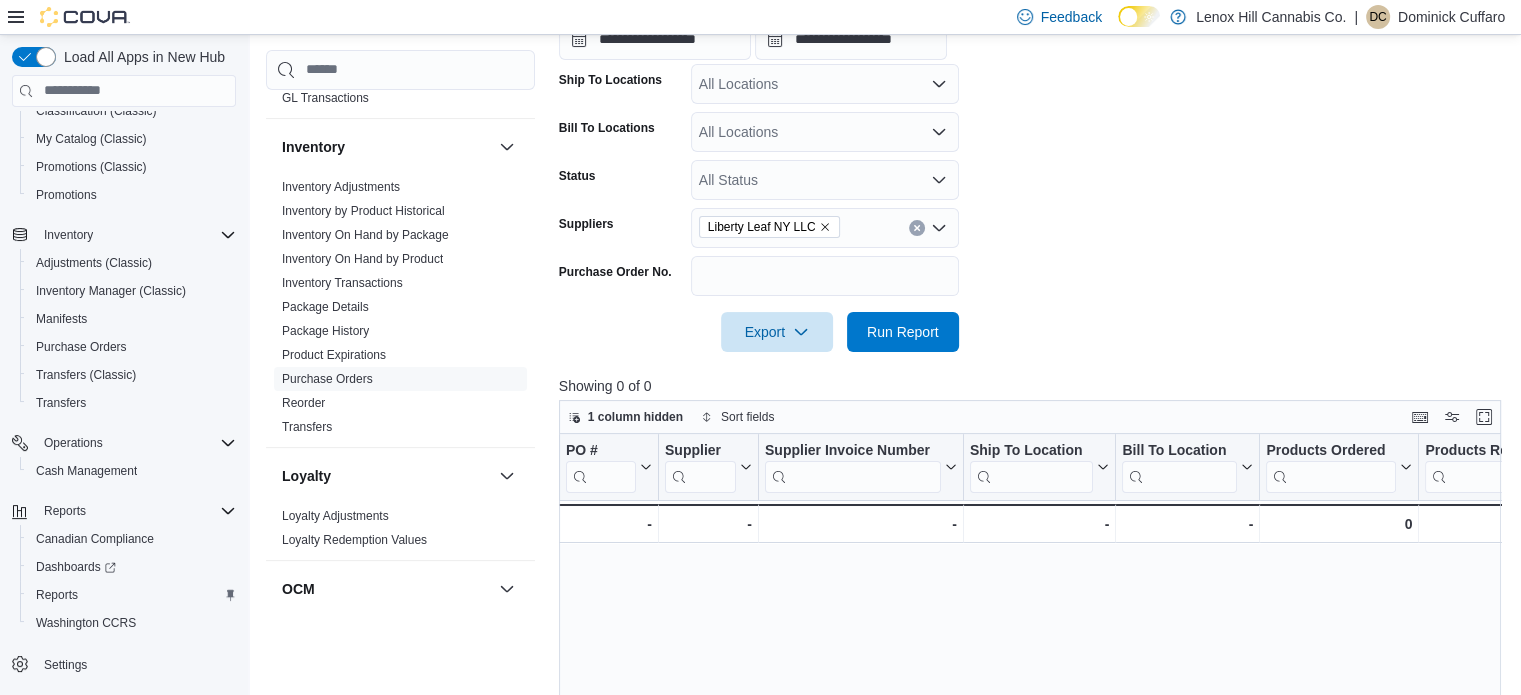 scroll, scrollTop: 425, scrollLeft: 0, axis: vertical 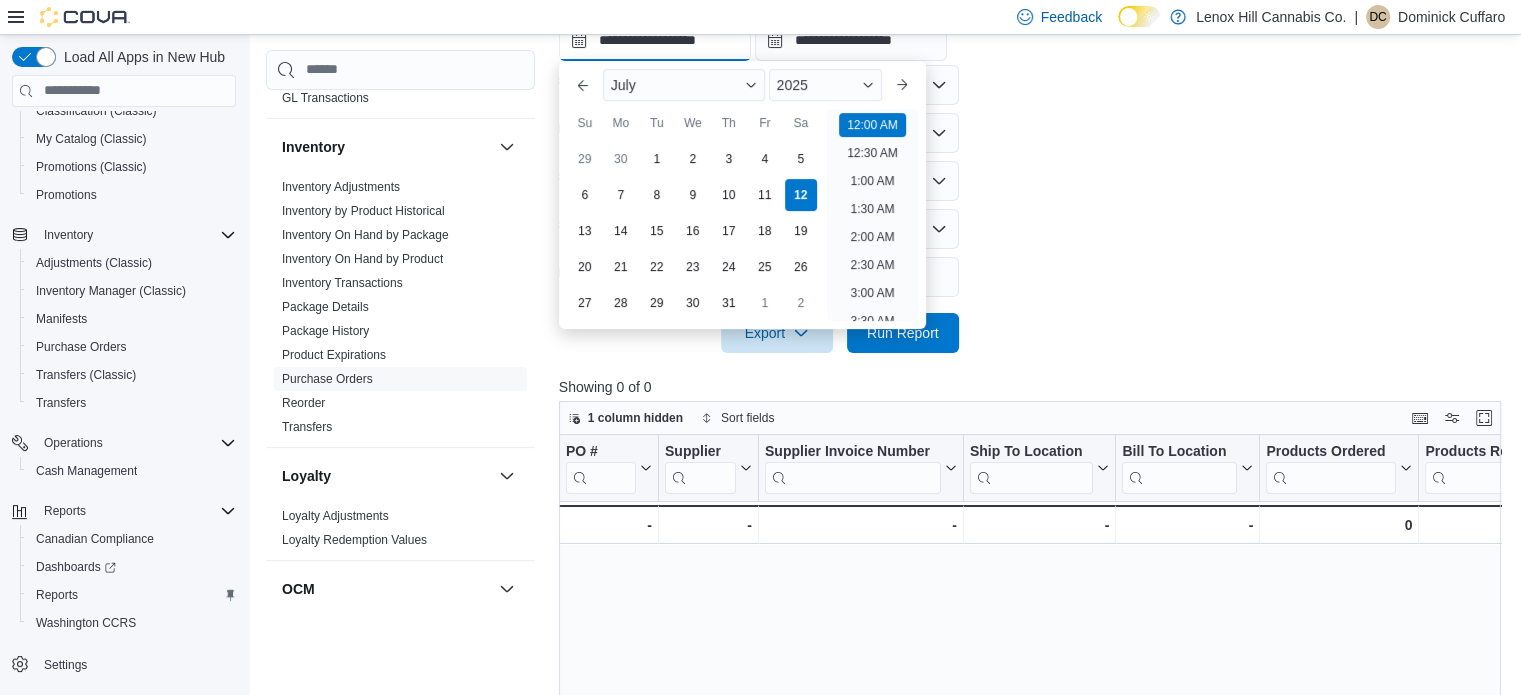 click on "**********" at bounding box center (655, 41) 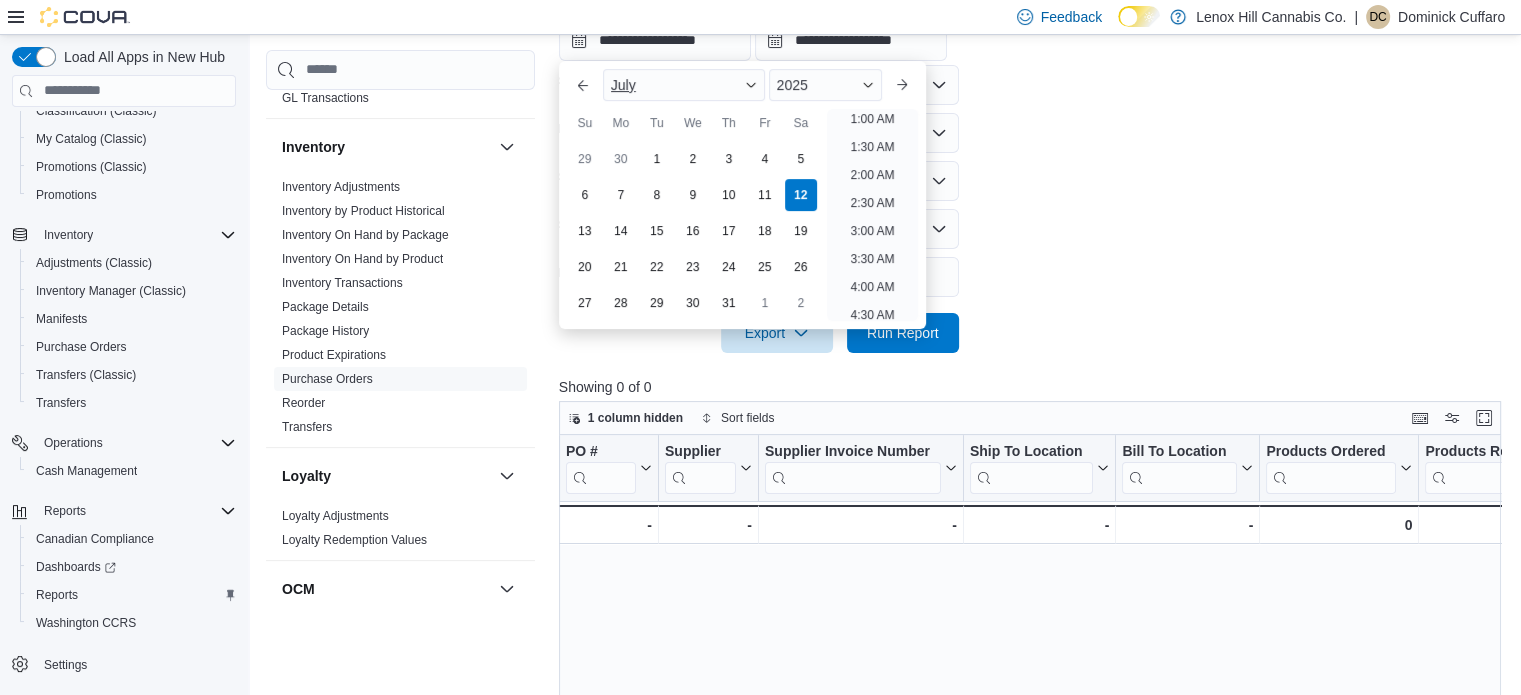 click on "July" at bounding box center (623, 85) 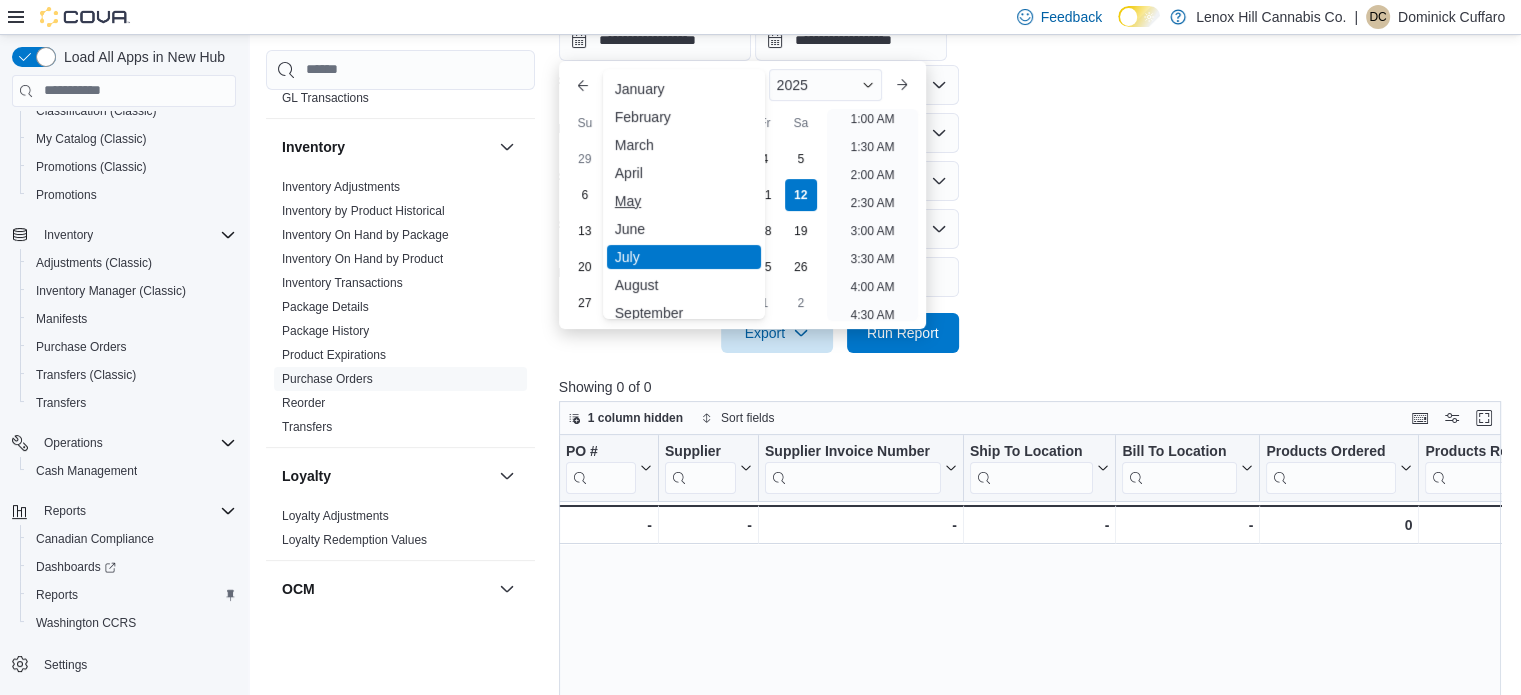 click on "May" at bounding box center [684, 201] 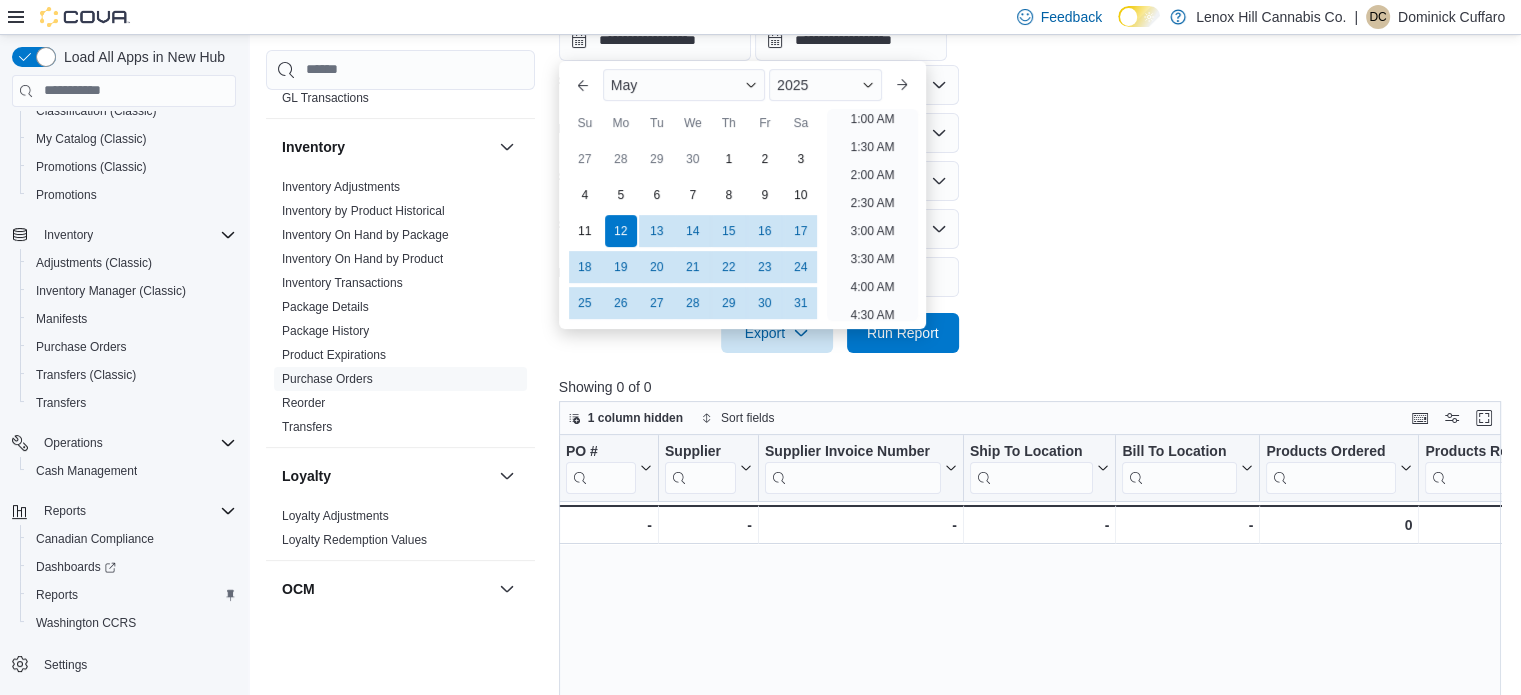 scroll, scrollTop: 4, scrollLeft: 0, axis: vertical 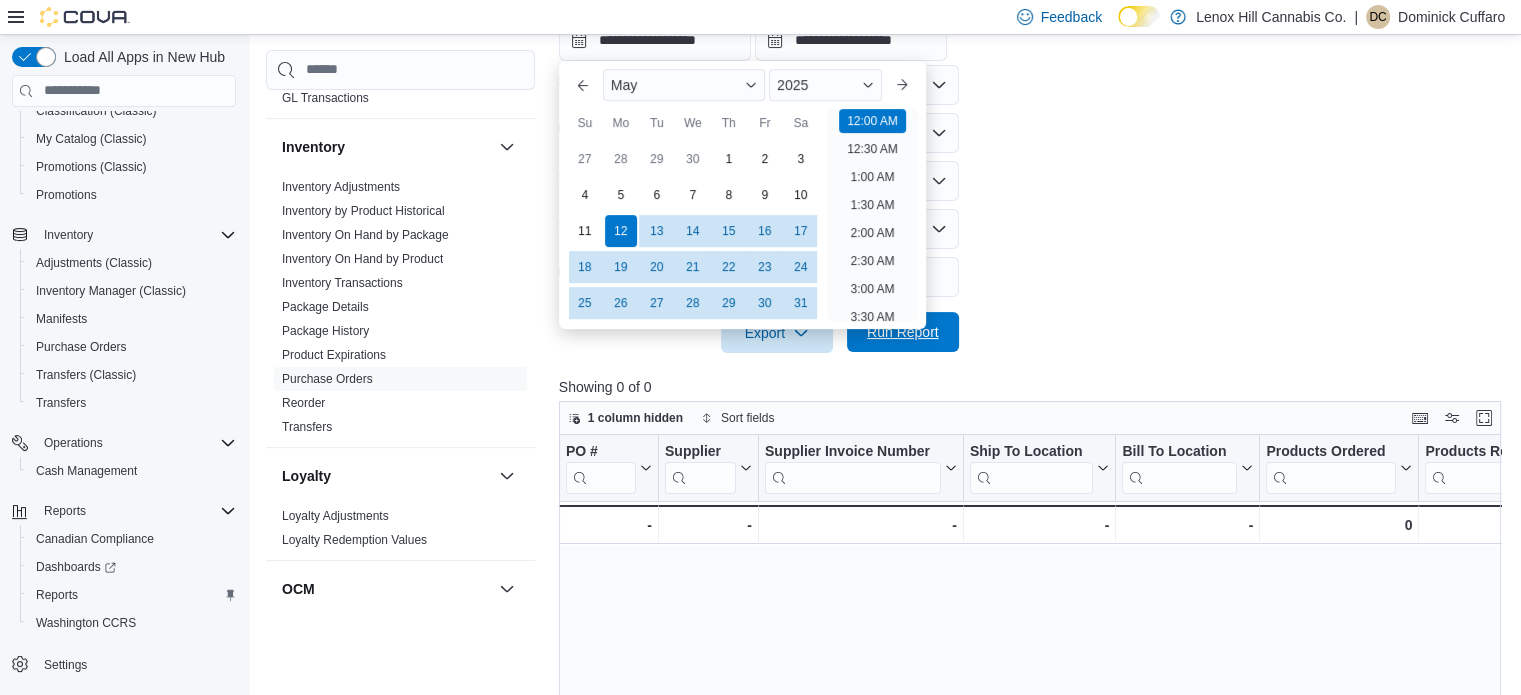 click on "Run Report" at bounding box center (903, 332) 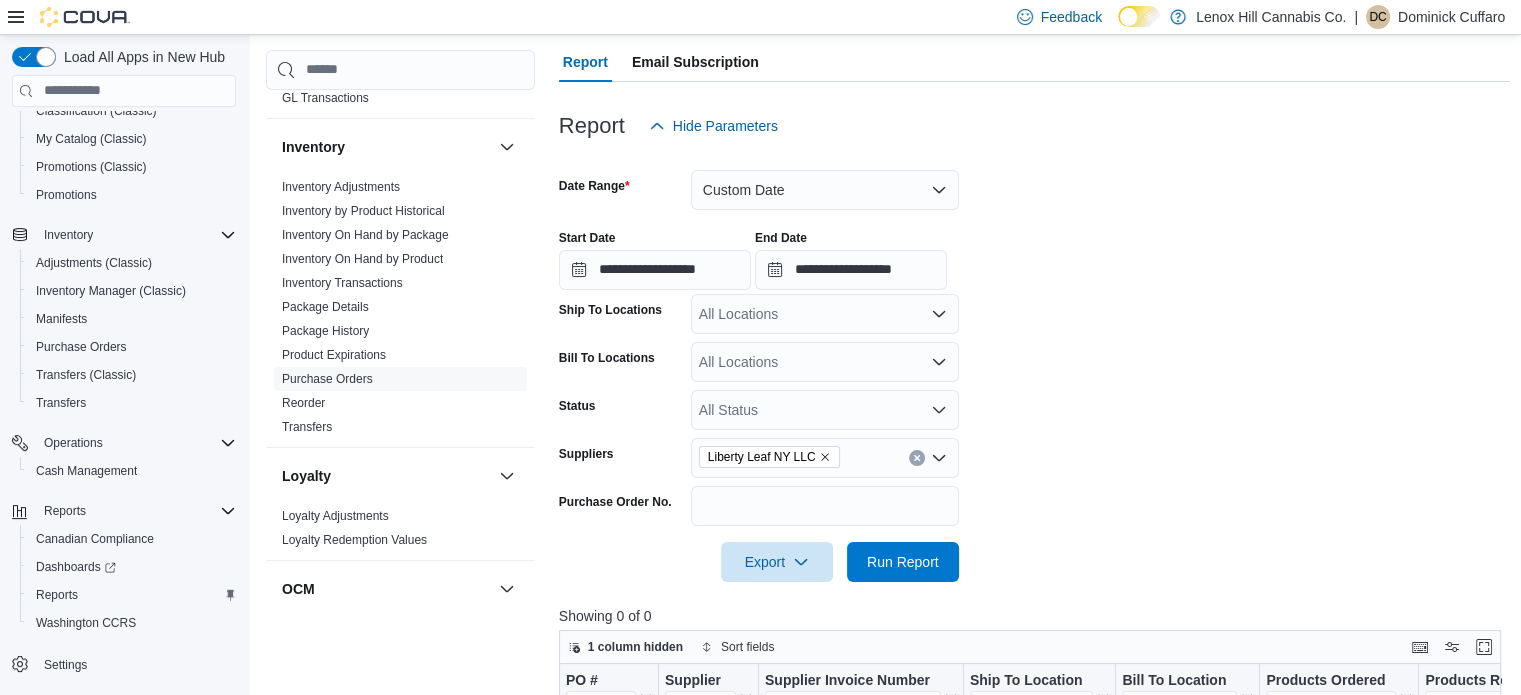 scroll, scrollTop: 0, scrollLeft: 0, axis: both 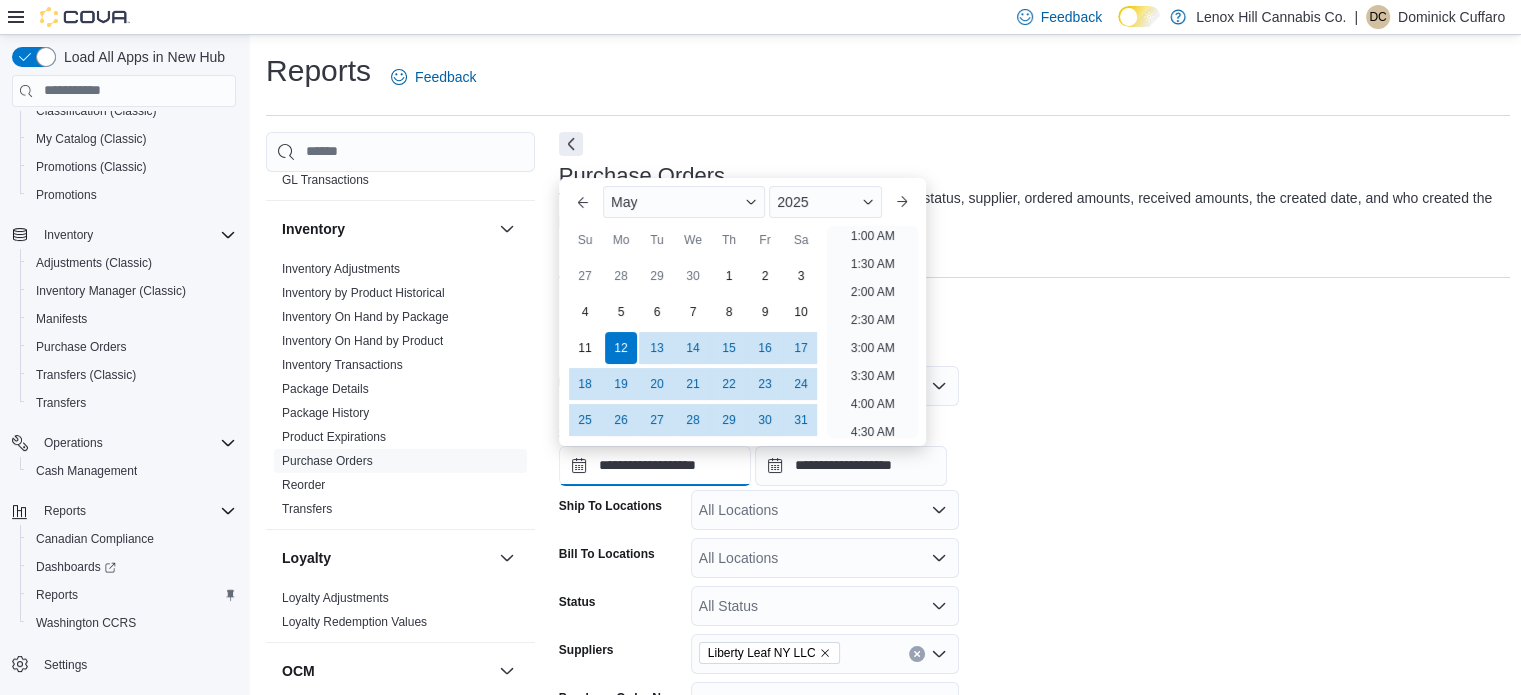 click on "**********" at bounding box center (655, 466) 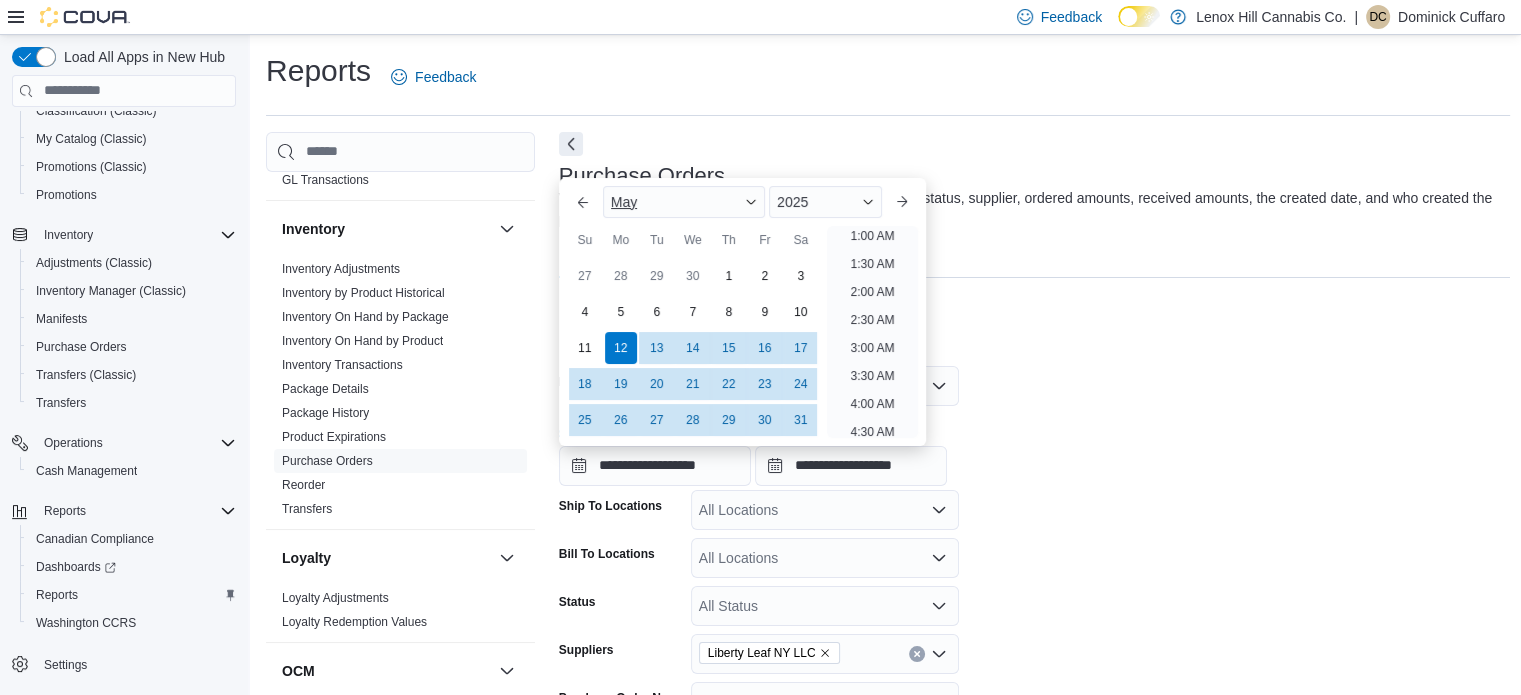 click on "May" at bounding box center (684, 202) 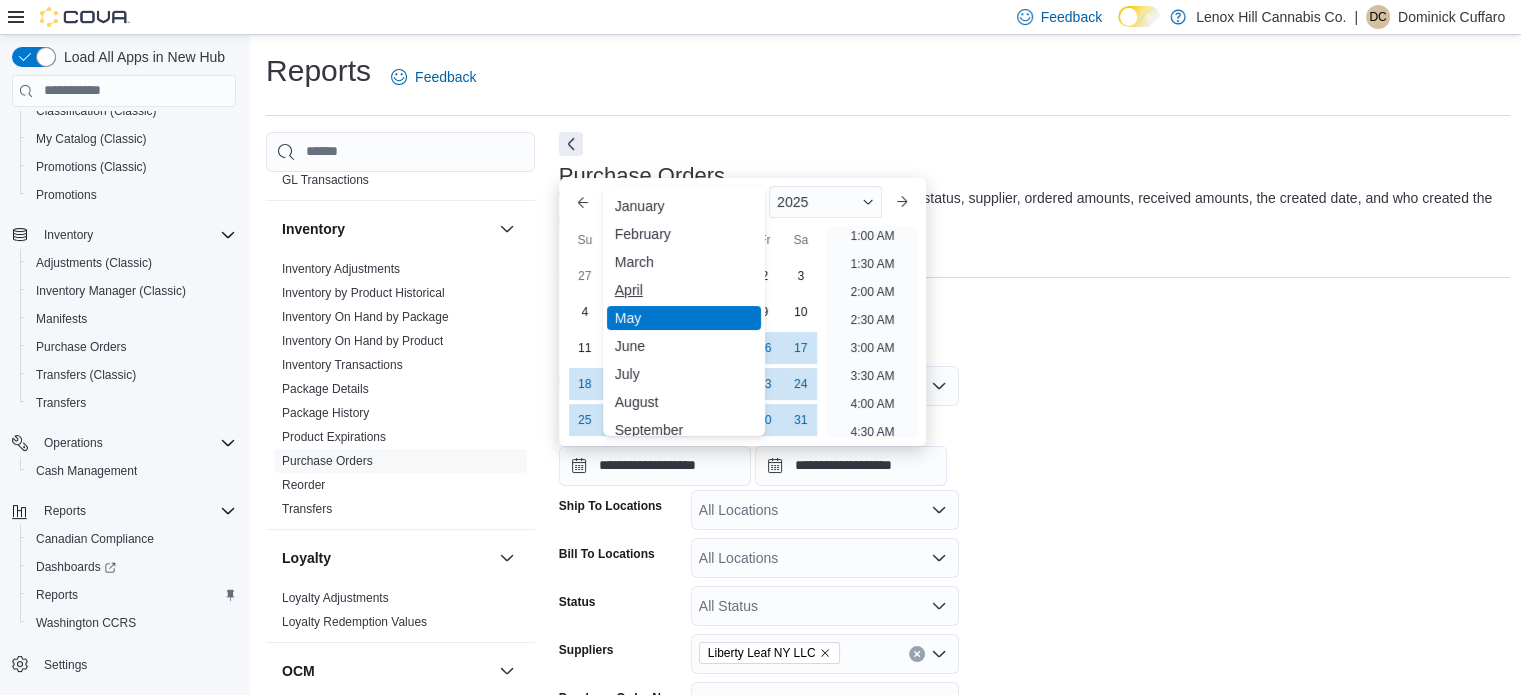 click on "April" at bounding box center [684, 290] 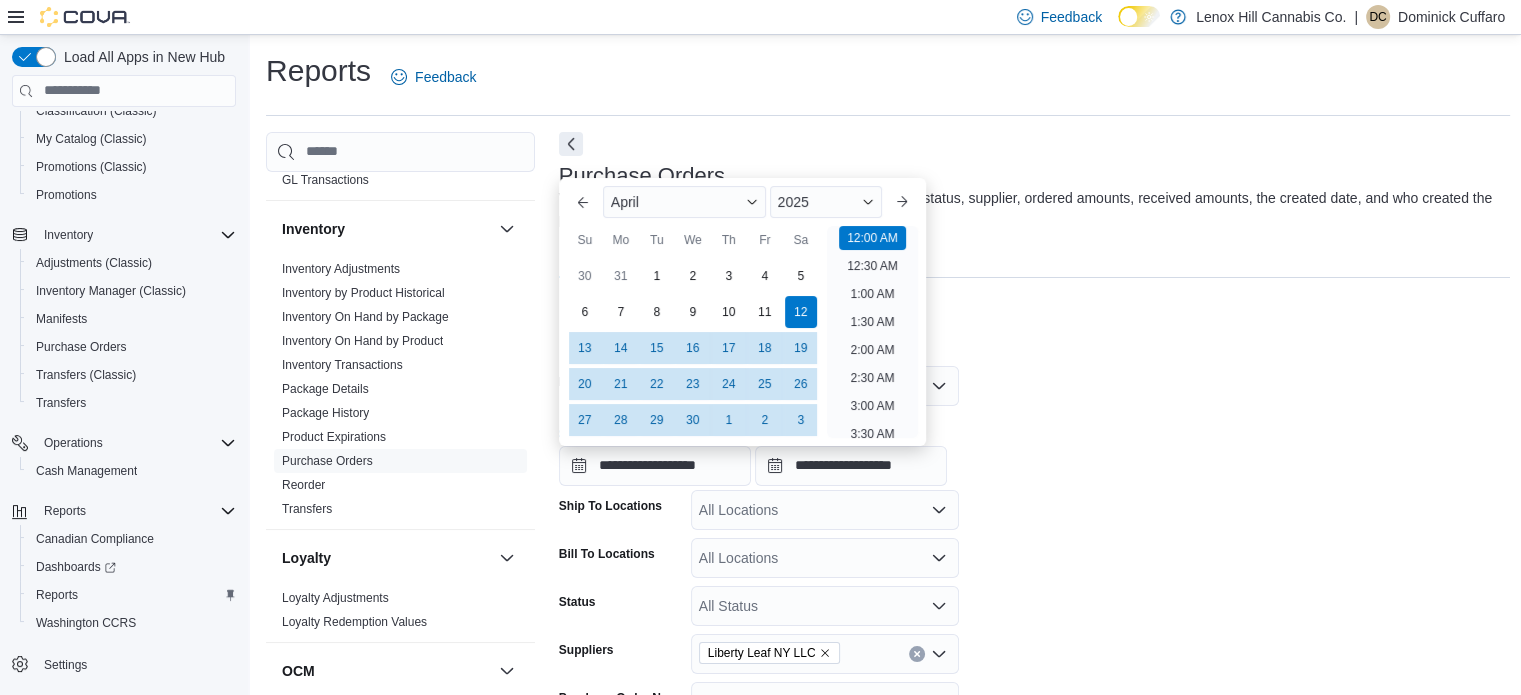 click on "**********" at bounding box center [1035, 560] 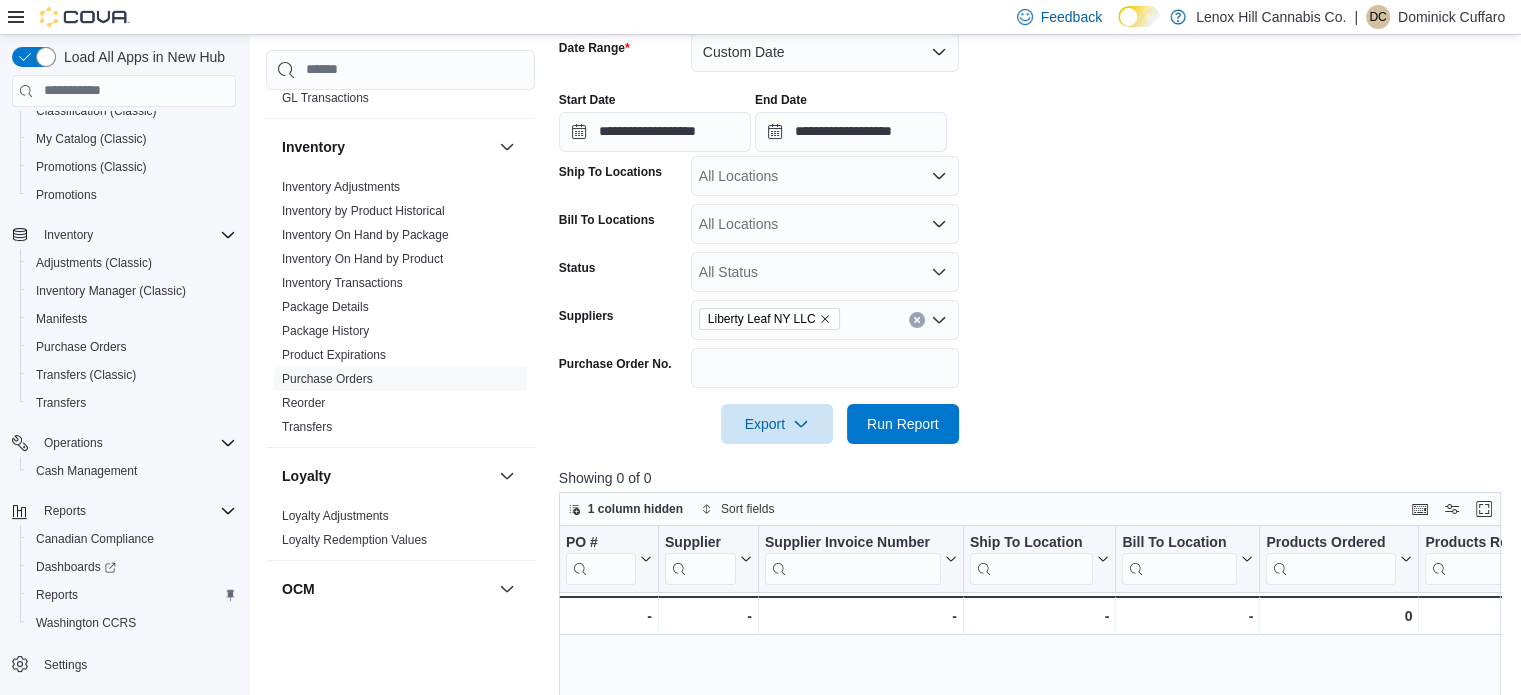 scroll, scrollTop: 356, scrollLeft: 0, axis: vertical 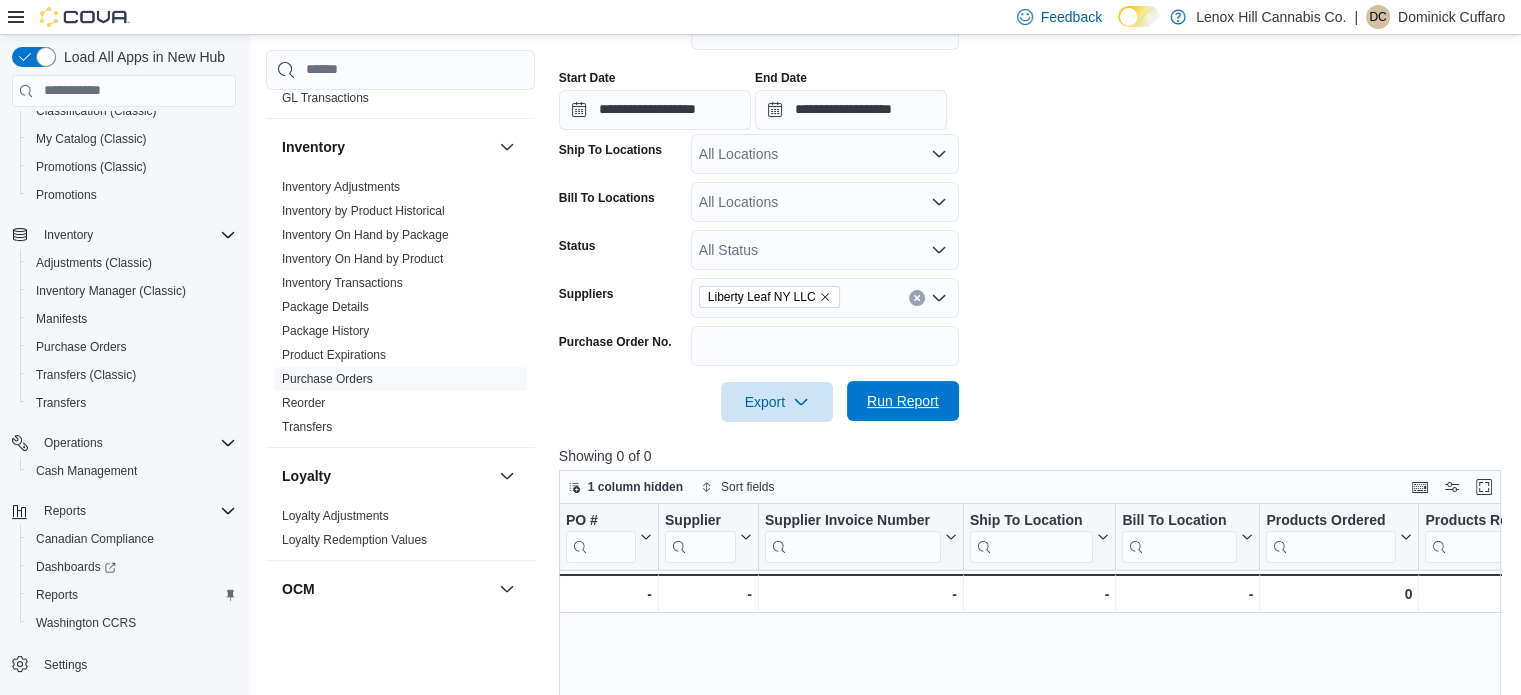 click on "Run Report" at bounding box center (903, 401) 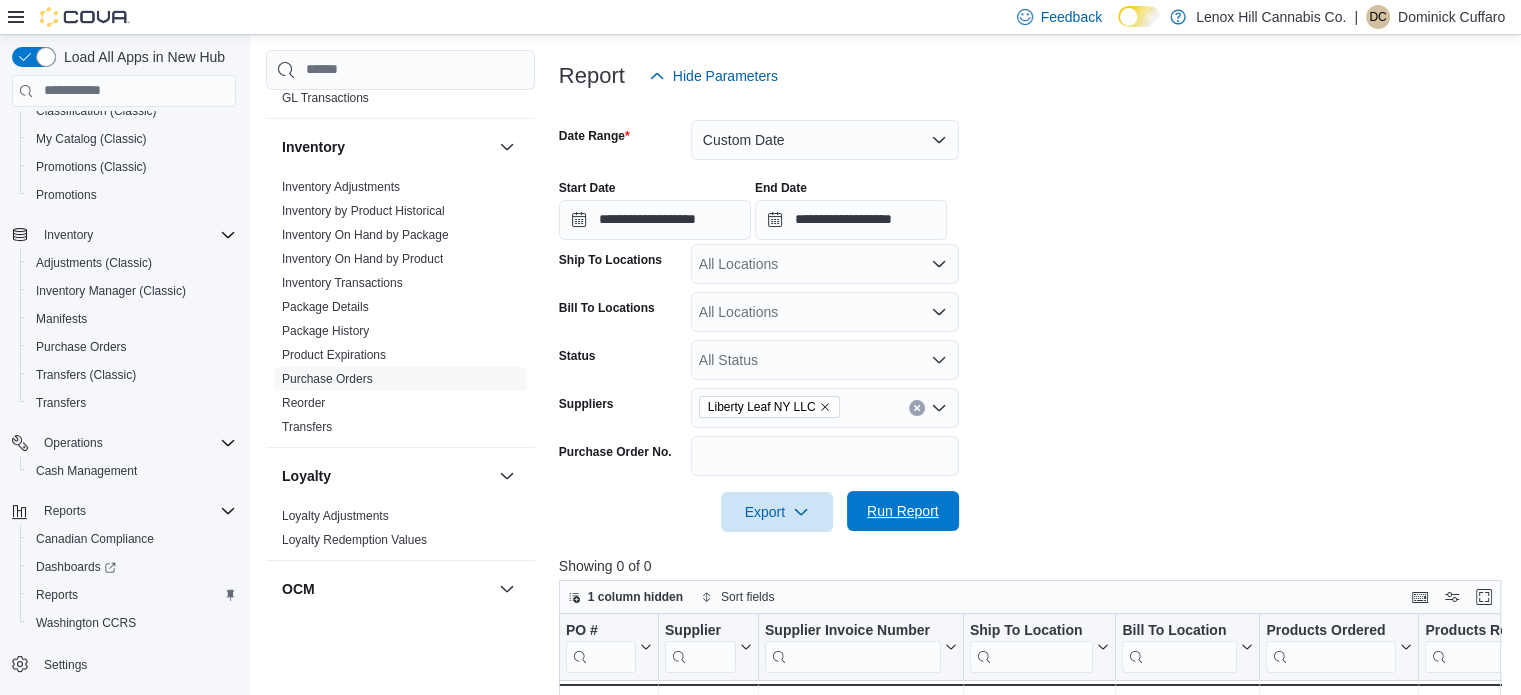 scroll, scrollTop: 232, scrollLeft: 0, axis: vertical 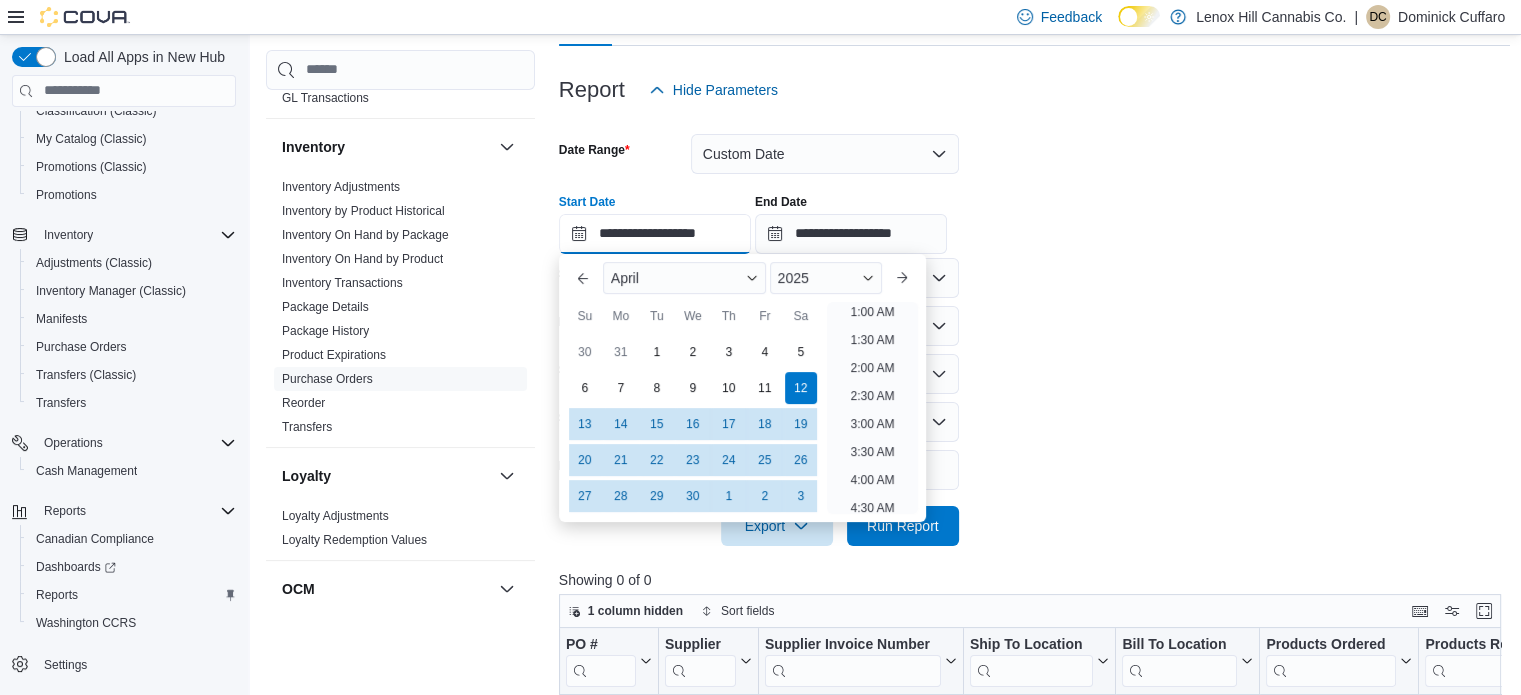 click on "**********" at bounding box center (655, 234) 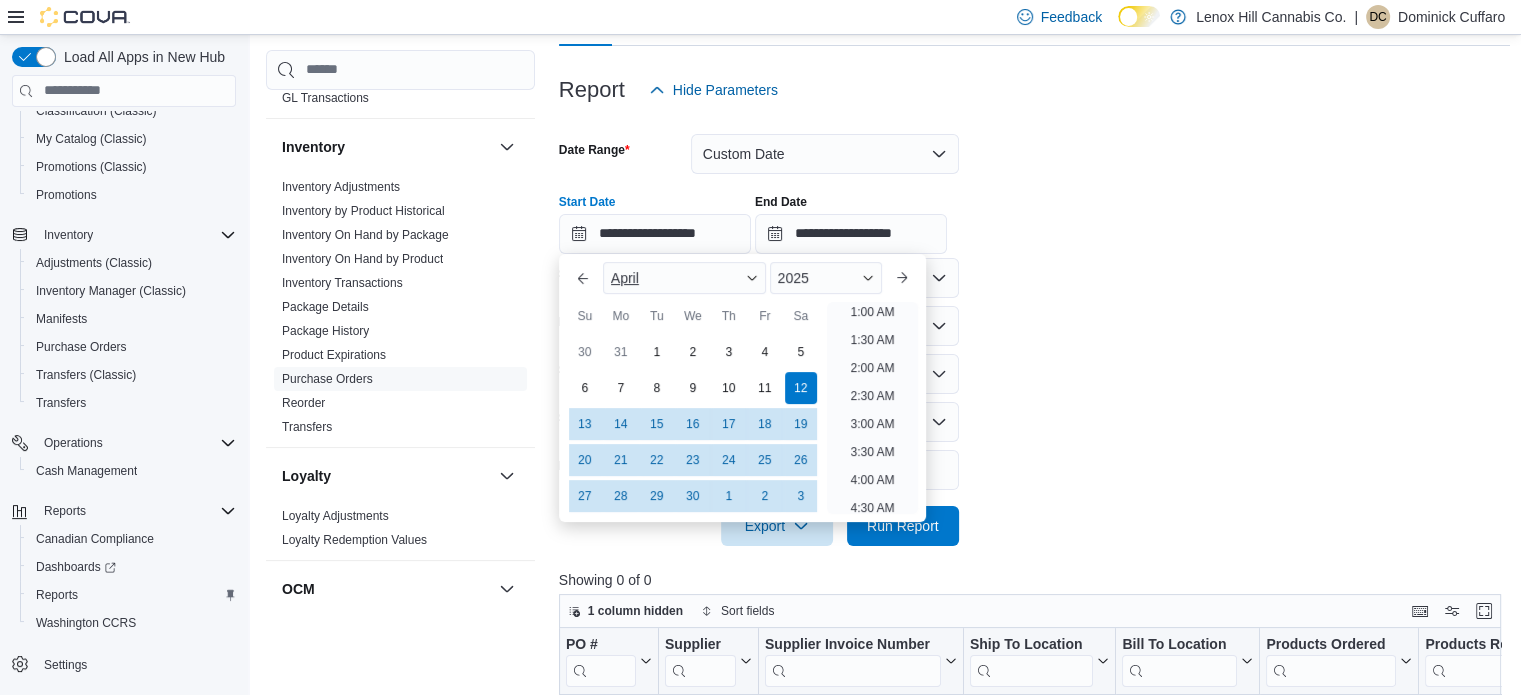 click on "April" at bounding box center (684, 278) 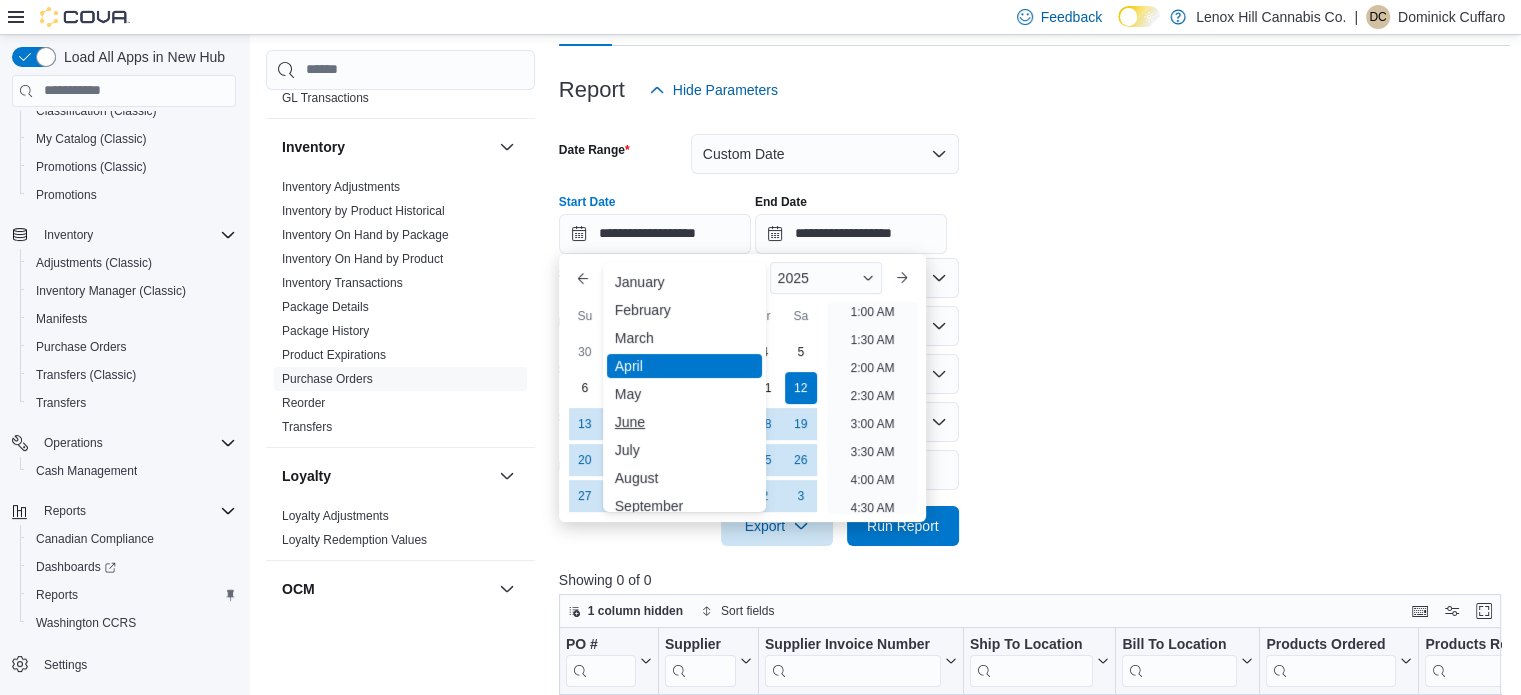 click on "June" at bounding box center [684, 422] 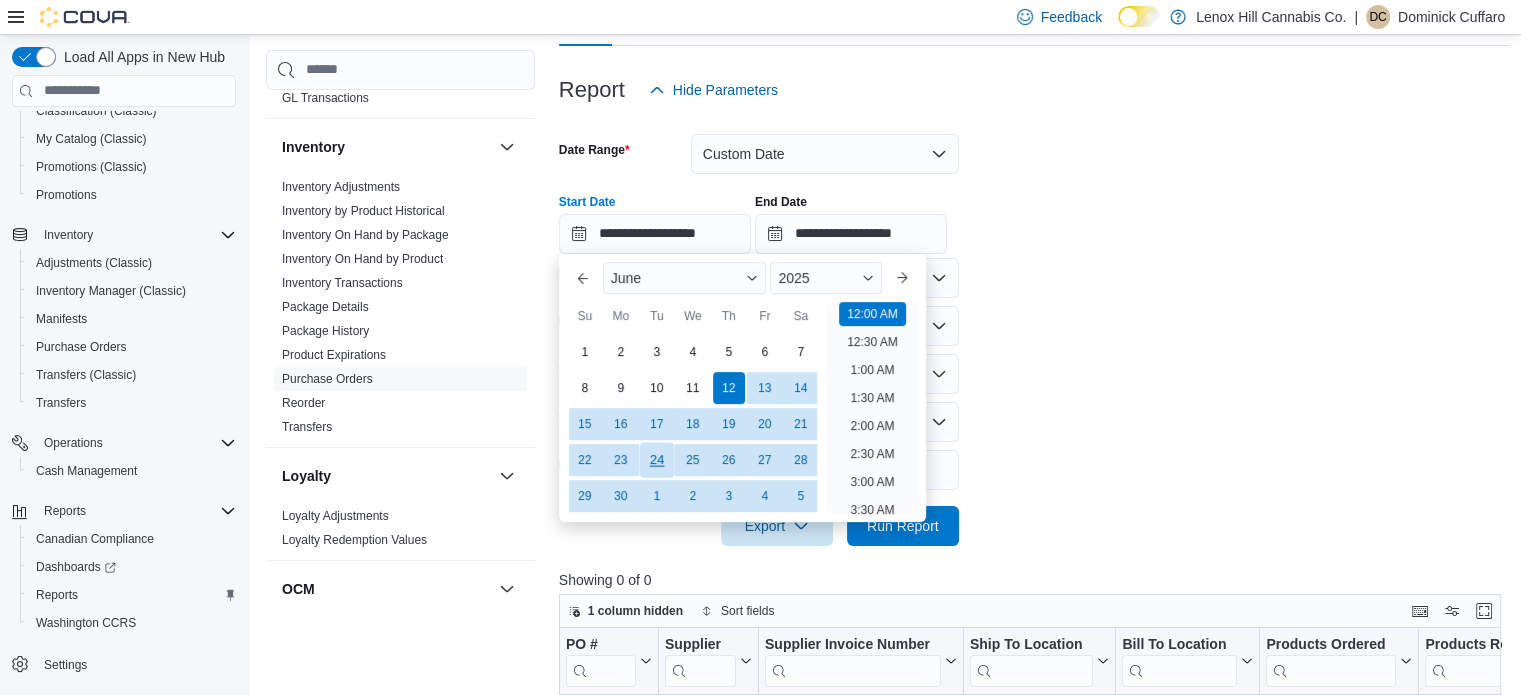 click on "24" at bounding box center [656, 459] 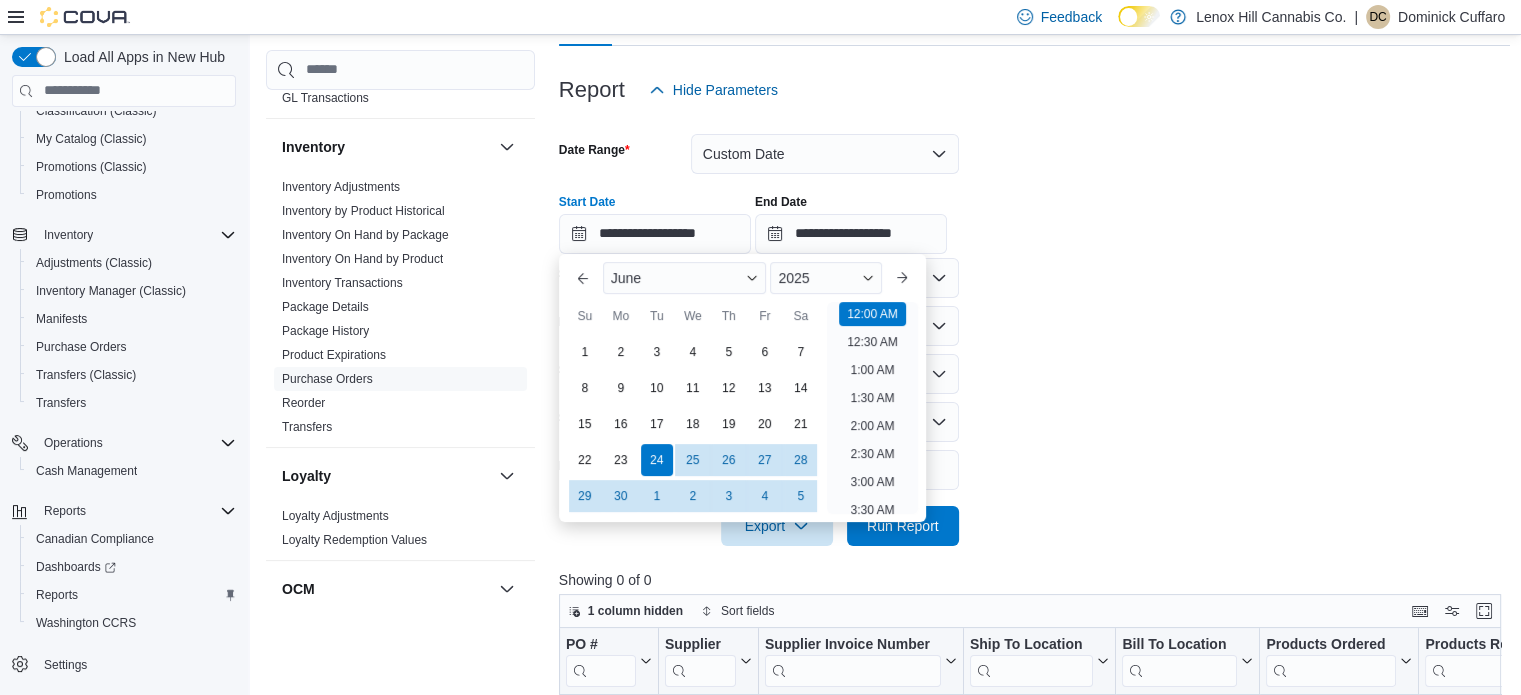 click on "**********" at bounding box center [1035, 328] 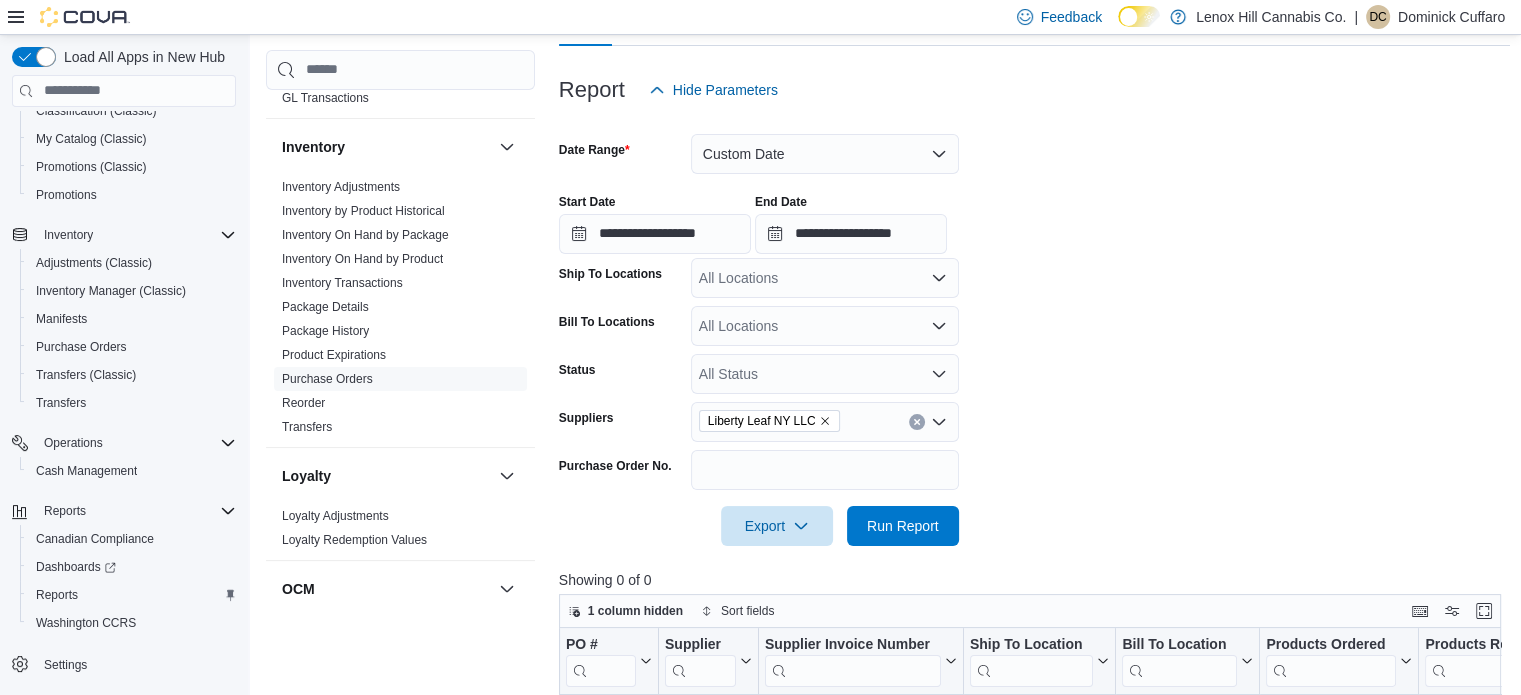click 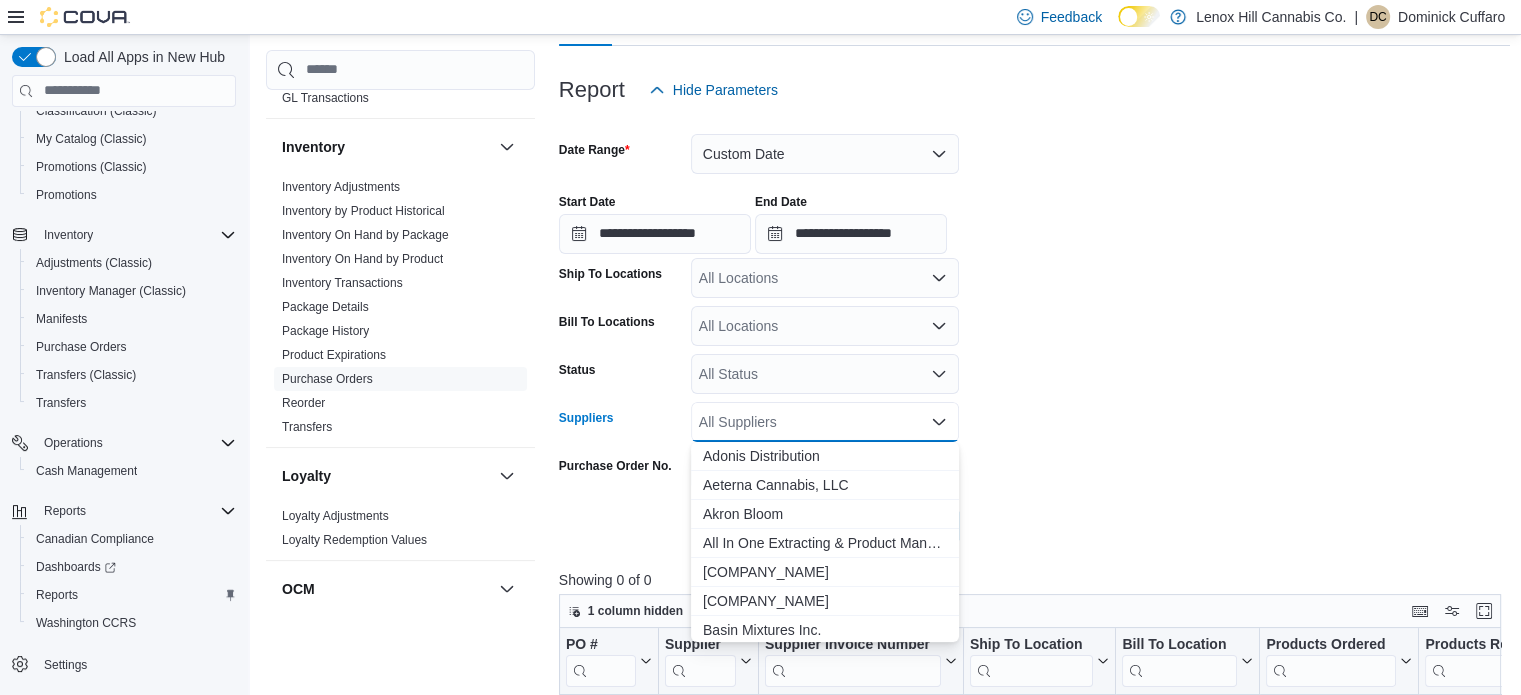 click on "All Suppliers" at bounding box center [825, 422] 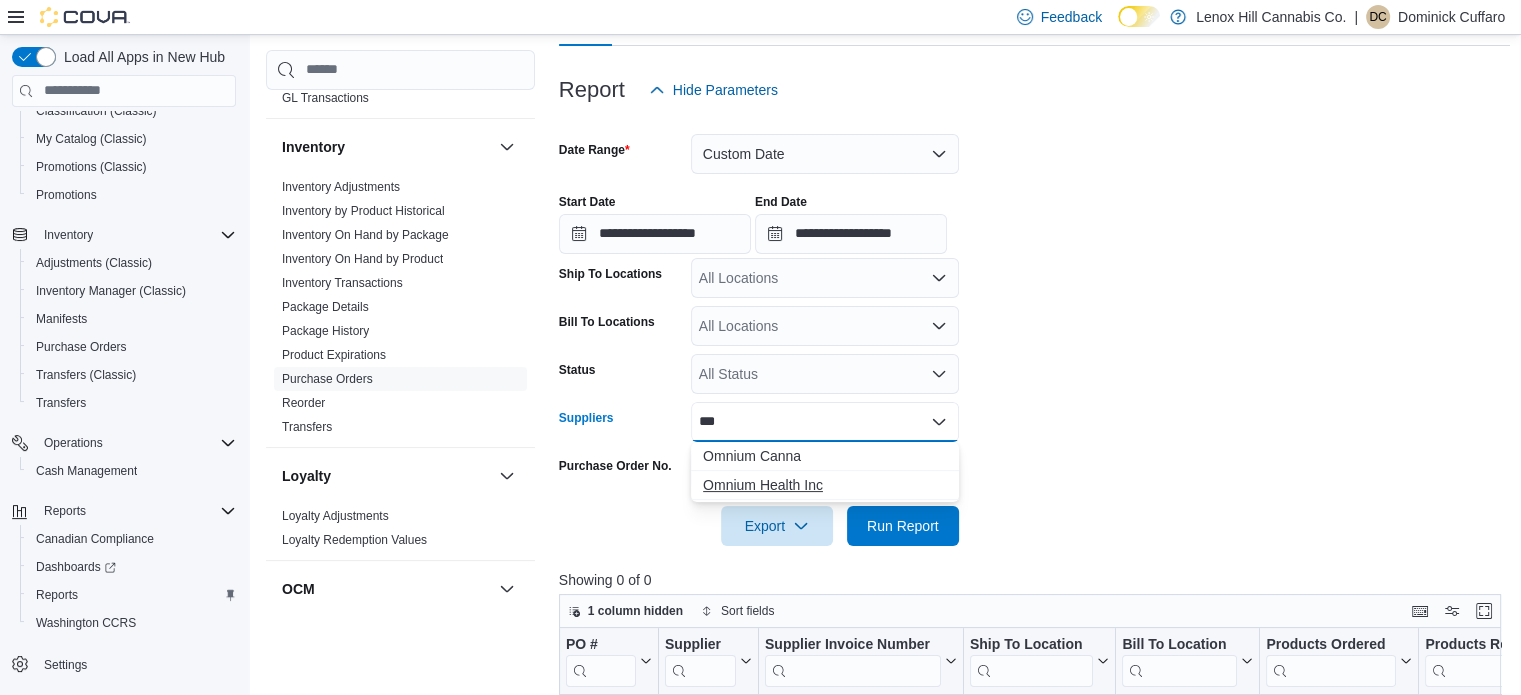 type on "***" 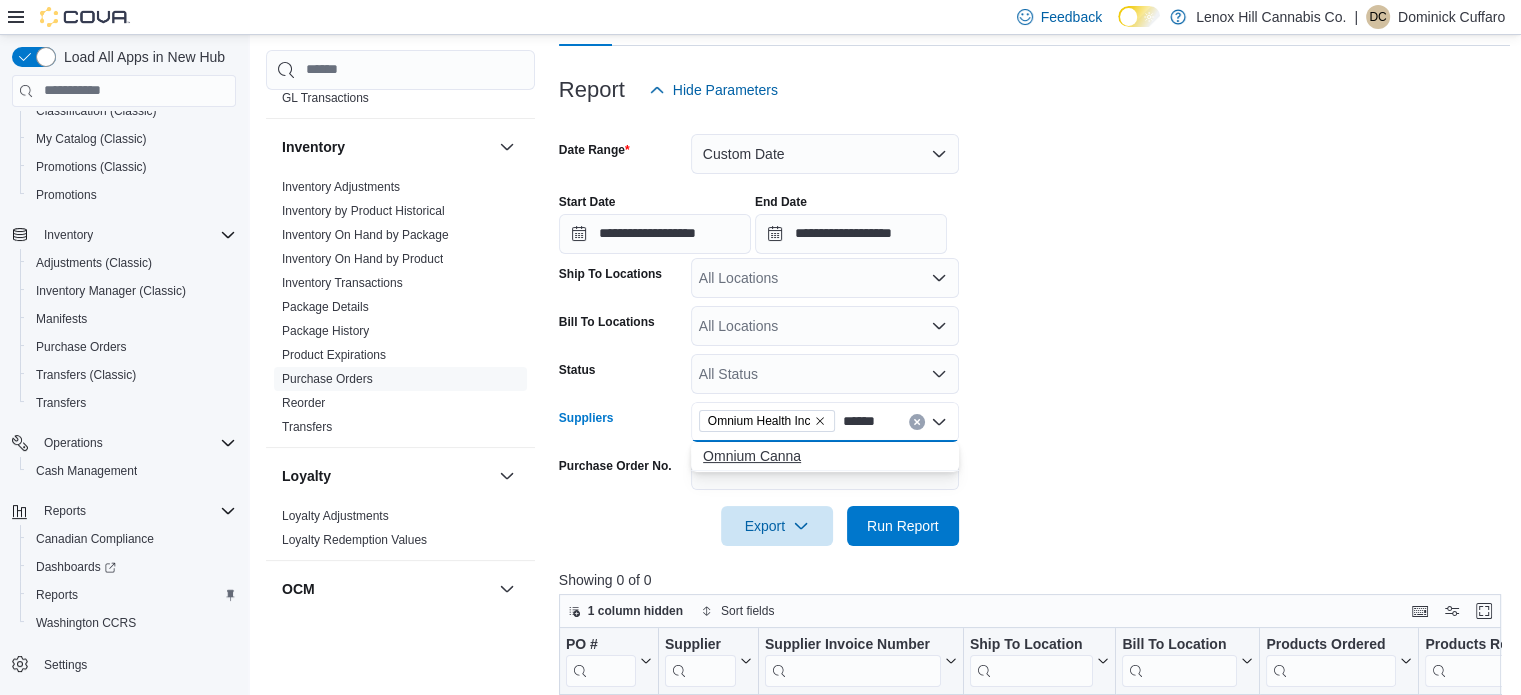 type on "******" 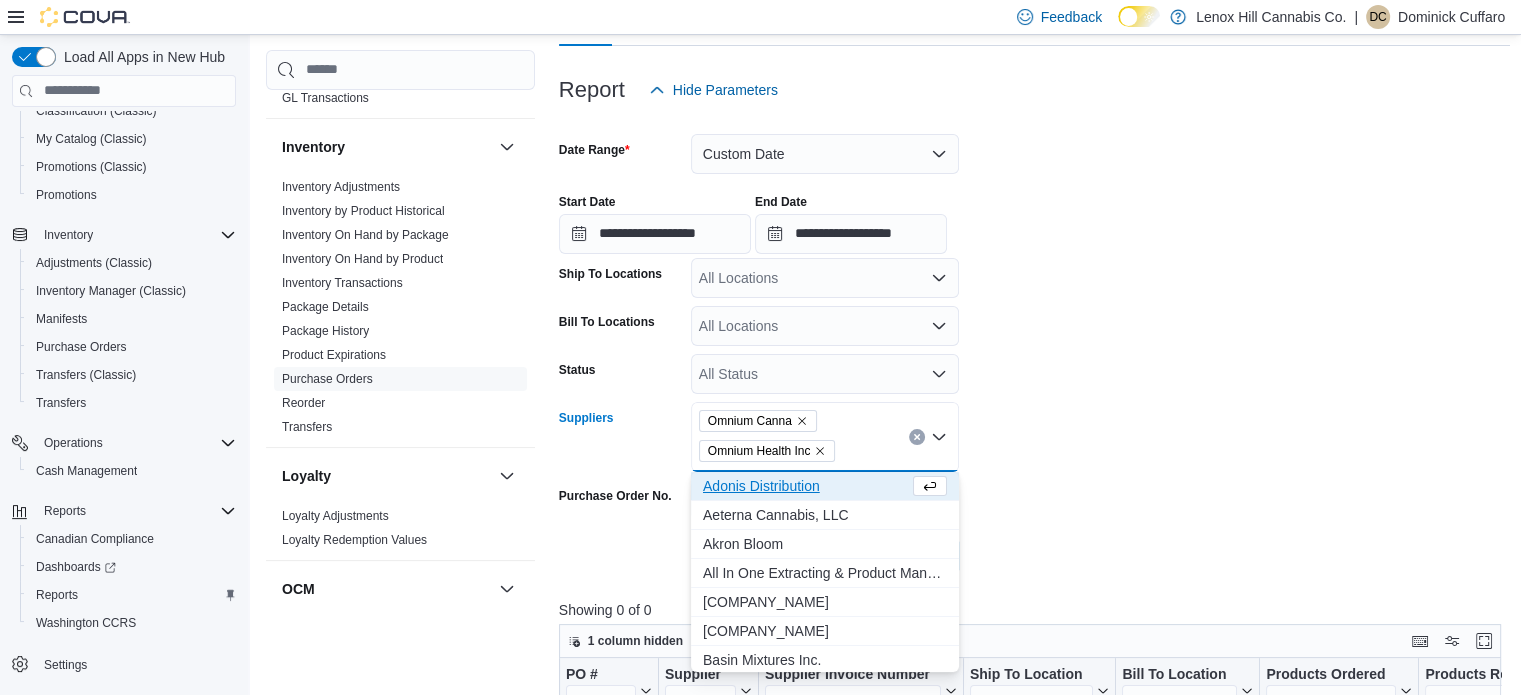 click on "**********" at bounding box center [1035, 343] 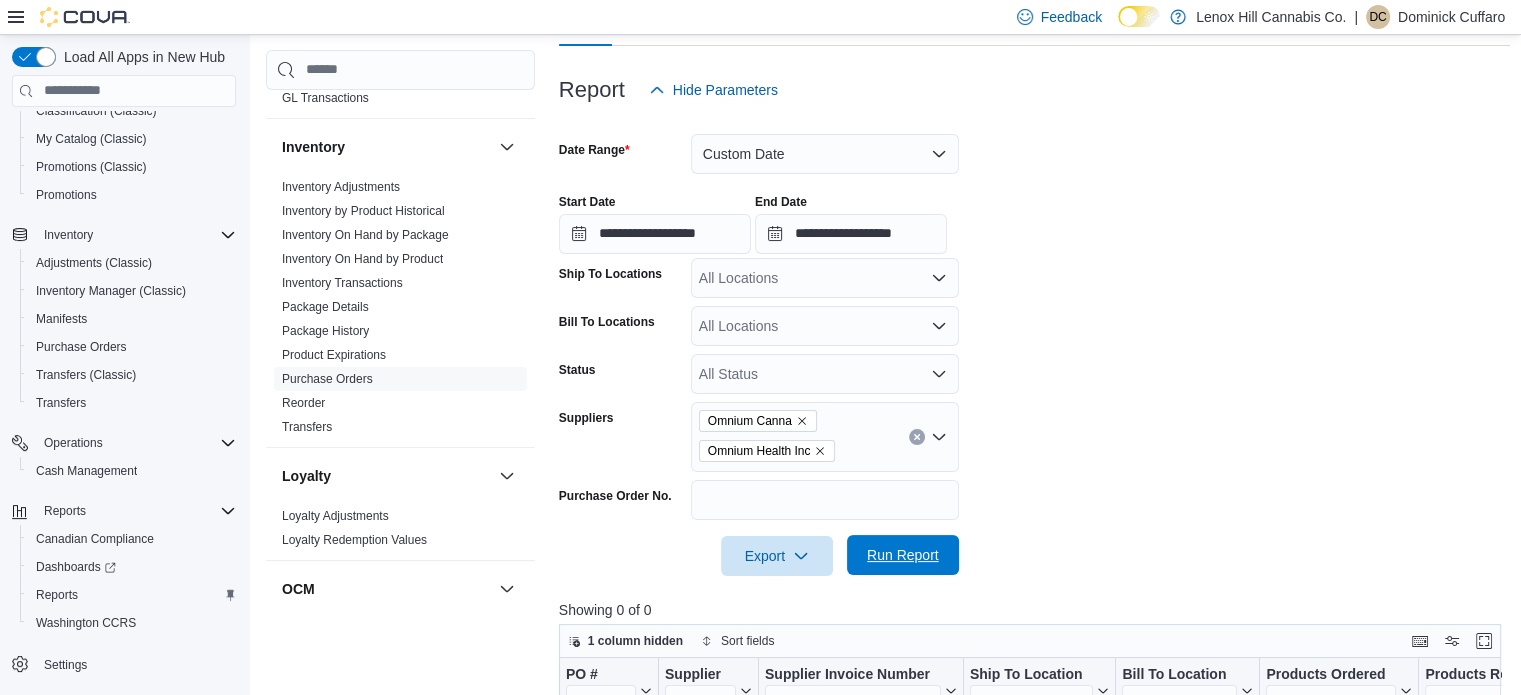 click on "Run Report" at bounding box center [903, 555] 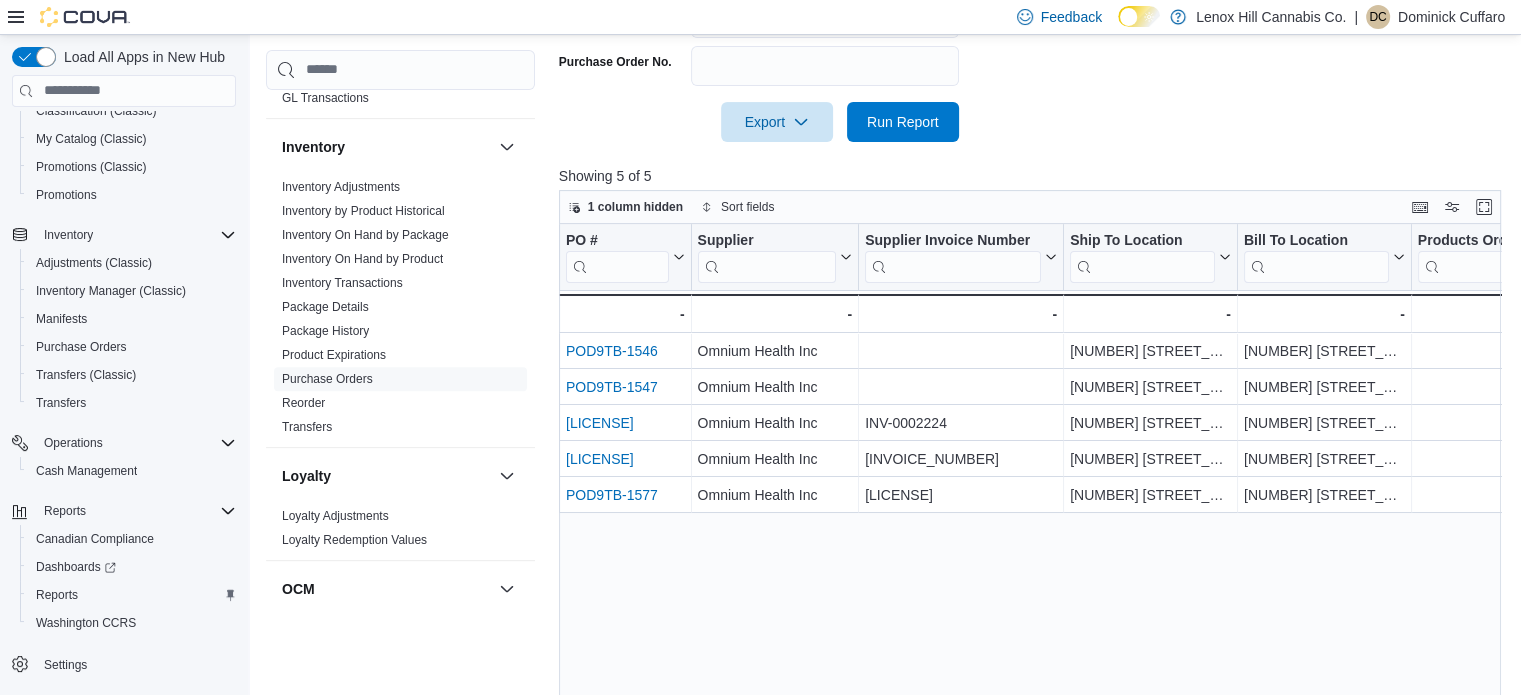 scroll, scrollTop: 668, scrollLeft: 0, axis: vertical 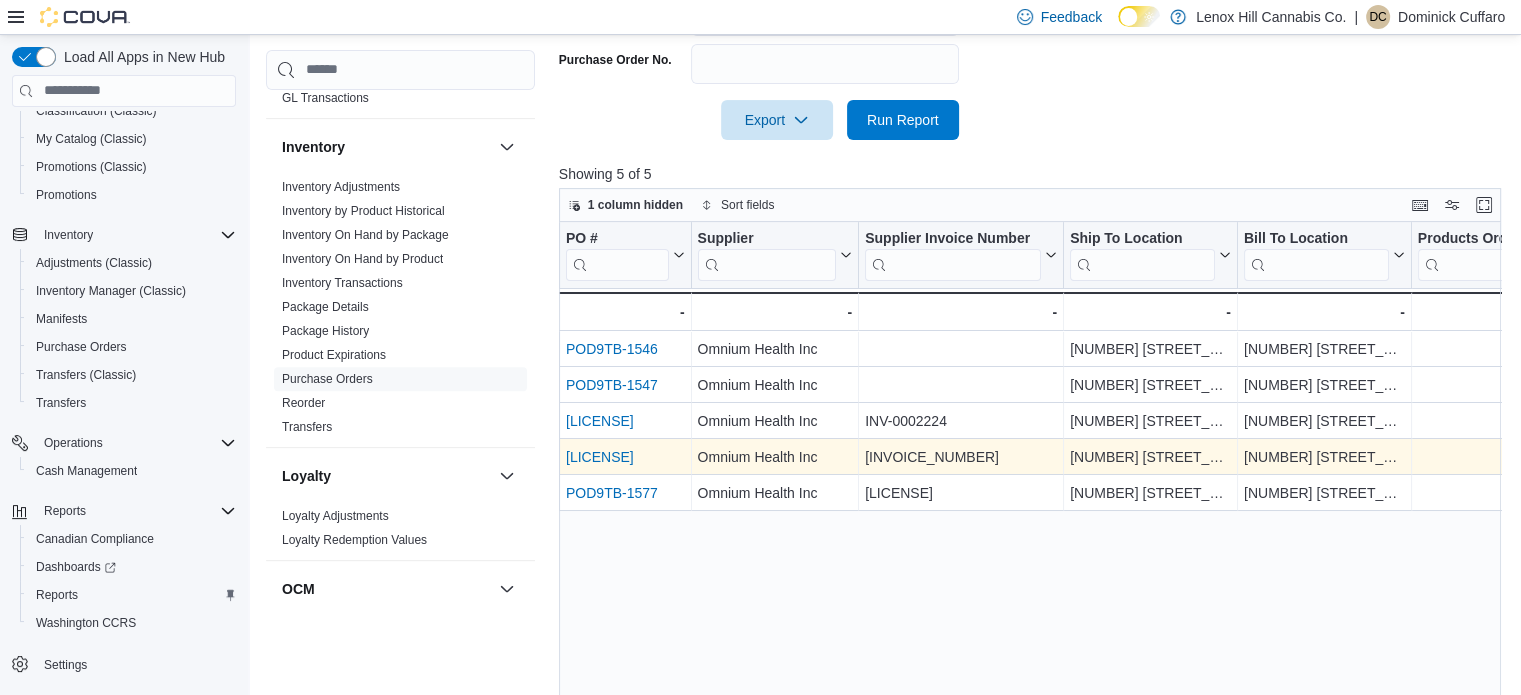 click on "[LICENSE]" at bounding box center (600, 457) 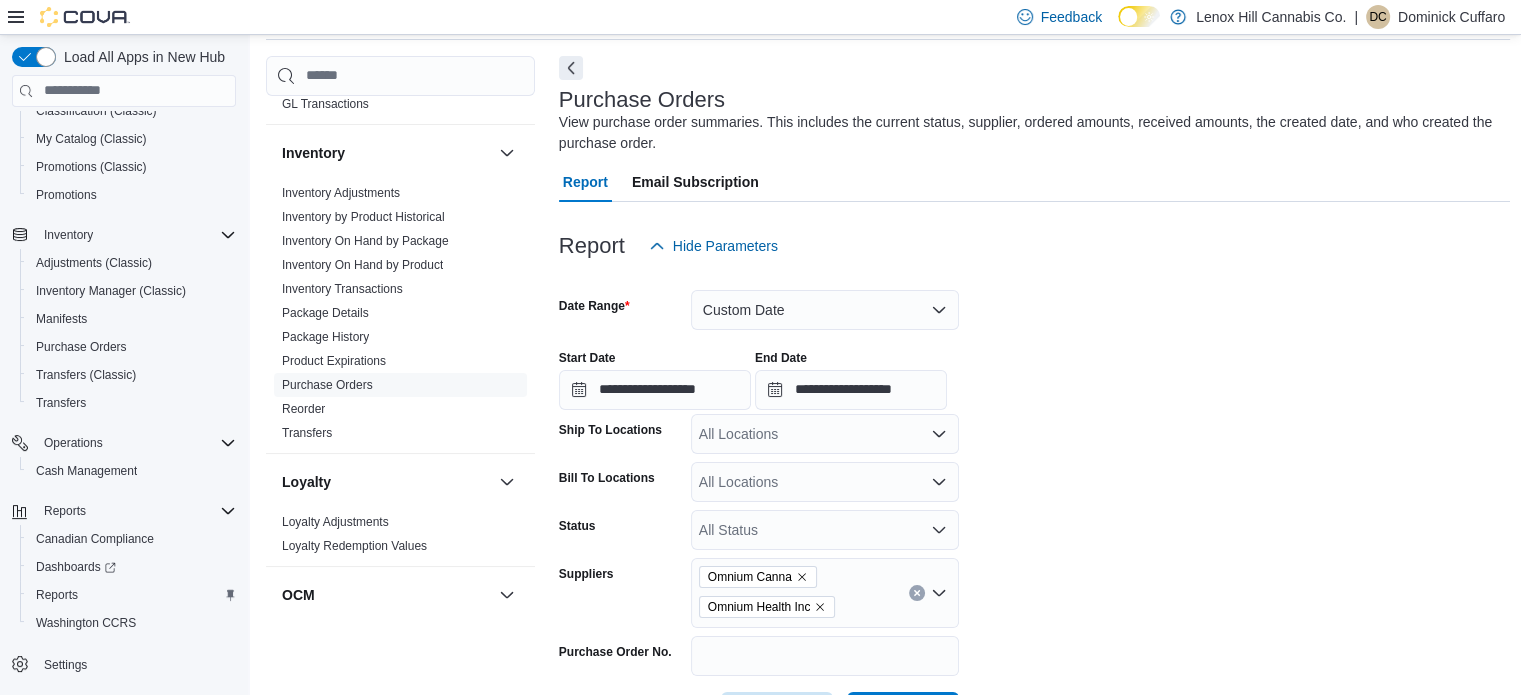 scroll, scrollTop: 76, scrollLeft: 0, axis: vertical 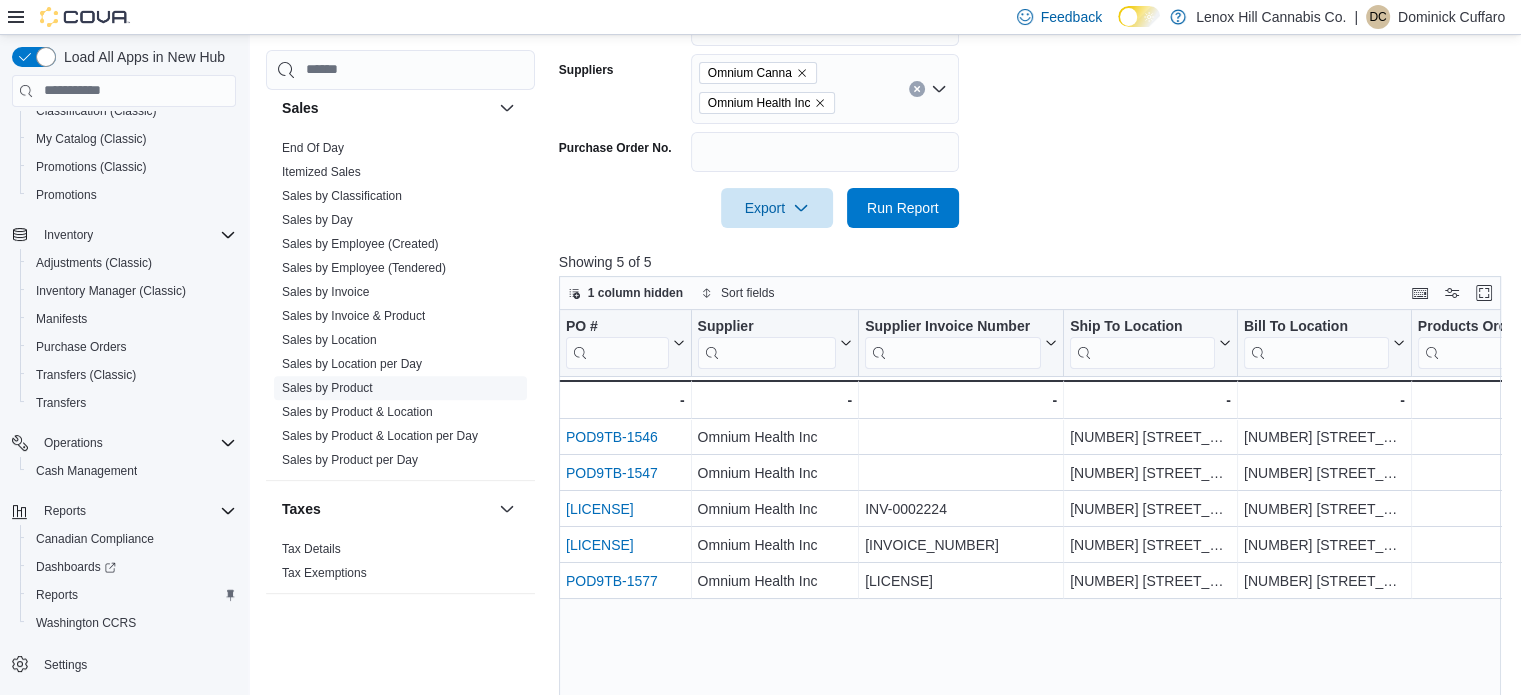 click on "Sales by Product" at bounding box center (400, 388) 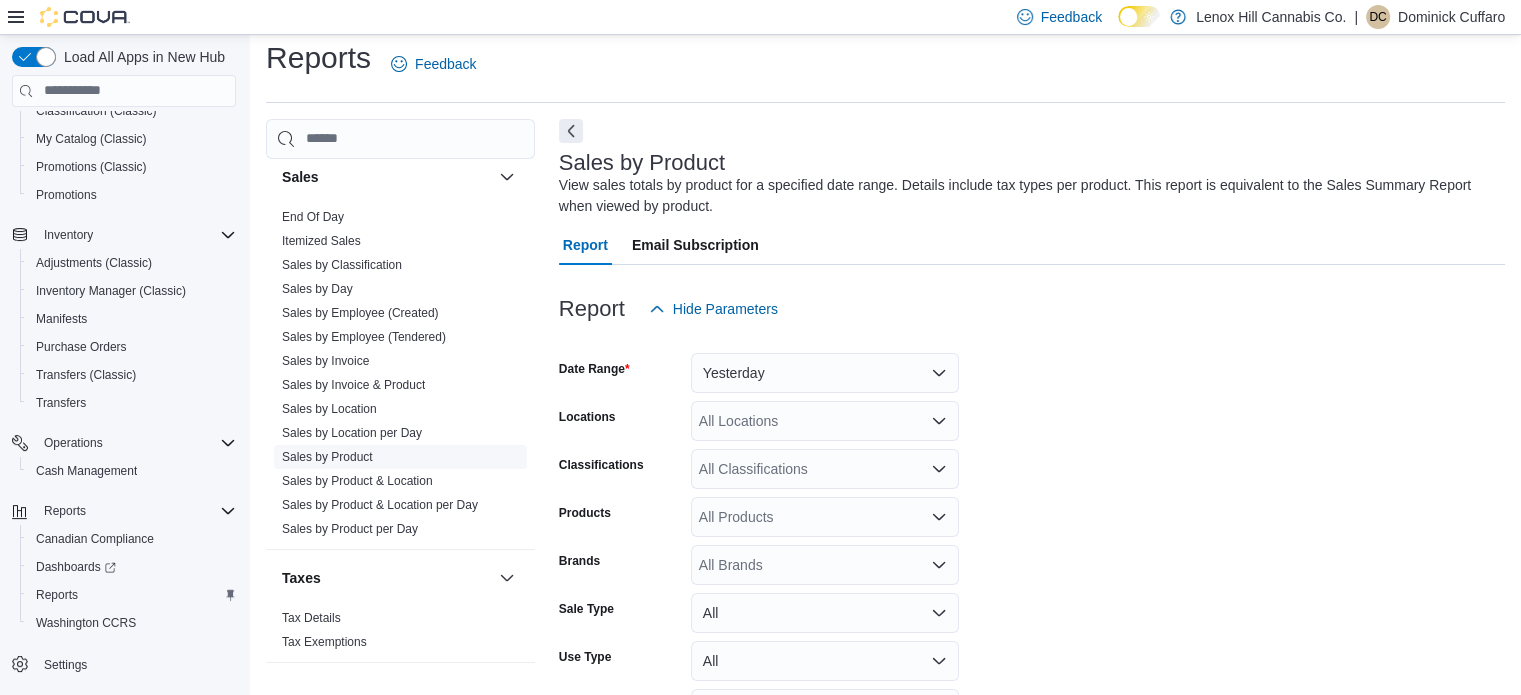 scroll, scrollTop: 67, scrollLeft: 0, axis: vertical 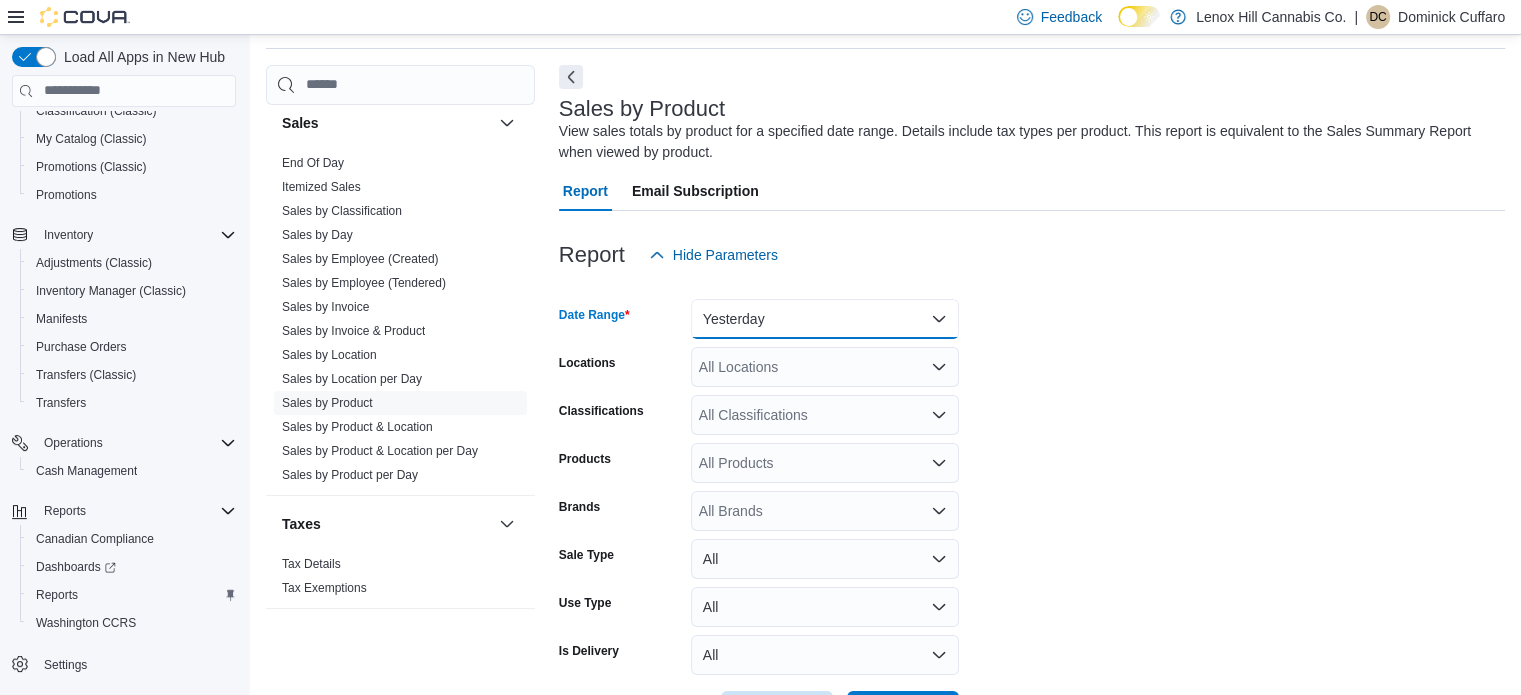 click on "Yesterday" at bounding box center (825, 319) 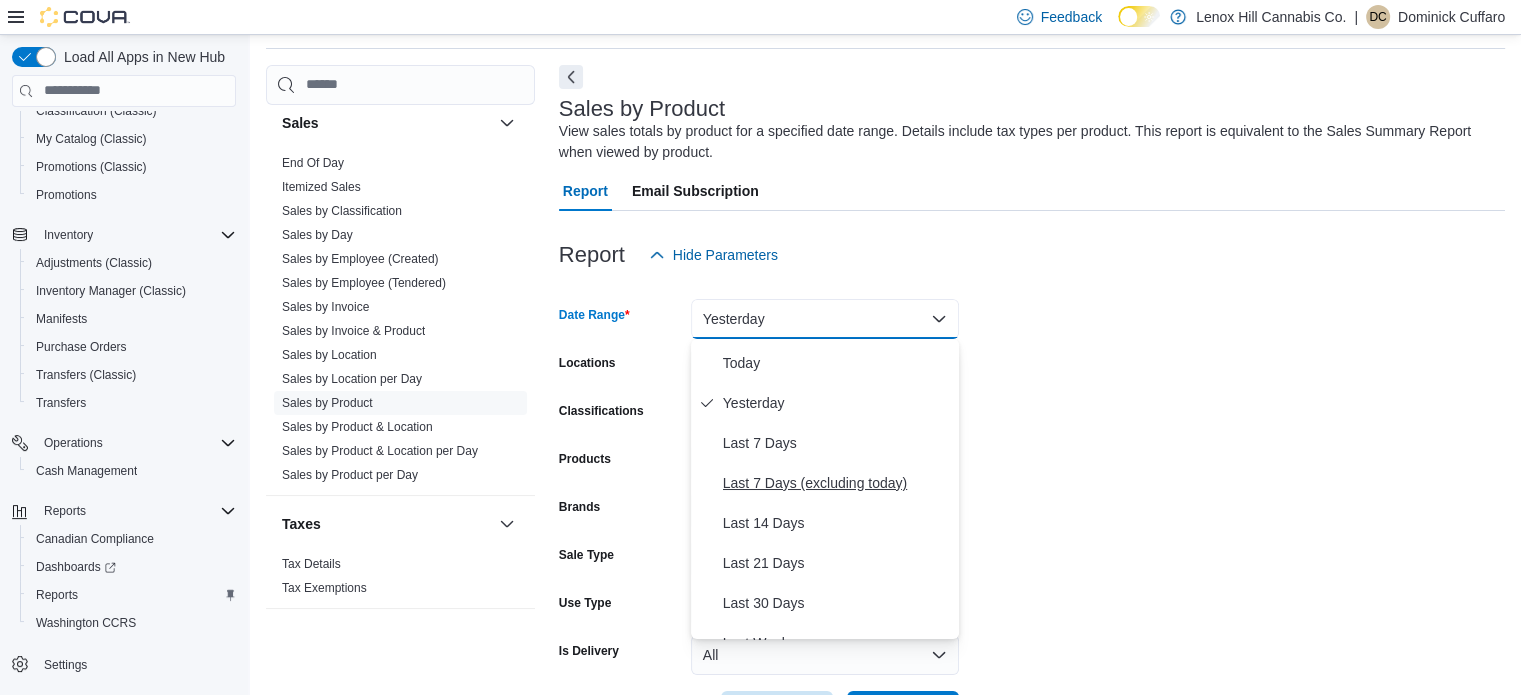 scroll, scrollTop: 36, scrollLeft: 0, axis: vertical 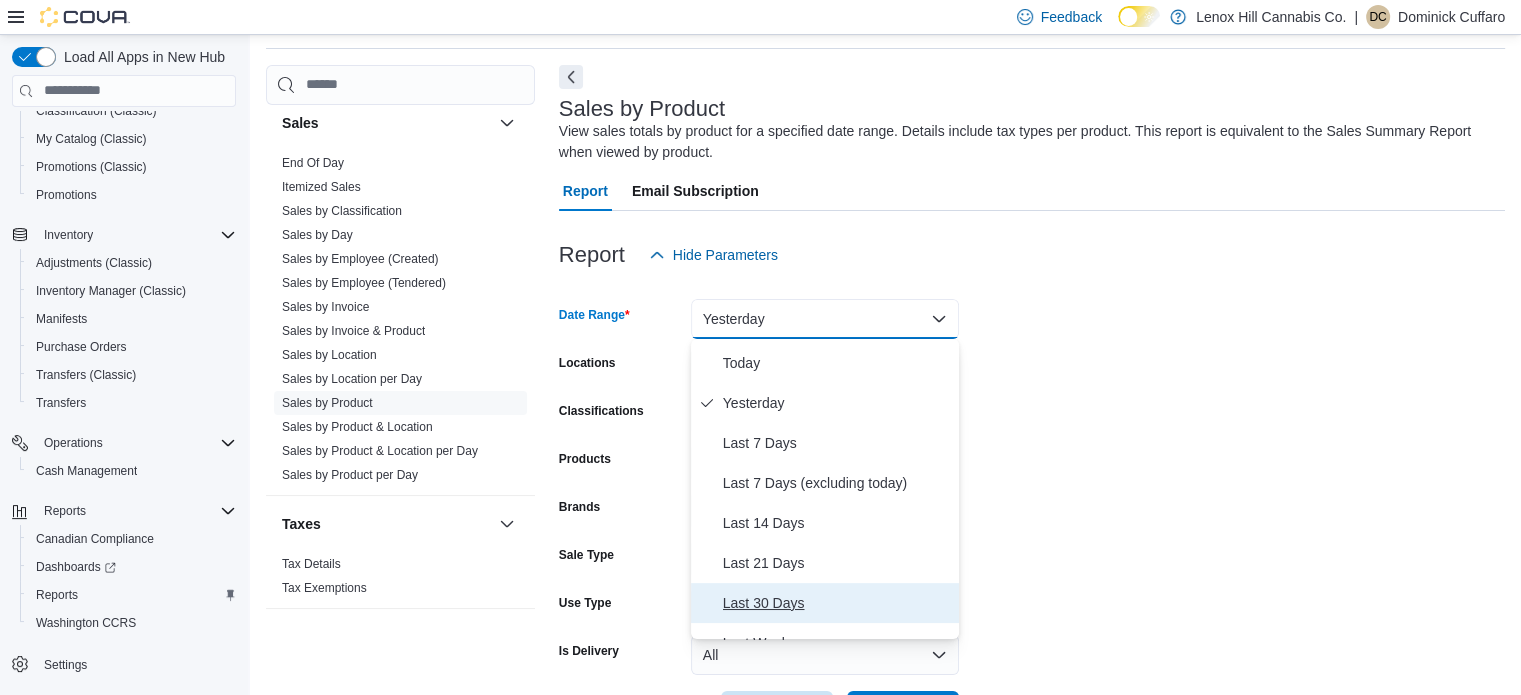 click on "Last 30 Days" at bounding box center (837, 603) 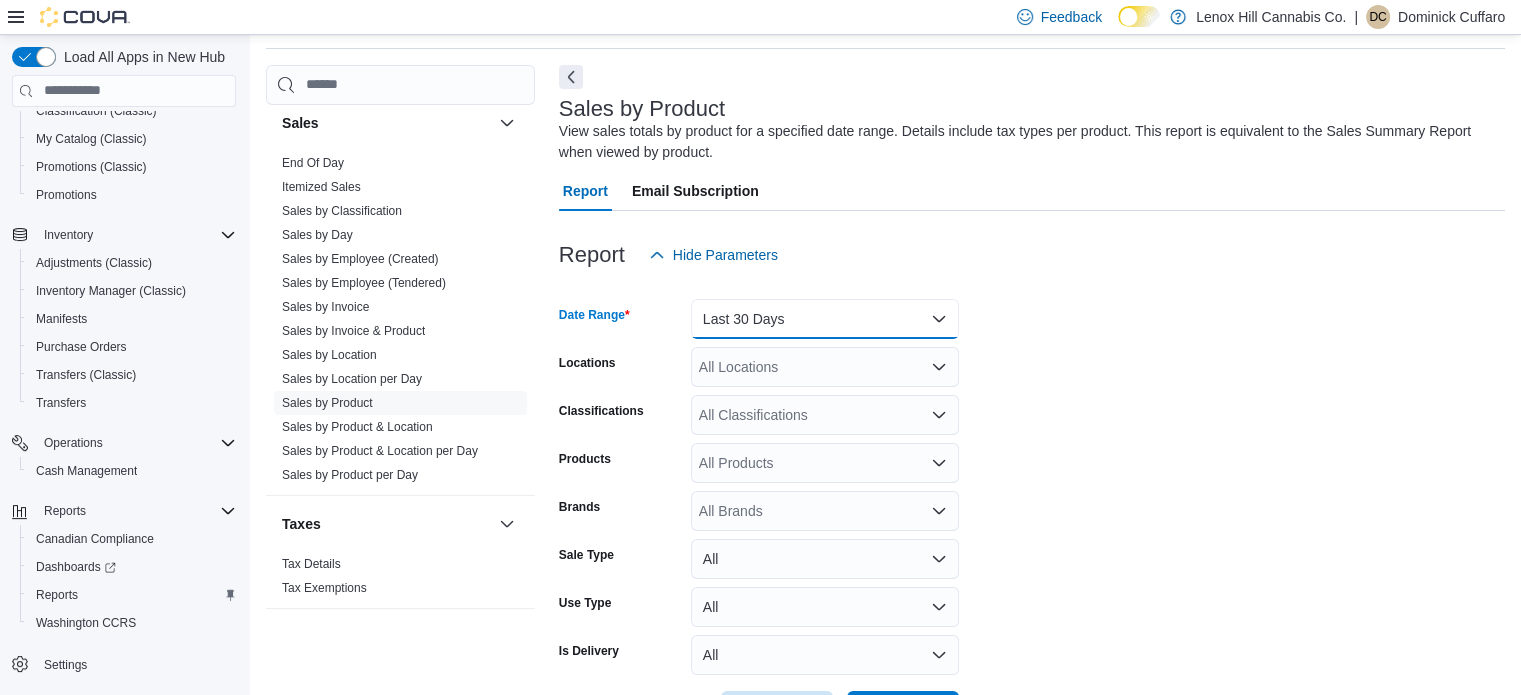 click on "Last 30 Days" at bounding box center (825, 319) 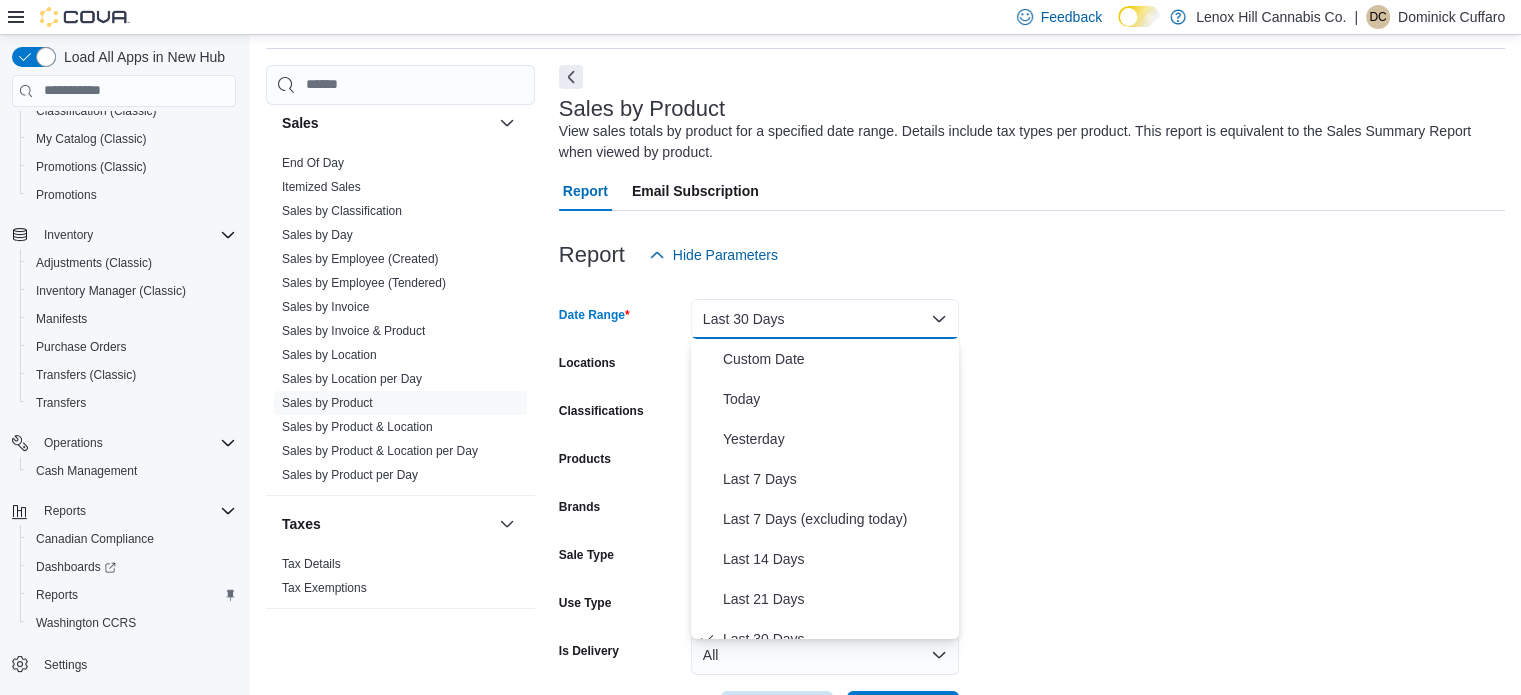 scroll, scrollTop: 20, scrollLeft: 0, axis: vertical 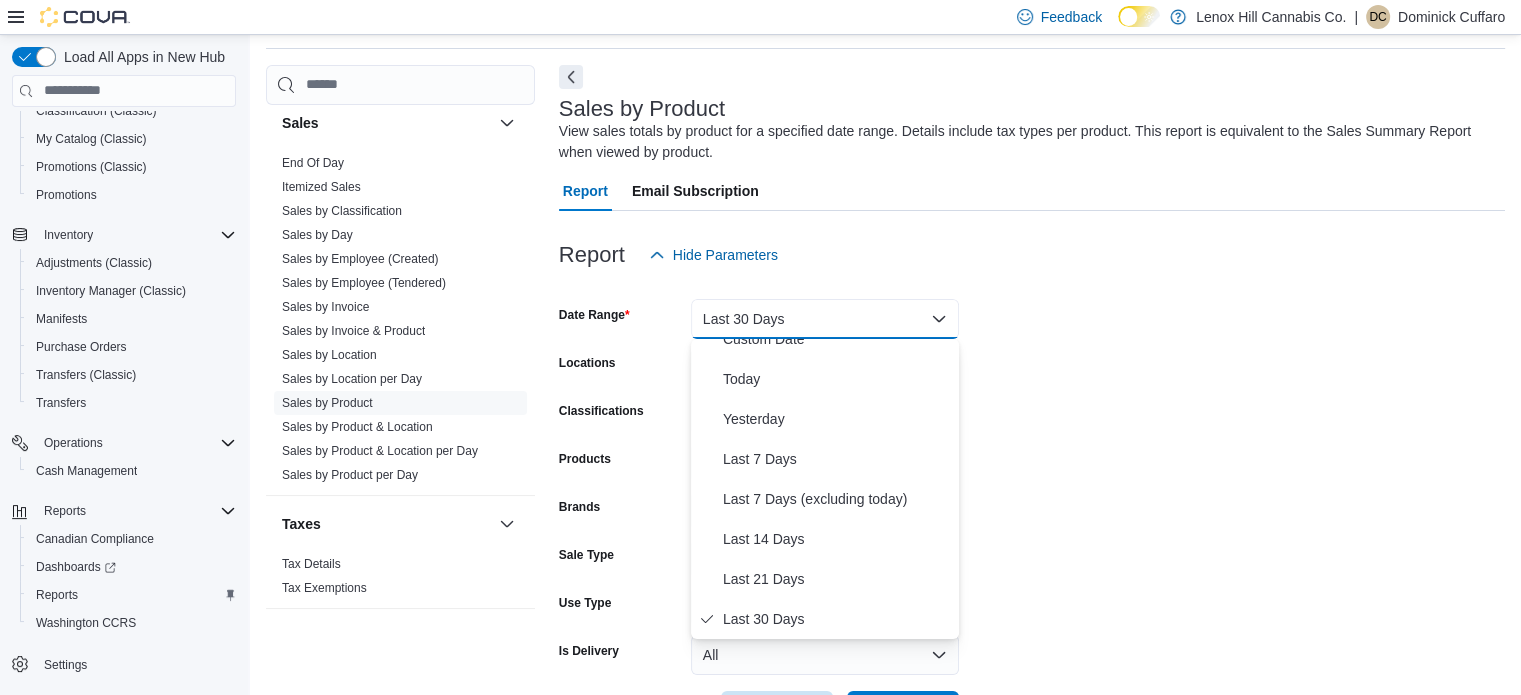 click on "Date Range Last 30 Days Locations All Locations Classifications All Classifications Products All Products Brands All Brands Sale Type All Use Type All Is Delivery All Export  Run Report" at bounding box center (1032, 503) 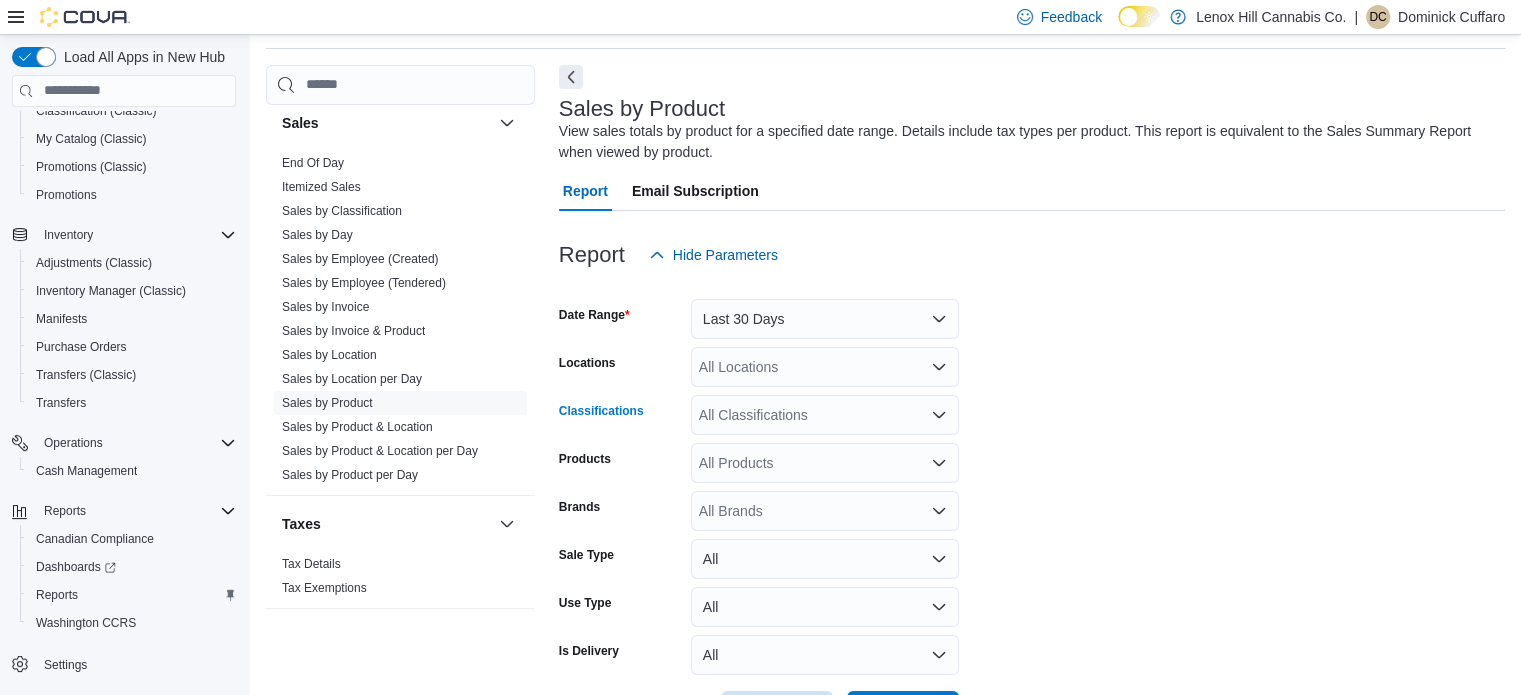 click on "All Classifications" at bounding box center [825, 415] 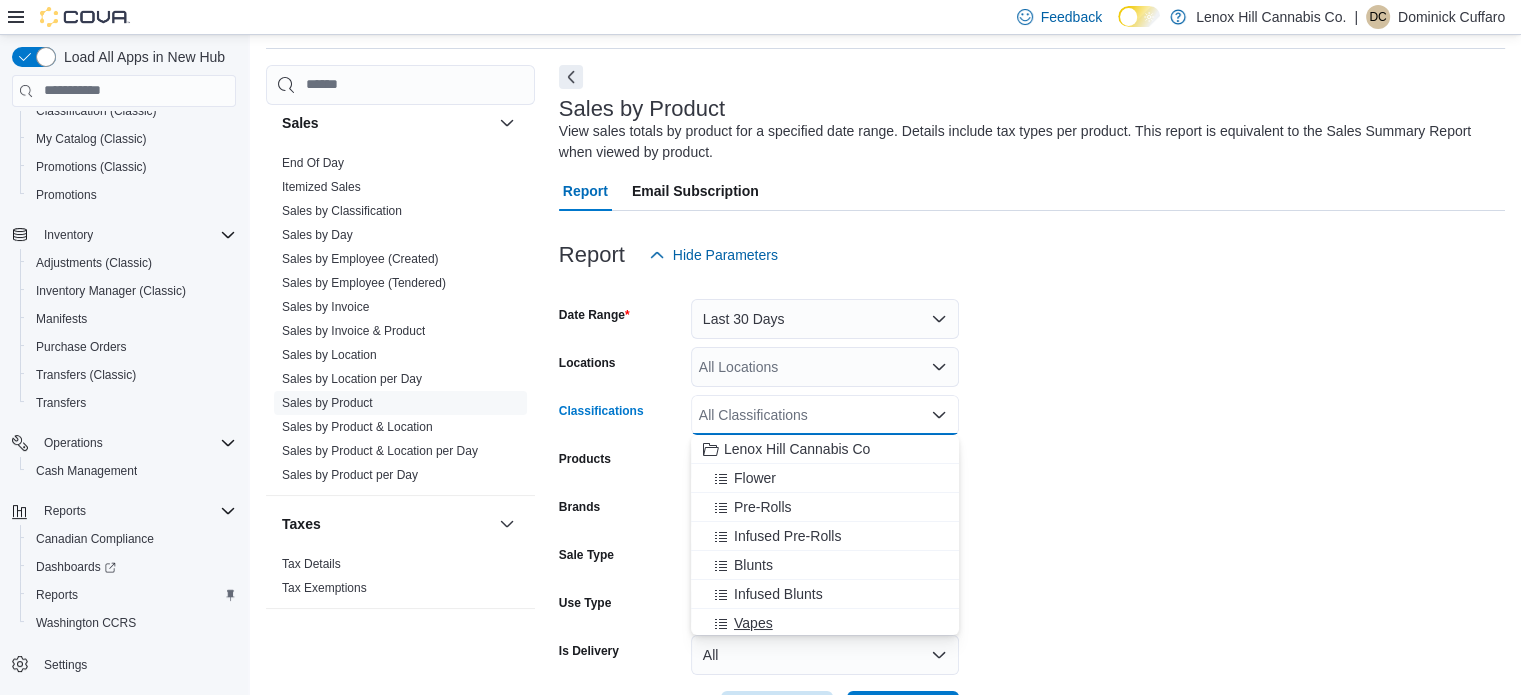 click on "Vapes" at bounding box center [753, 623] 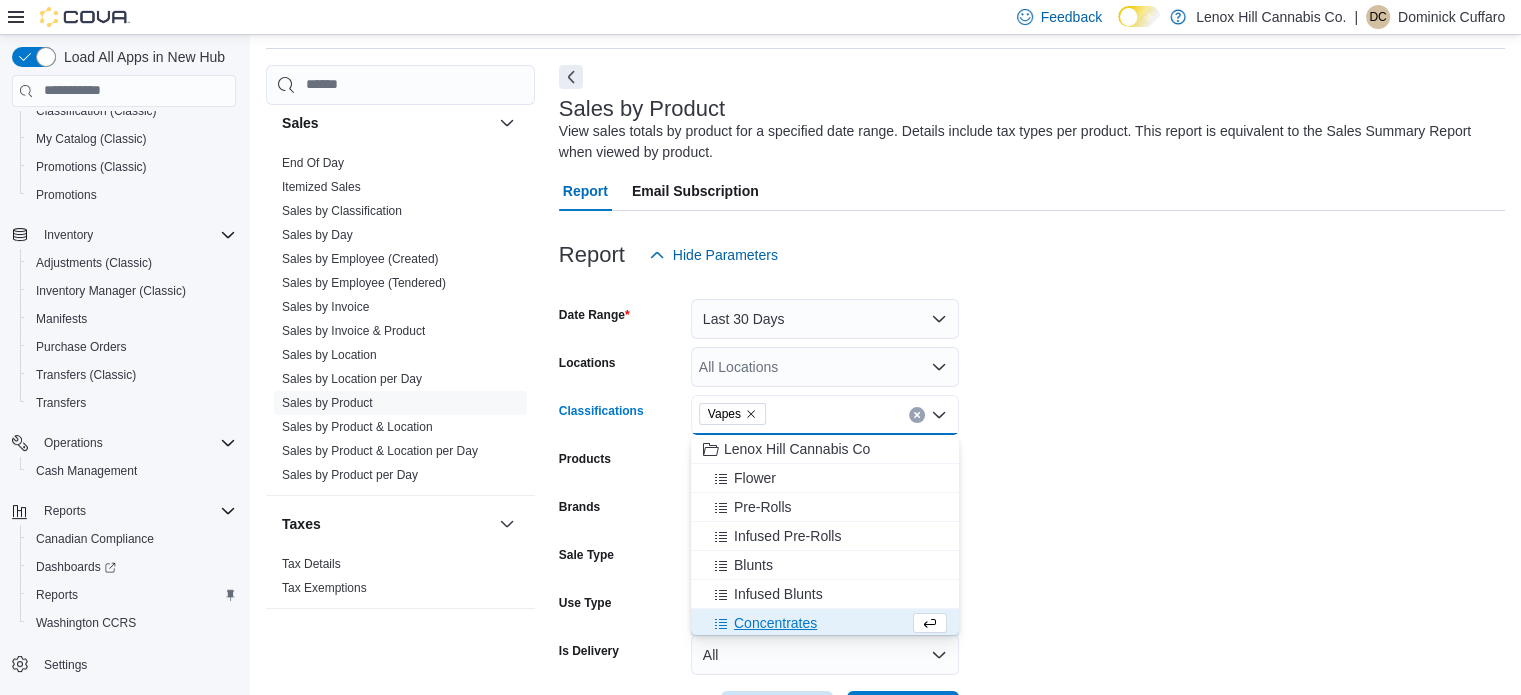 scroll, scrollTop: 3, scrollLeft: 0, axis: vertical 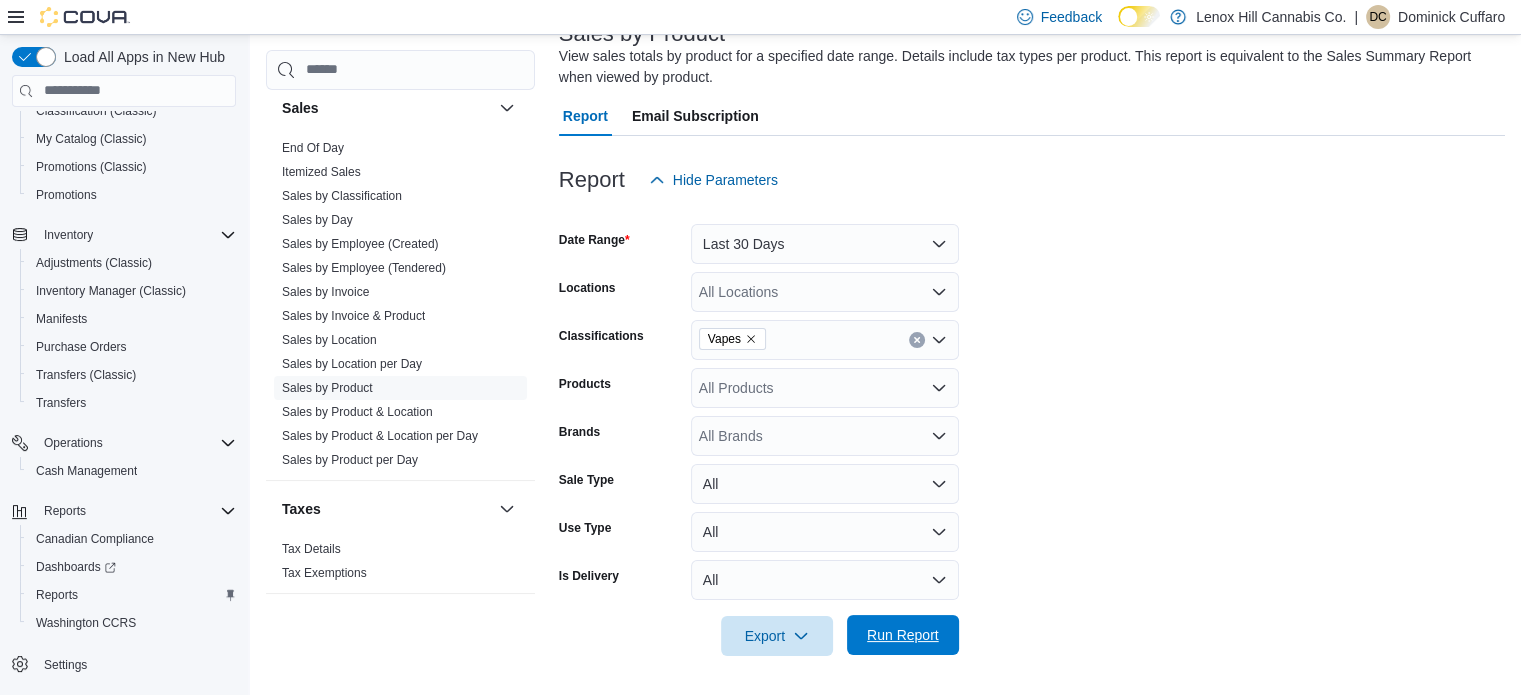 click on "Run Report" at bounding box center [903, 635] 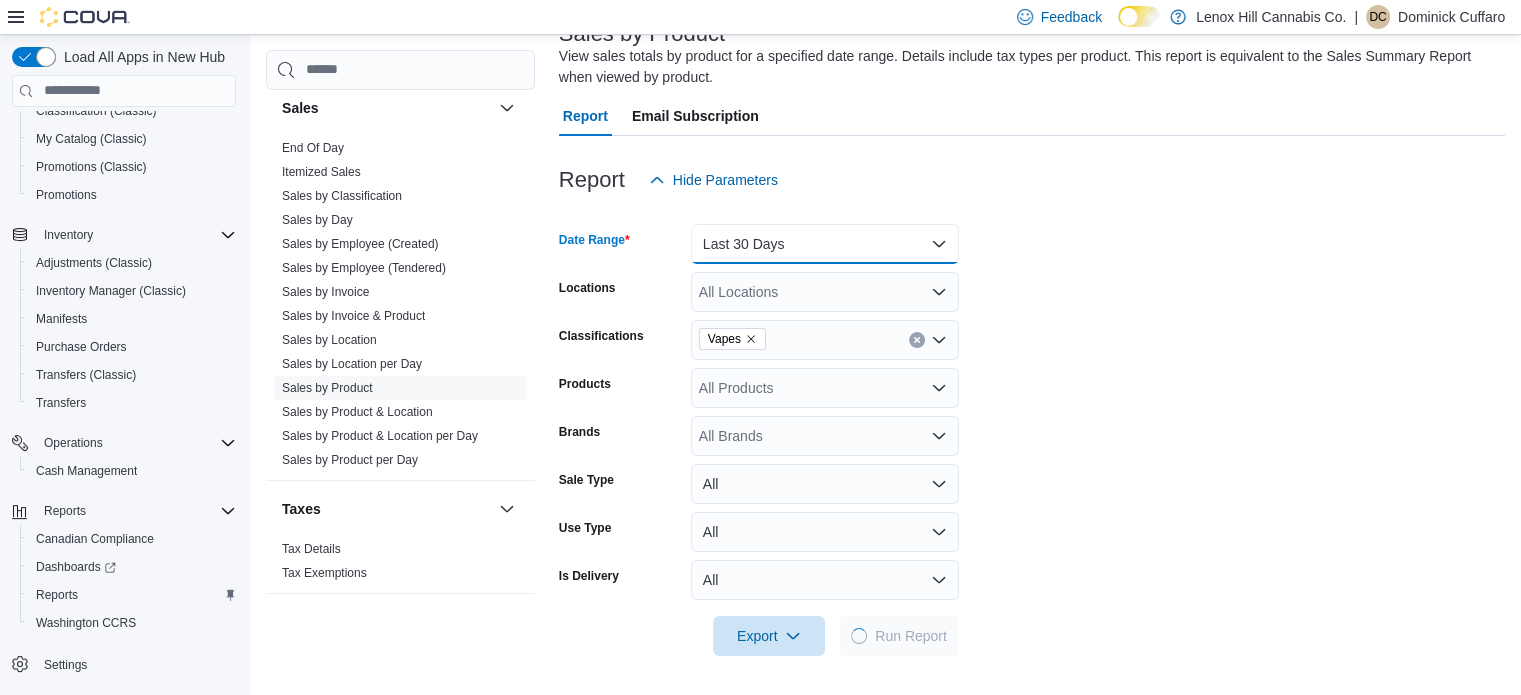 click on "Last 30 Days" at bounding box center (825, 244) 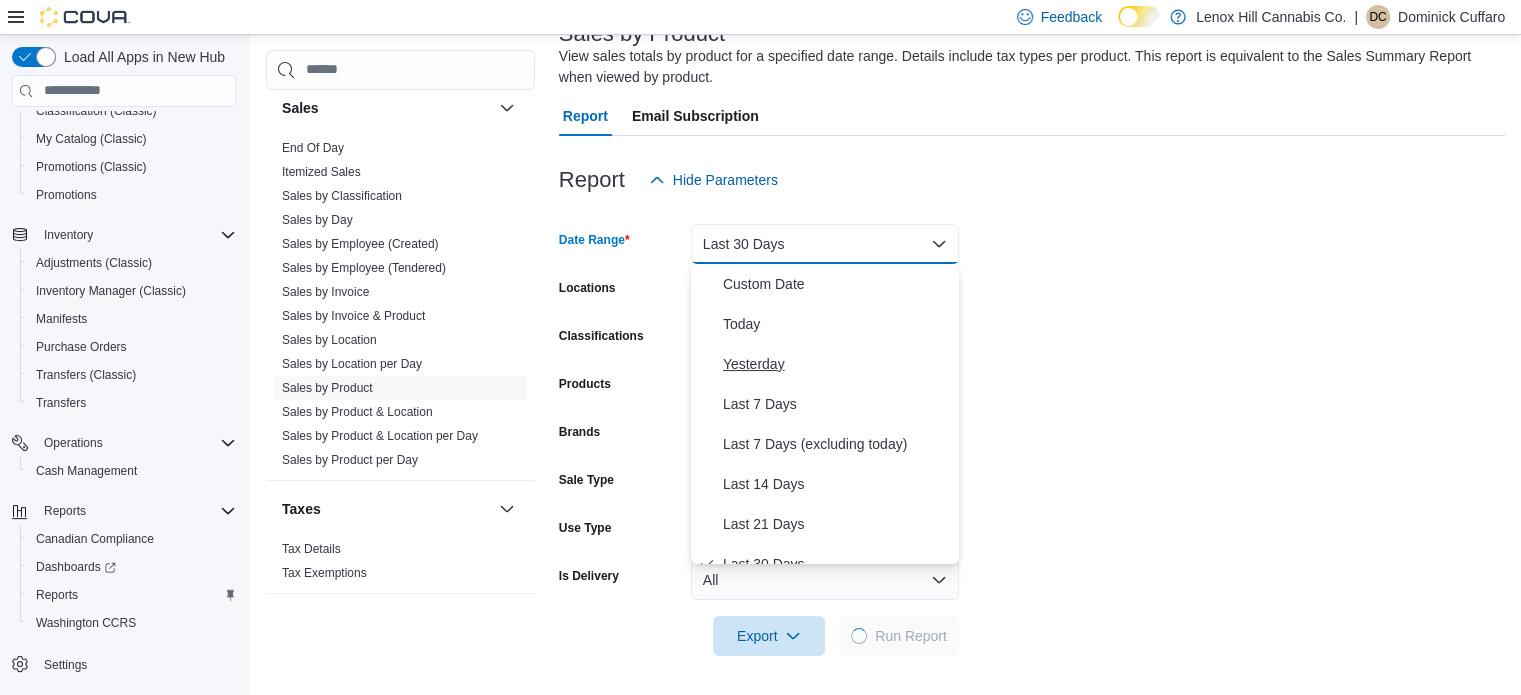 scroll, scrollTop: 20, scrollLeft: 0, axis: vertical 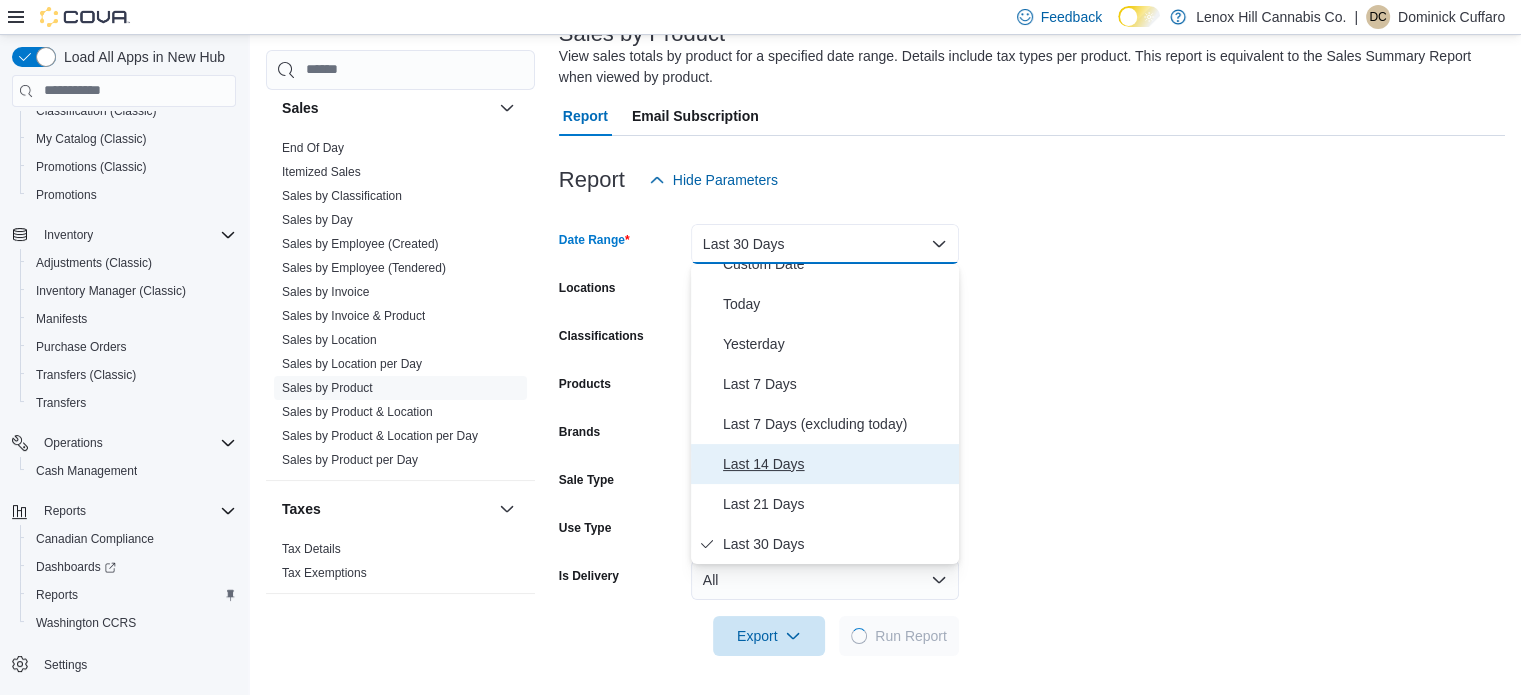 click on "Last 14 Days" at bounding box center (837, 464) 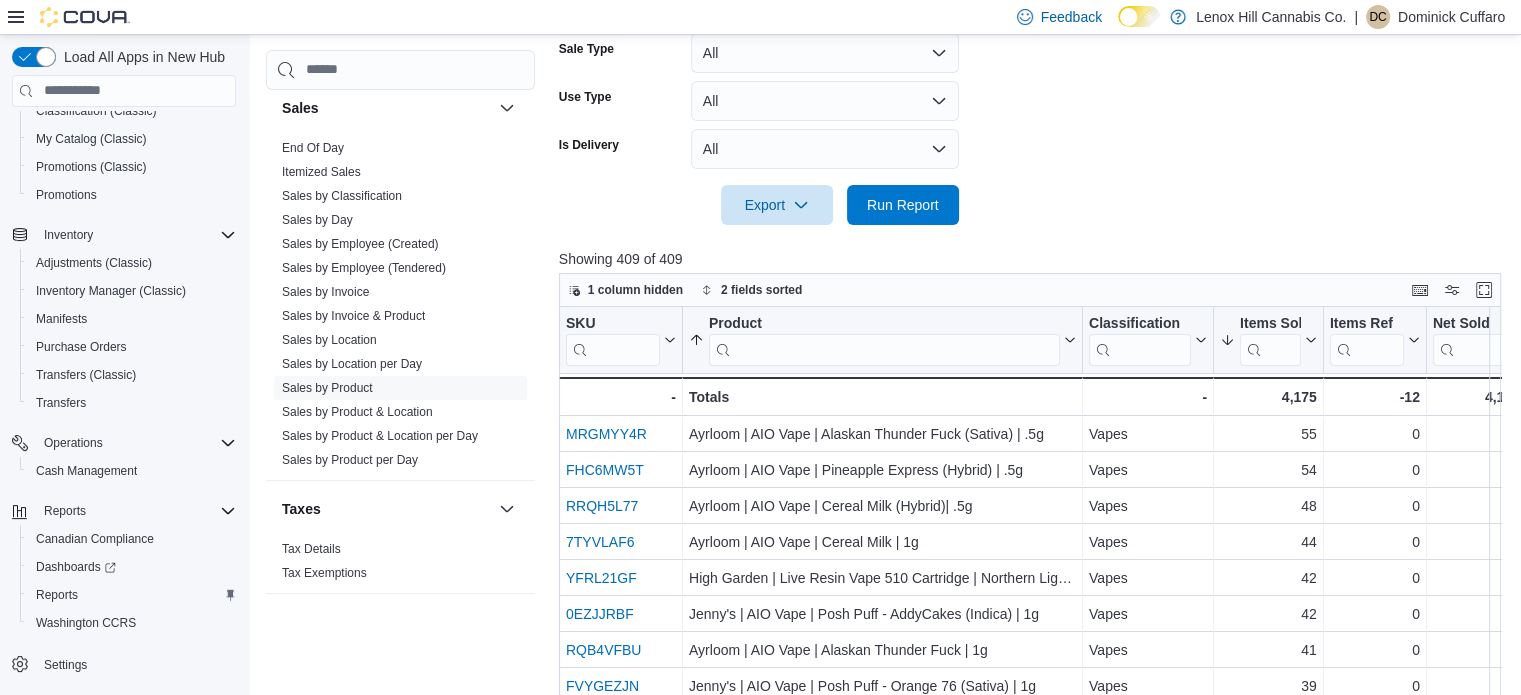 scroll, scrollTop: 608, scrollLeft: 0, axis: vertical 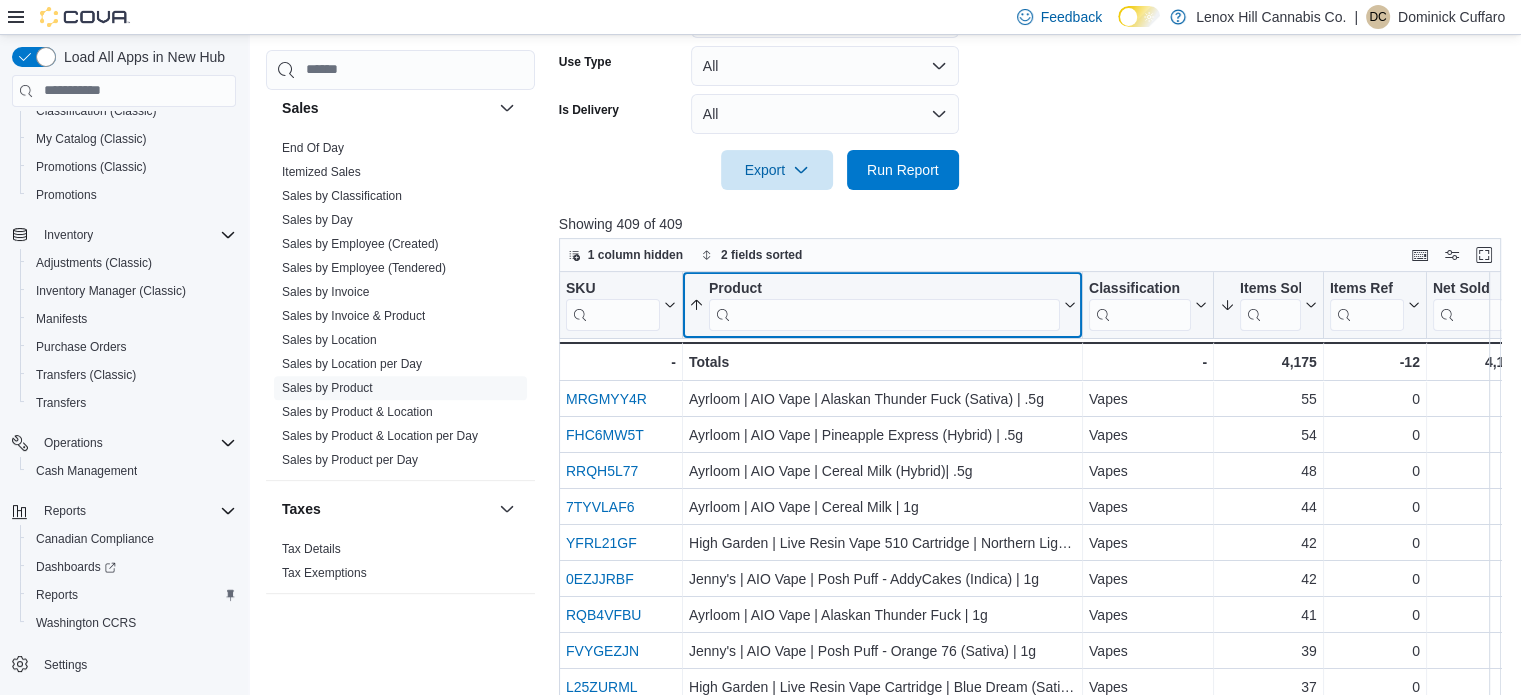 click at bounding box center [884, 314] 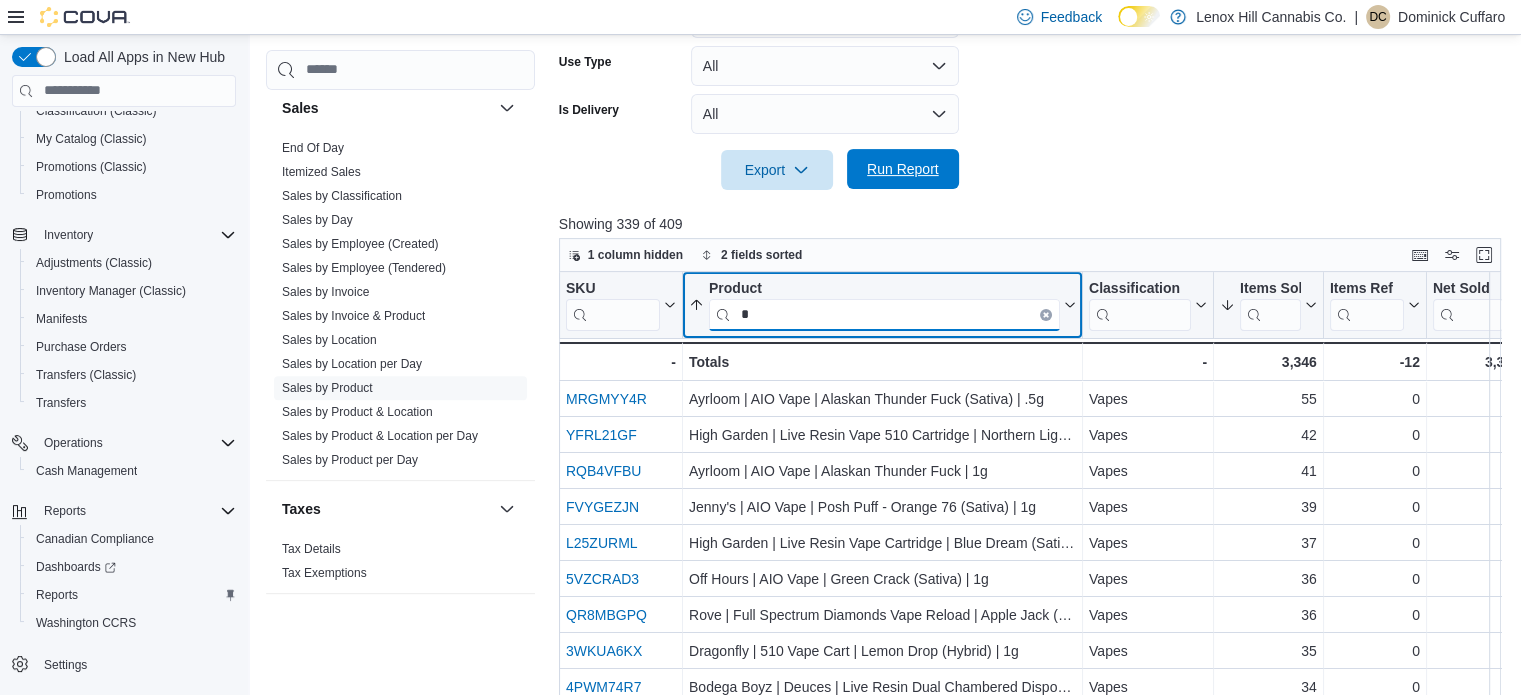type on "*" 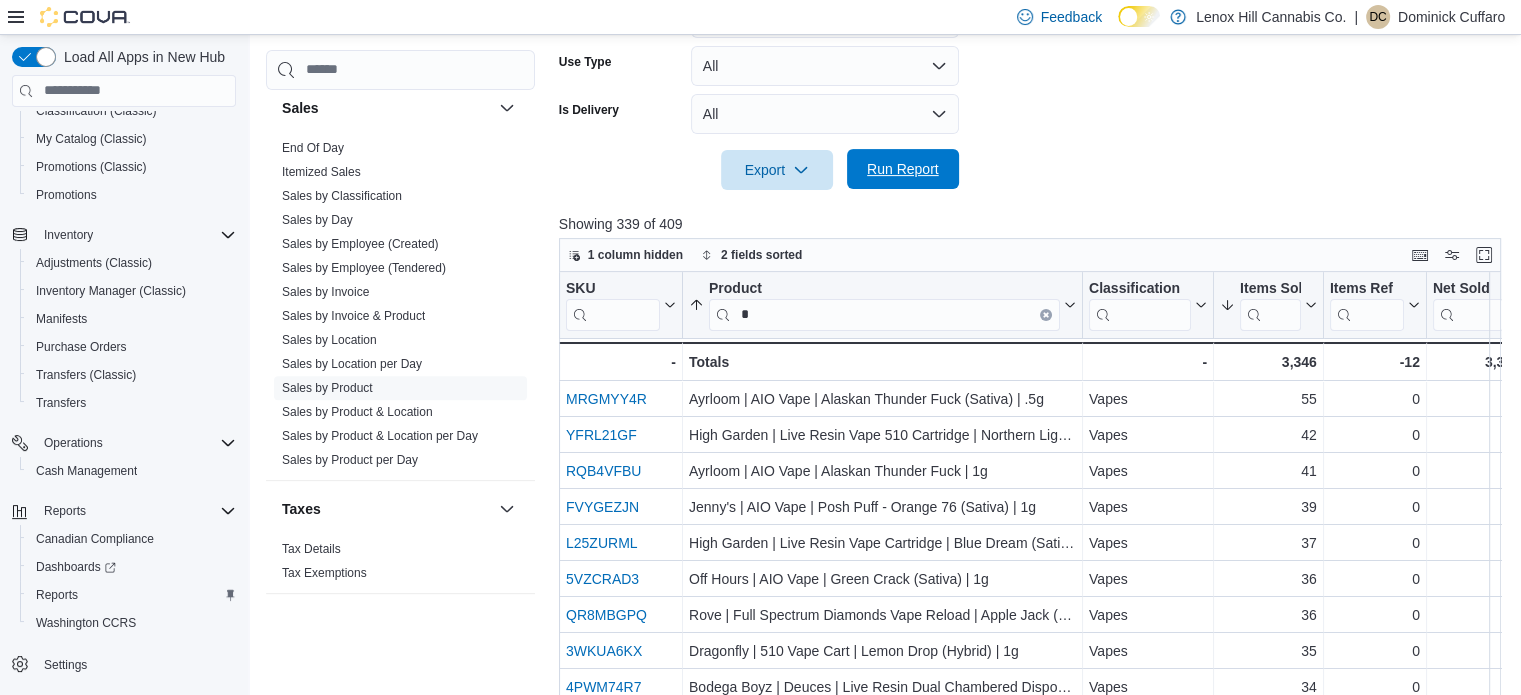 click on "Run Report" at bounding box center [903, 169] 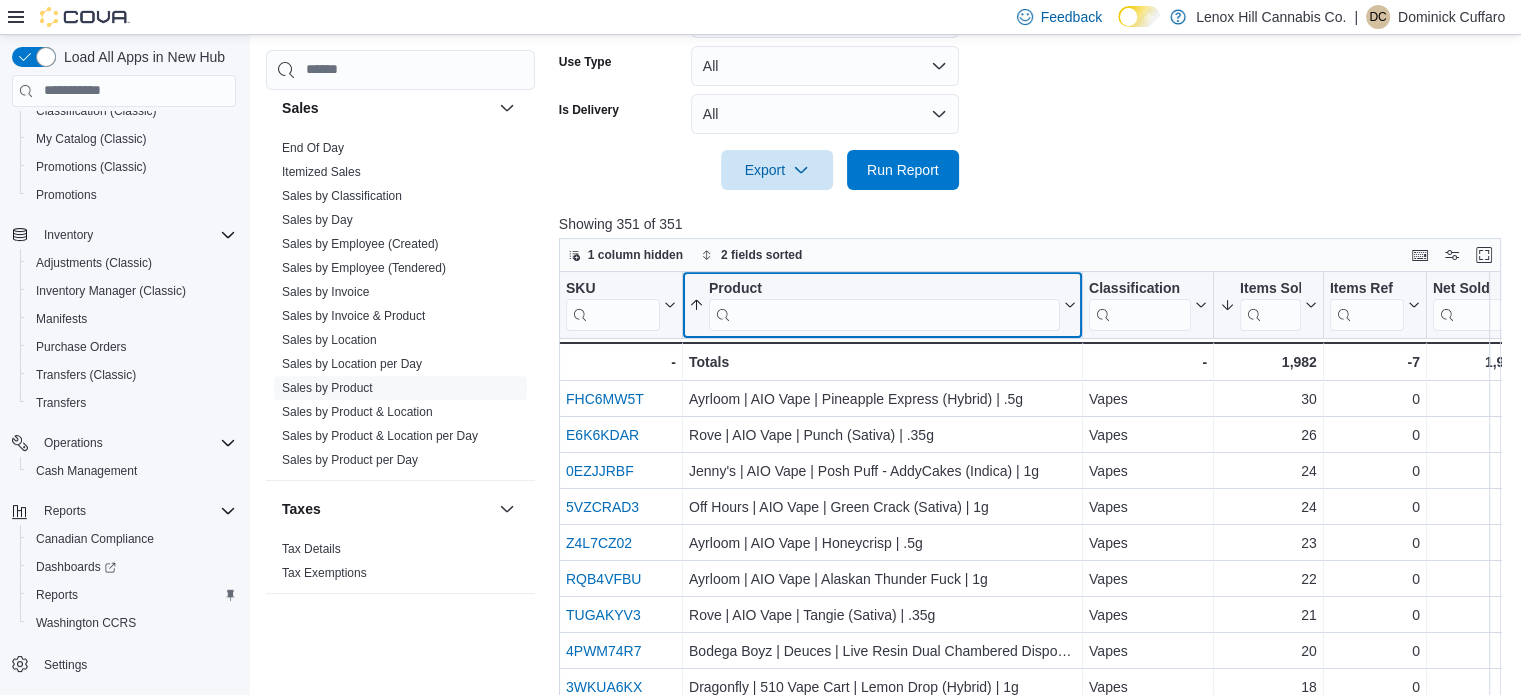 click at bounding box center [884, 314] 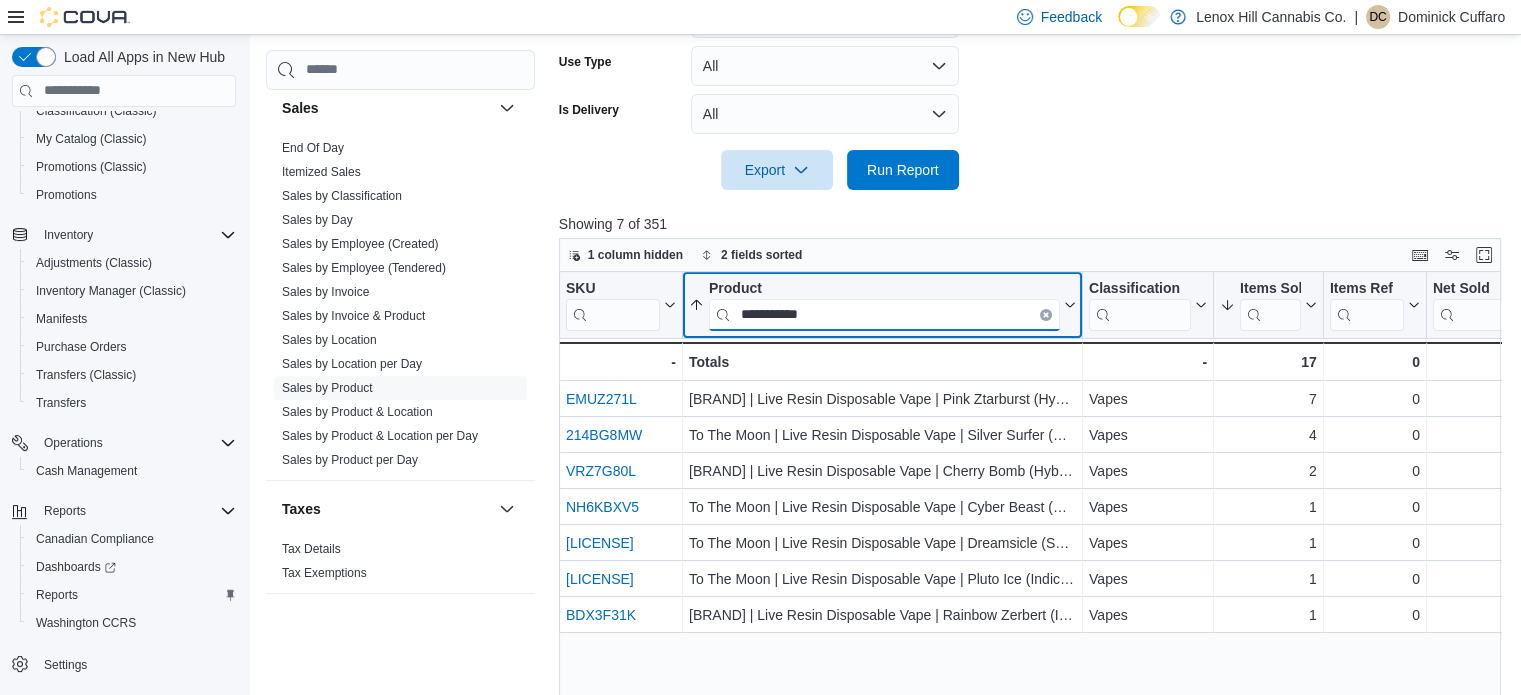 type on "**********" 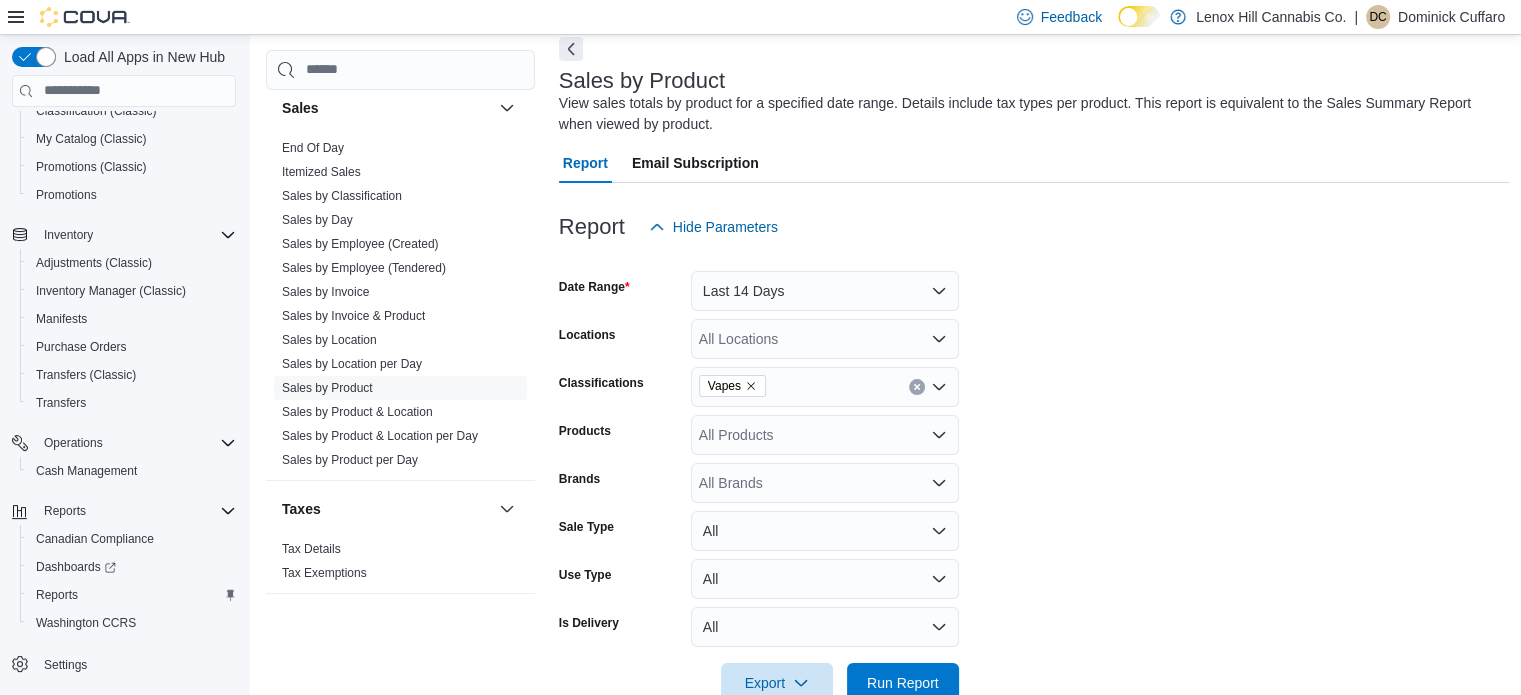 scroll, scrollTop: 96, scrollLeft: 0, axis: vertical 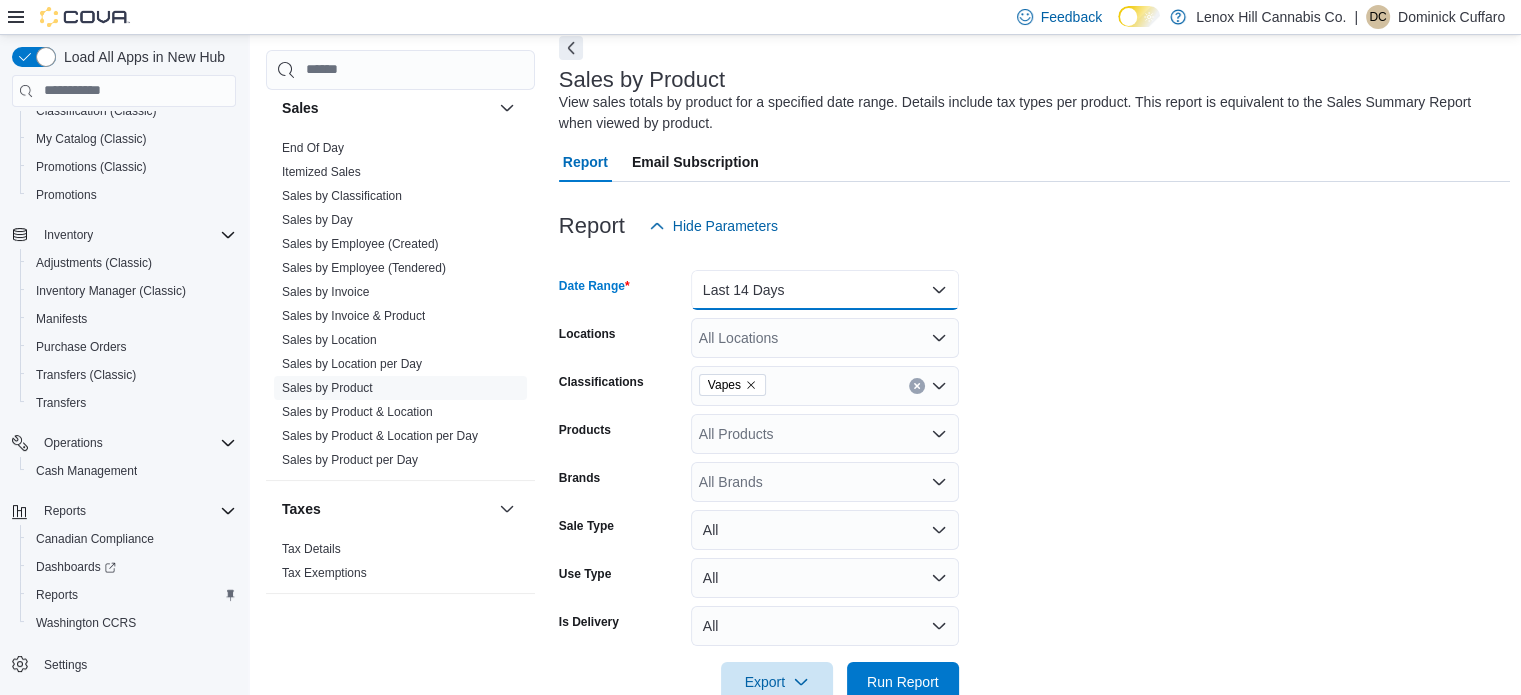 click on "Last 14 Days" at bounding box center [825, 290] 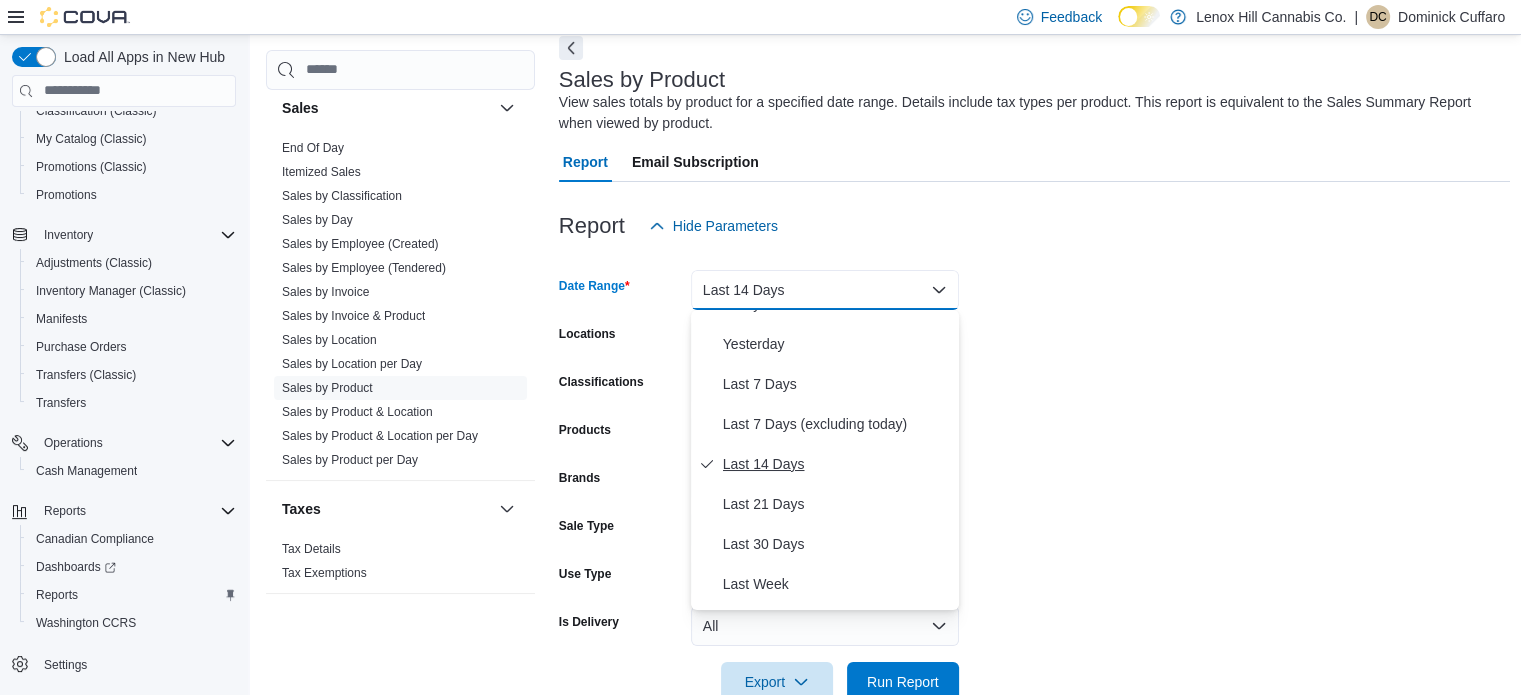 scroll, scrollTop: 68, scrollLeft: 0, axis: vertical 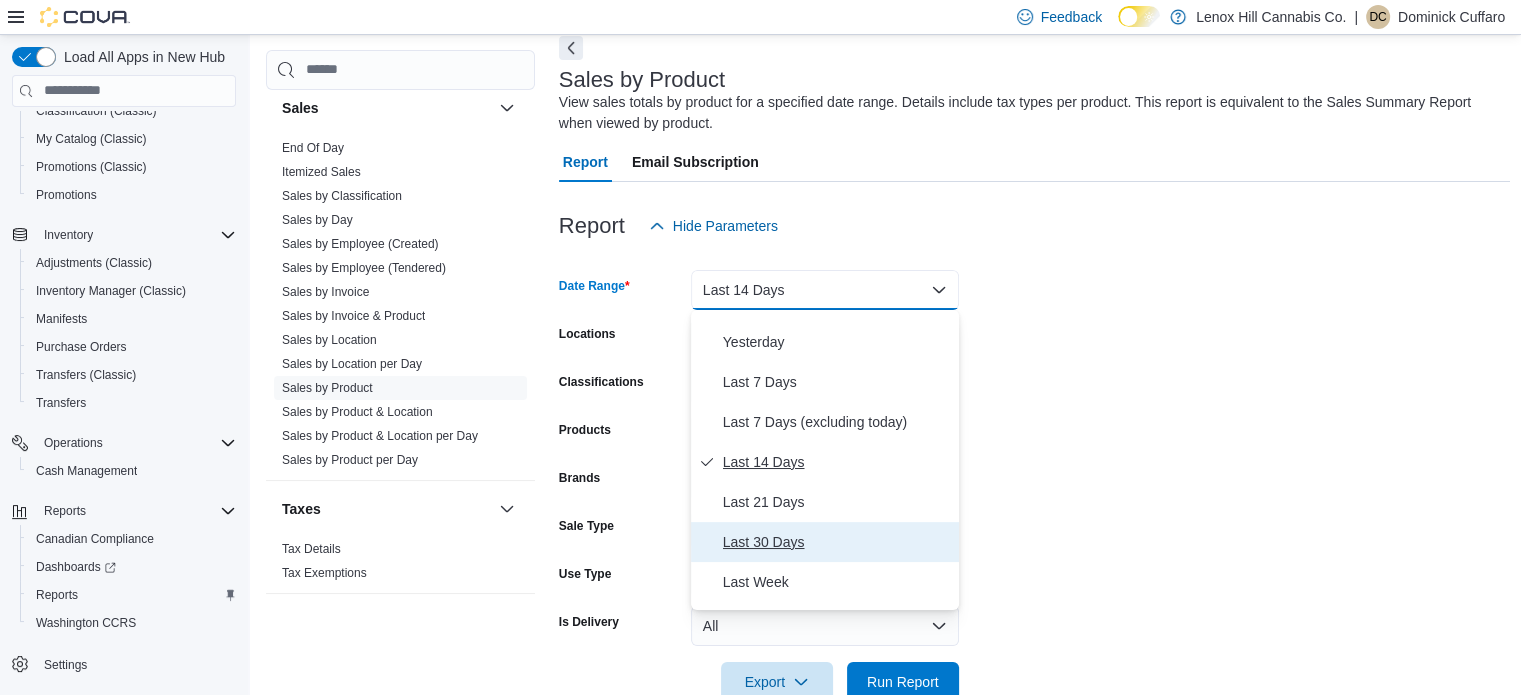 click on "Last 30 Days" at bounding box center (837, 542) 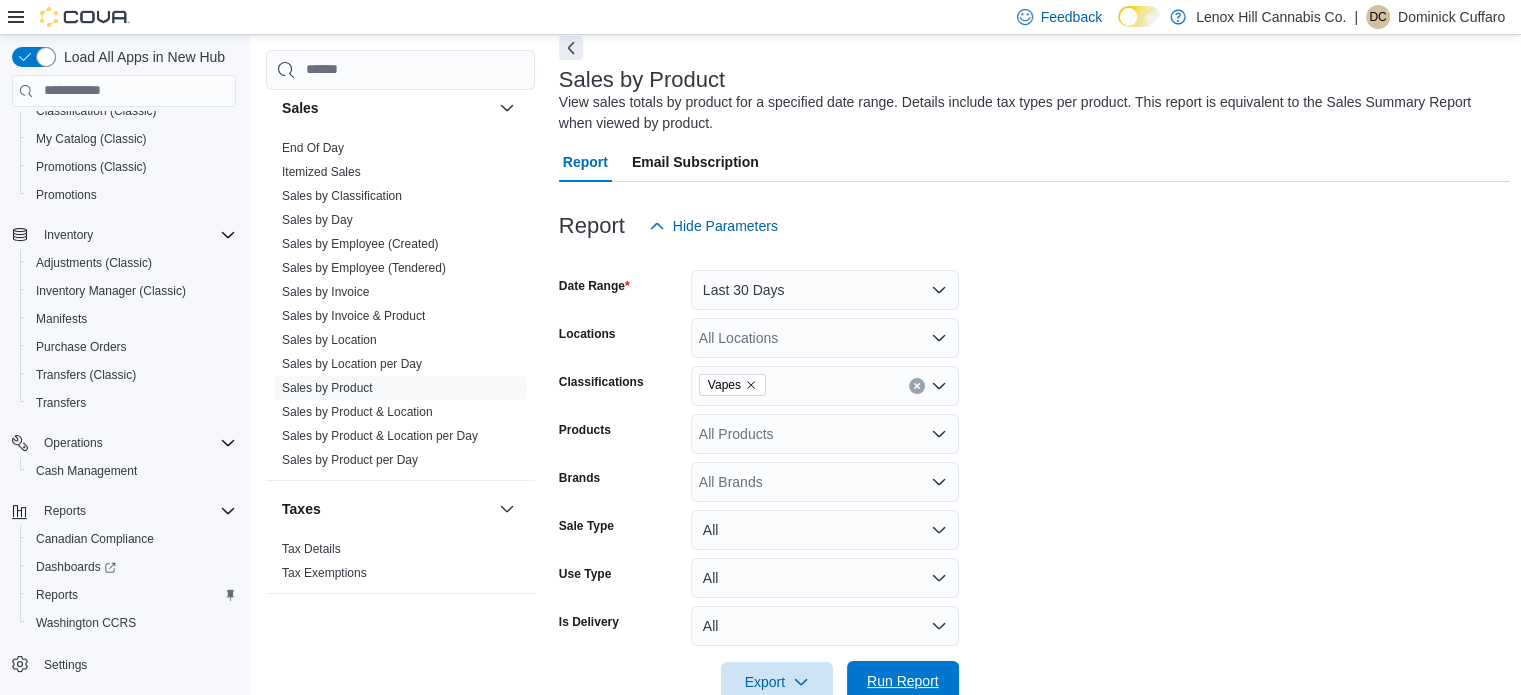 click on "Run Report" at bounding box center [903, 681] 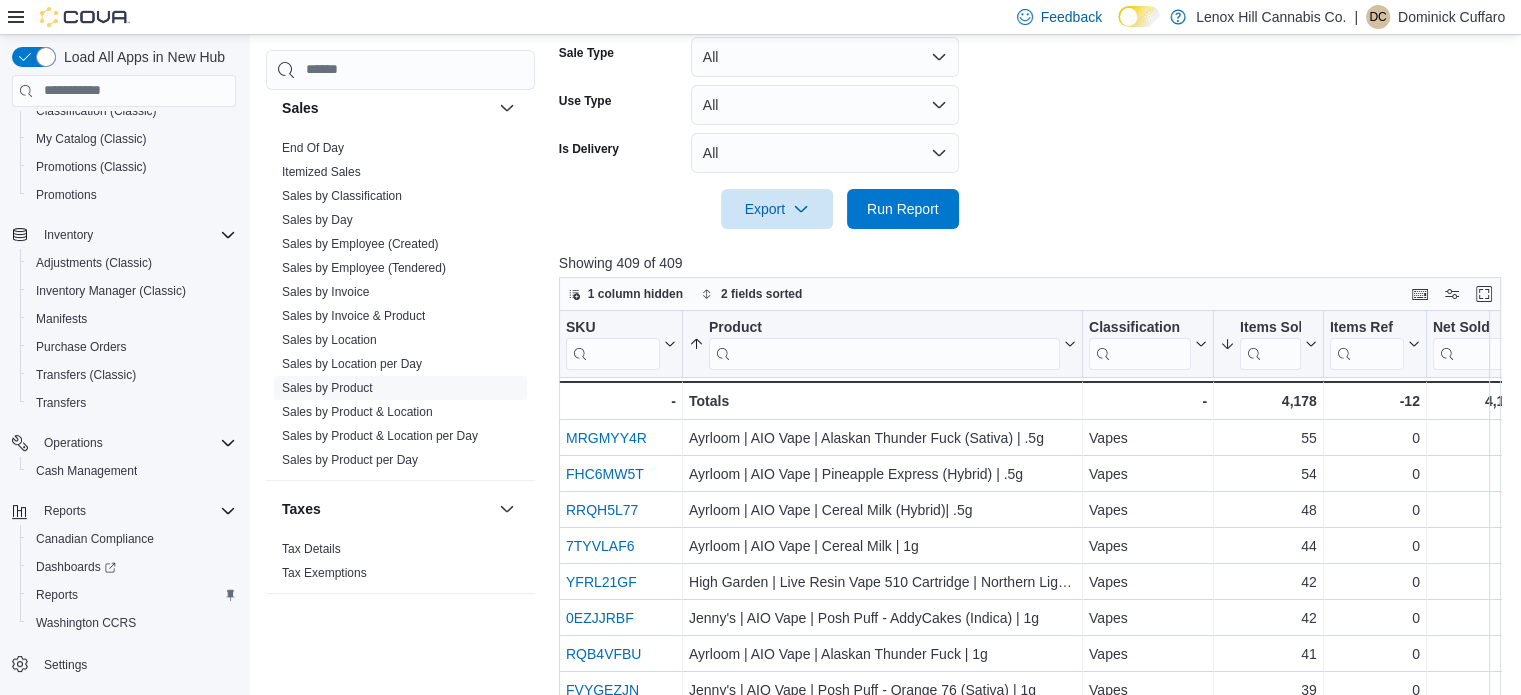 scroll, scrollTop: 577, scrollLeft: 0, axis: vertical 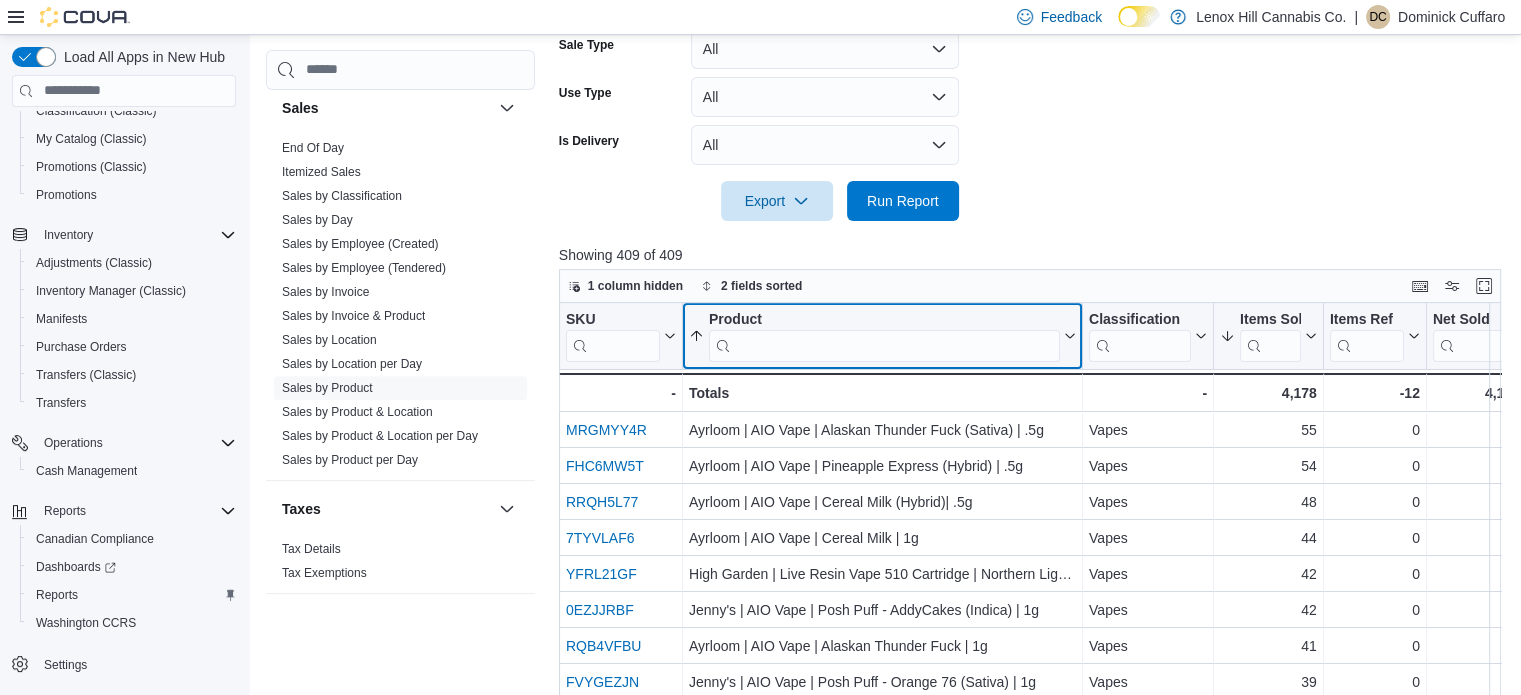 click at bounding box center [884, 345] 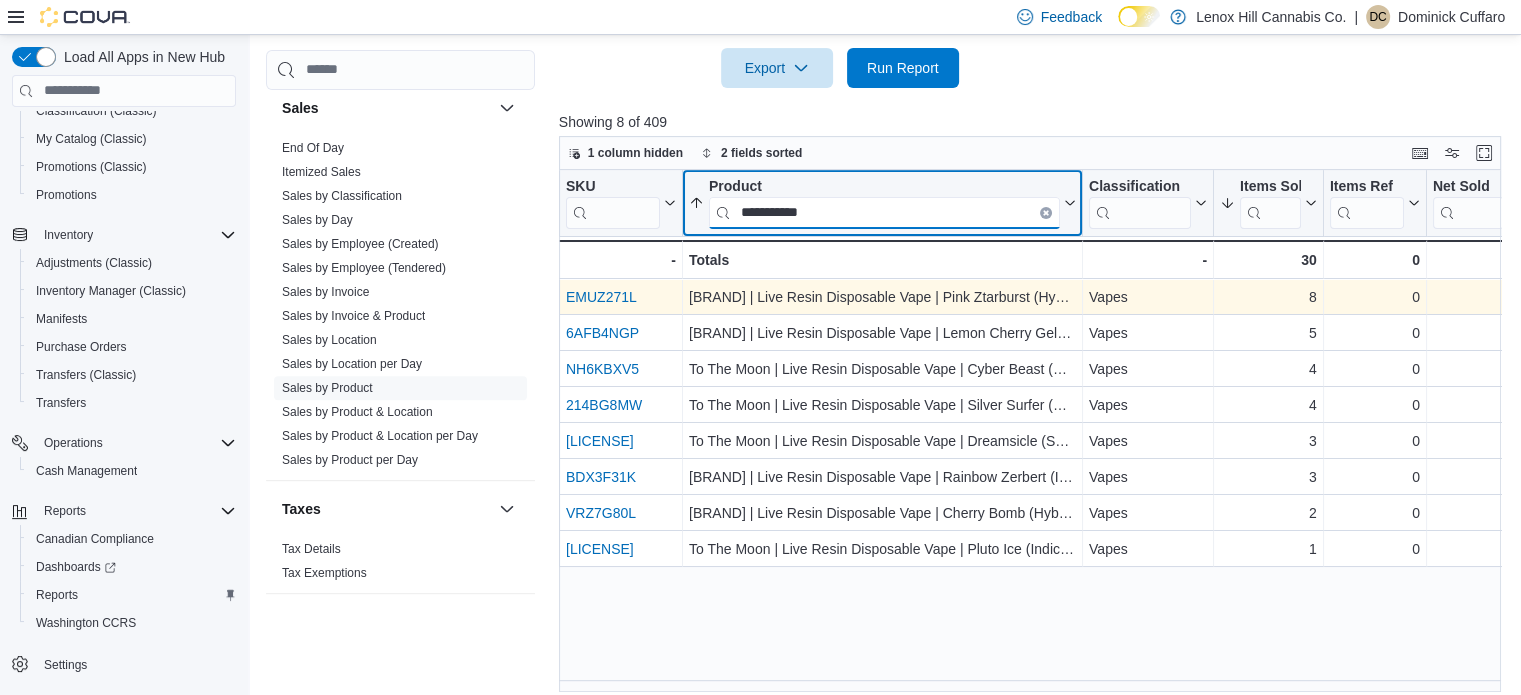 scroll, scrollTop: 713, scrollLeft: 0, axis: vertical 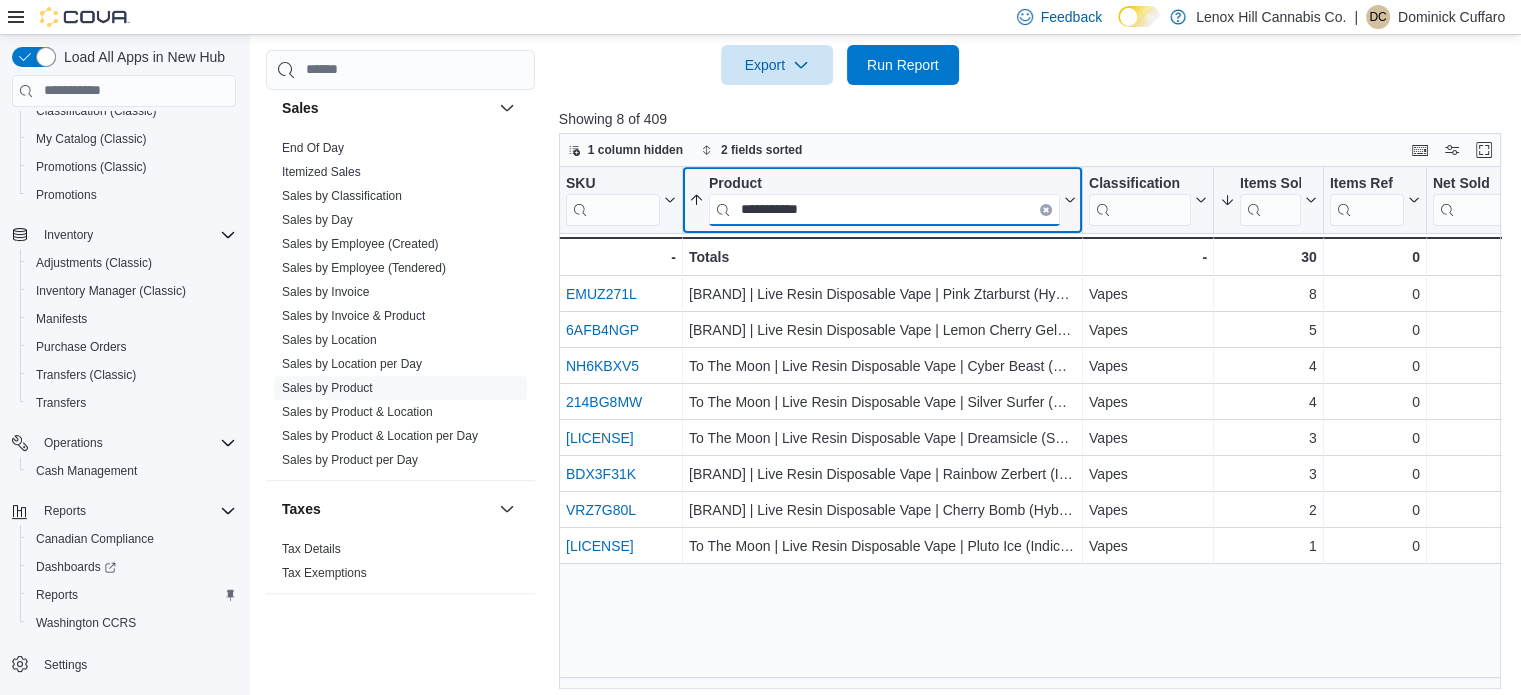 type on "**********" 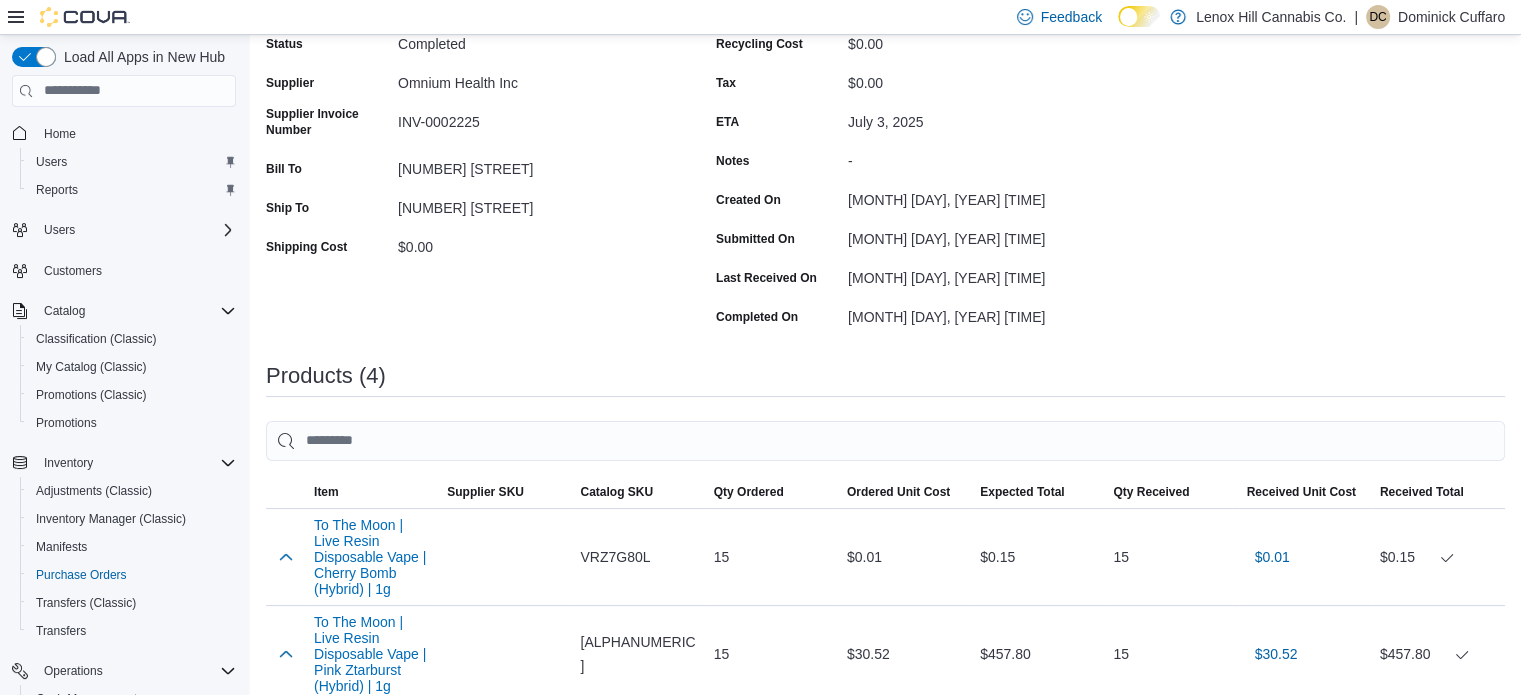 scroll, scrollTop: 0, scrollLeft: 0, axis: both 